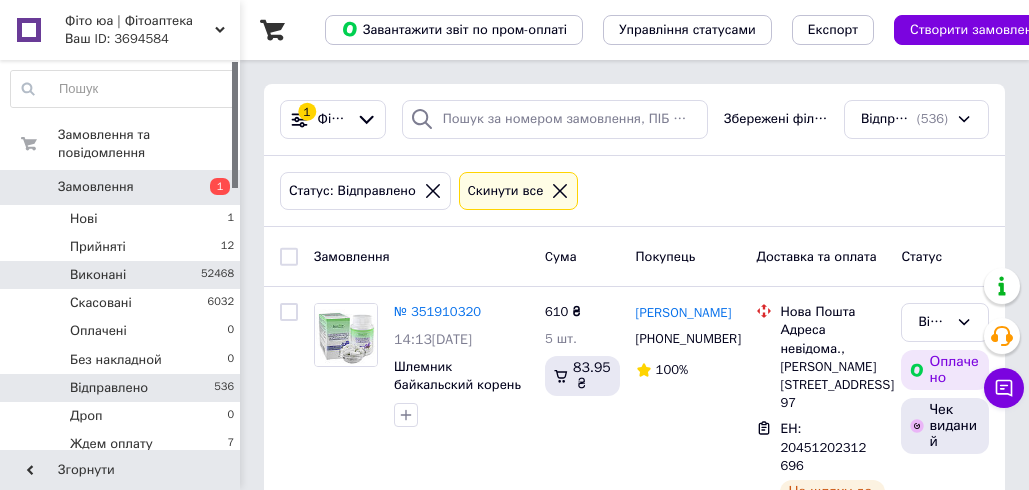 scroll, scrollTop: 0, scrollLeft: 0, axis: both 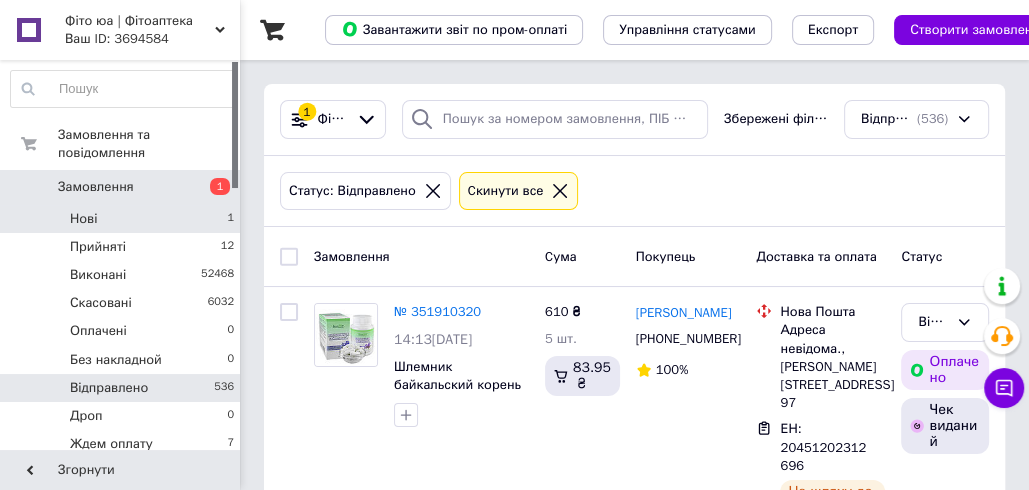click on "Нові" at bounding box center [83, 219] 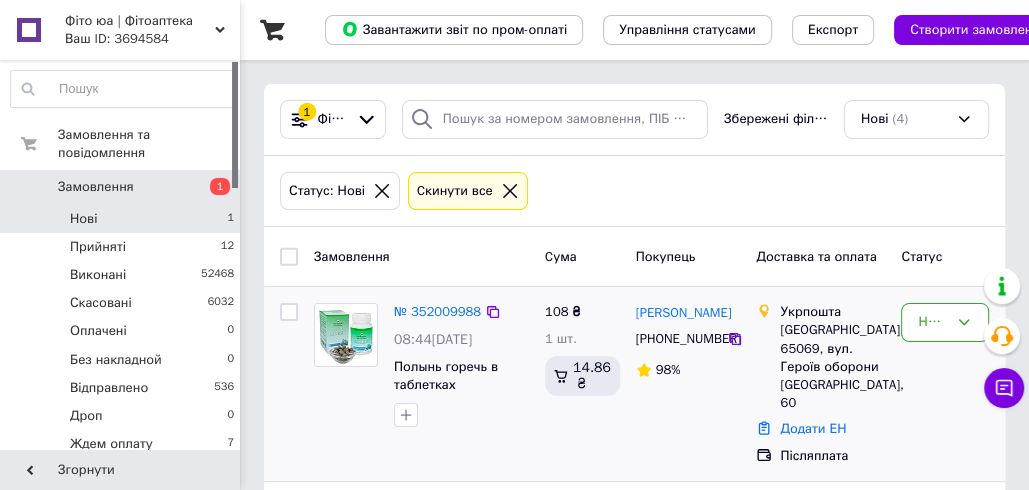 click on "№ 352009988 08:44, 10.07.2025 Полынь горечь  в таблетках Даникафарм 90 шт" at bounding box center (461, 365) 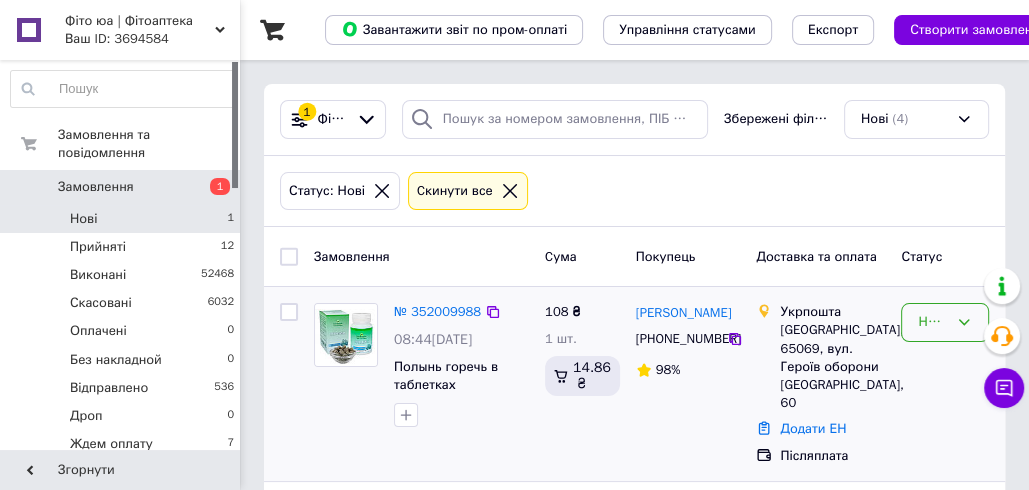 click on "Нове" at bounding box center (945, 322) 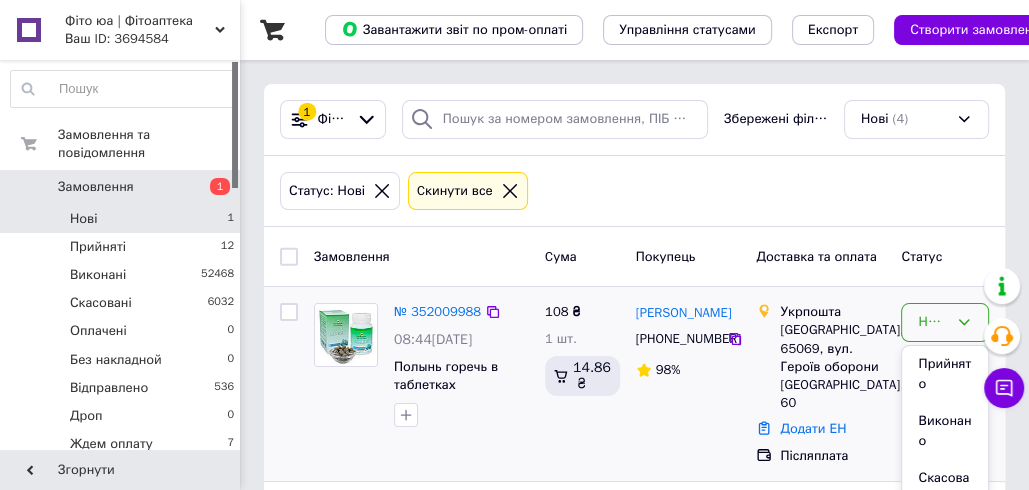 click on "Прийнято" at bounding box center (945, 374) 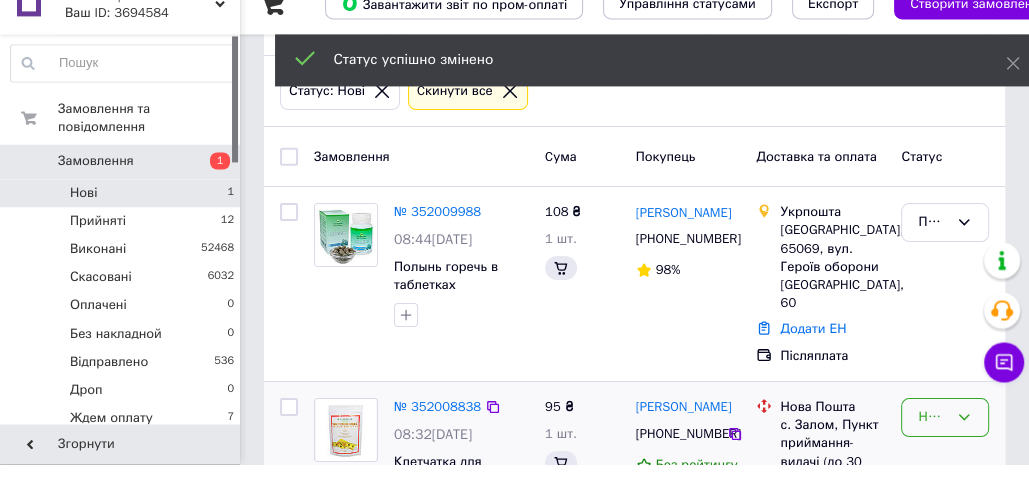 scroll, scrollTop: 223, scrollLeft: 0, axis: vertical 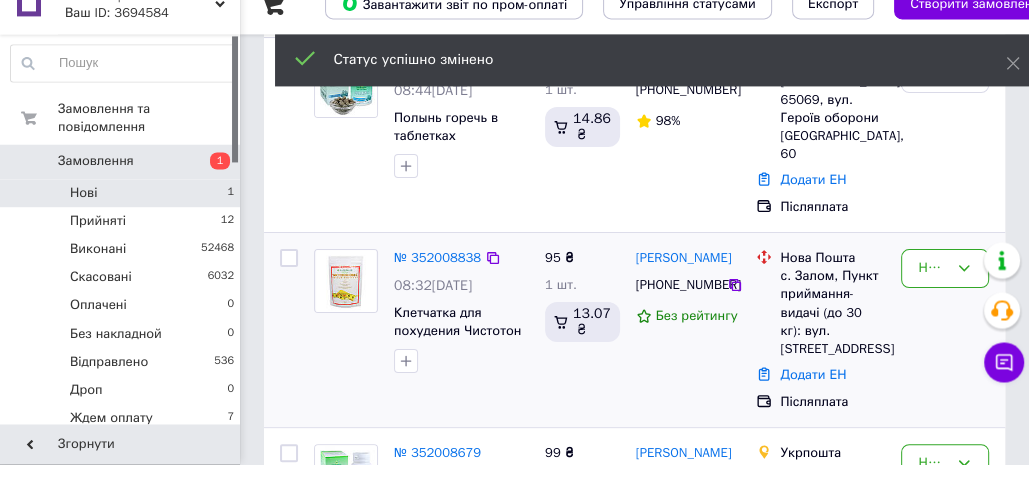 click on "Нове" at bounding box center (945, 356) 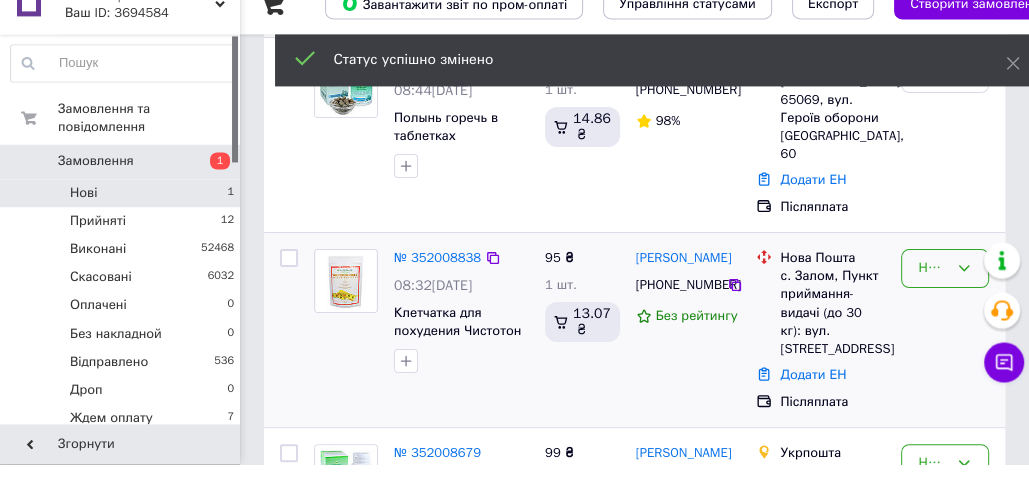 click on "Нове" at bounding box center (945, 294) 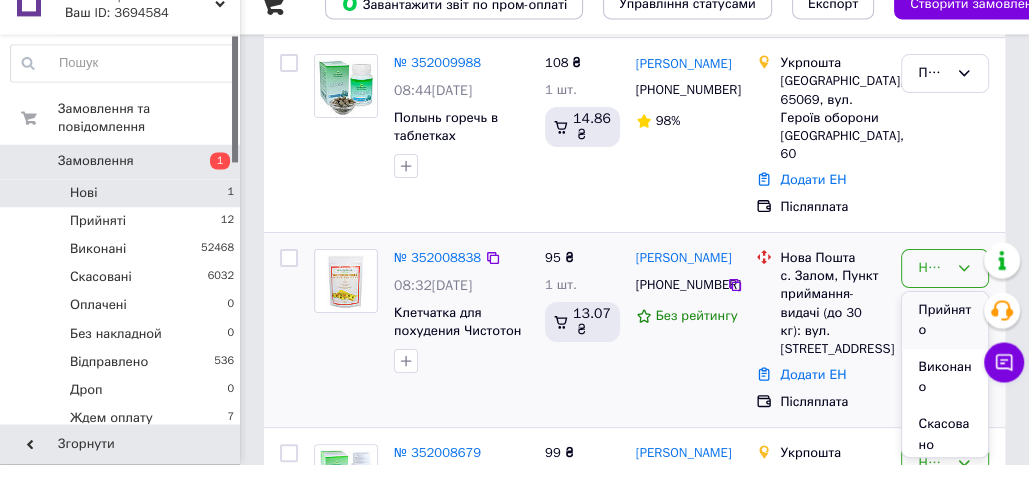 click on "Прийнято" at bounding box center (945, 346) 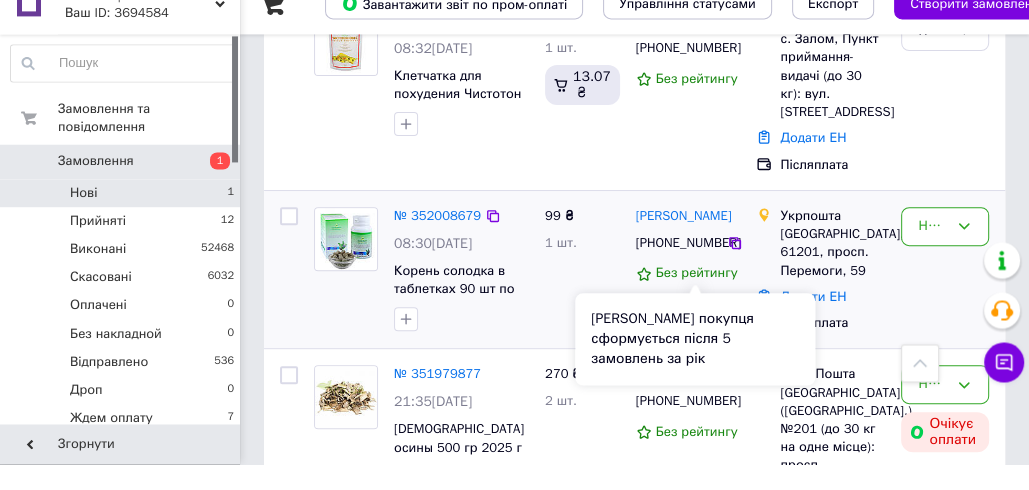 scroll, scrollTop: 462, scrollLeft: 0, axis: vertical 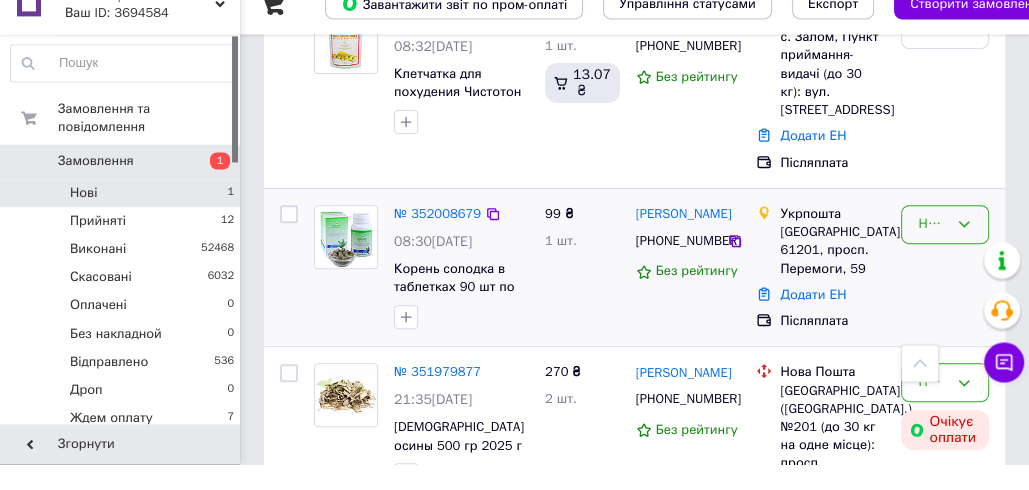 click on "Нове" at bounding box center (933, 250) 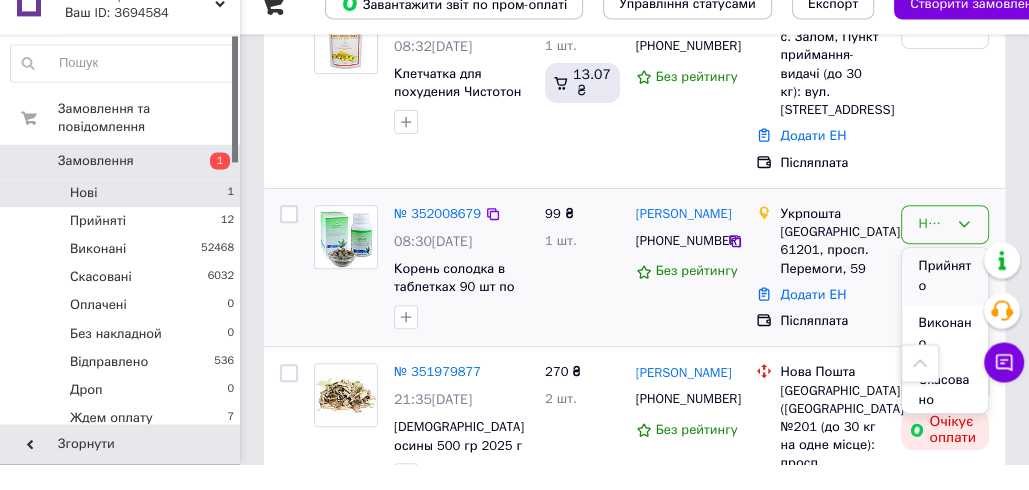 click on "Прийнято" at bounding box center [945, 302] 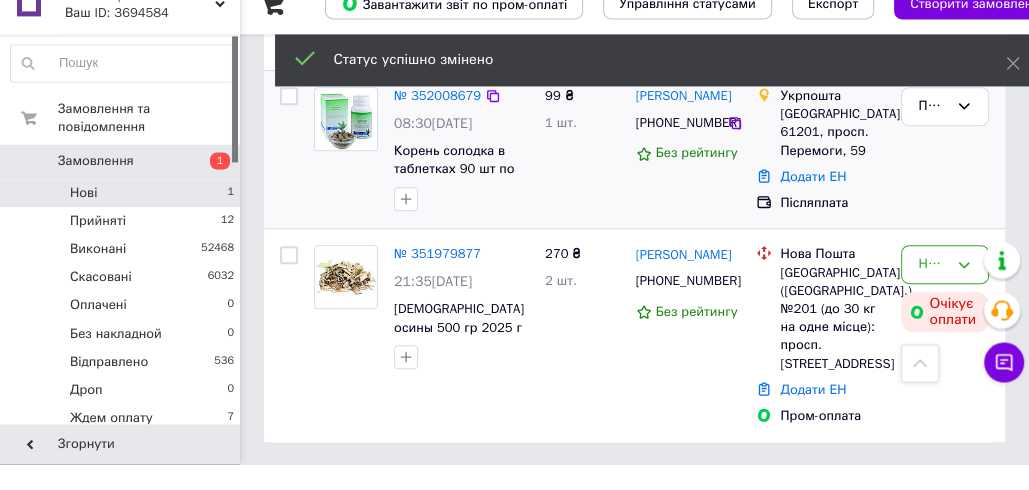 scroll, scrollTop: 582, scrollLeft: 0, axis: vertical 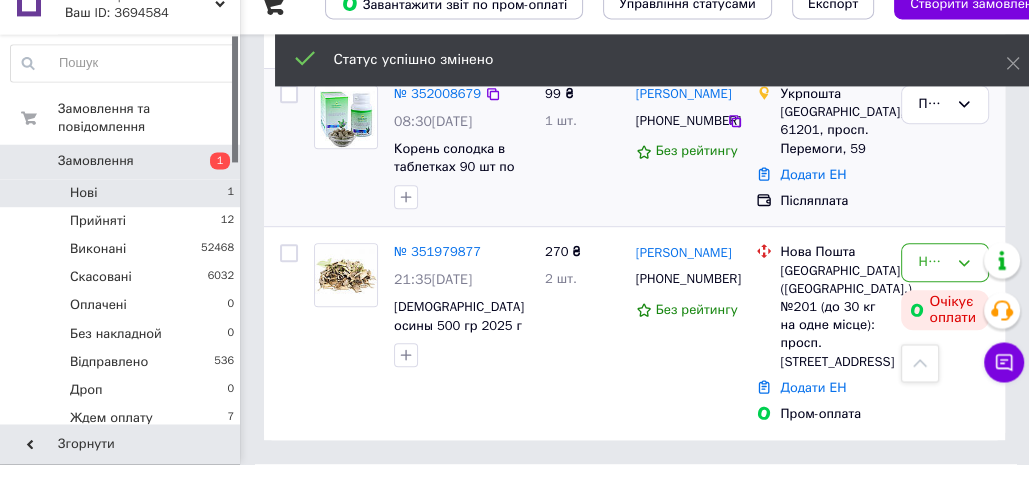 click on "Оплачені 0" at bounding box center [123, 331] 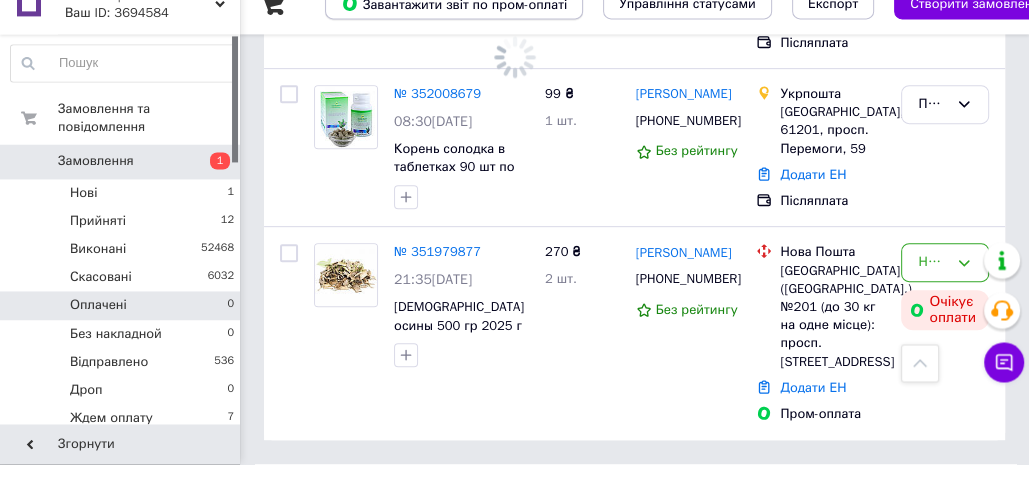 scroll, scrollTop: 0, scrollLeft: 0, axis: both 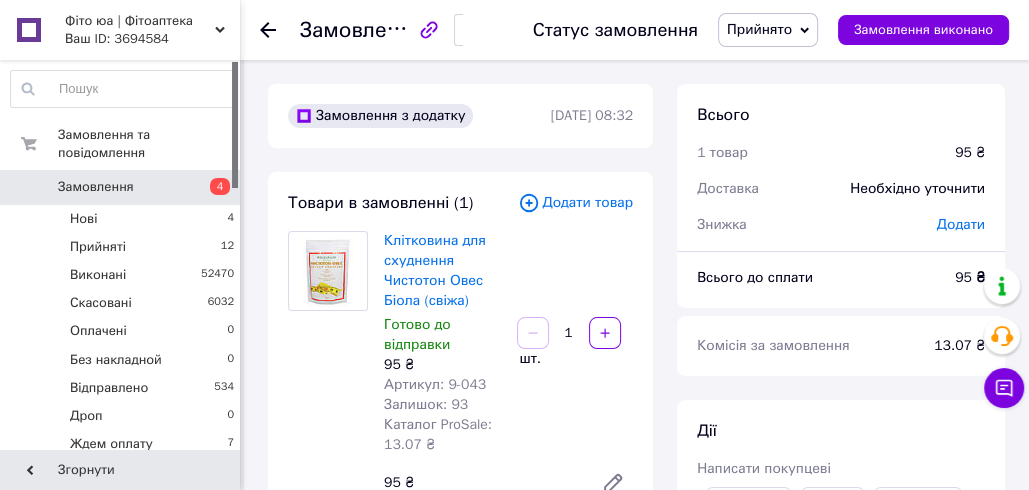 click on "Прийнято" at bounding box center (759, 29) 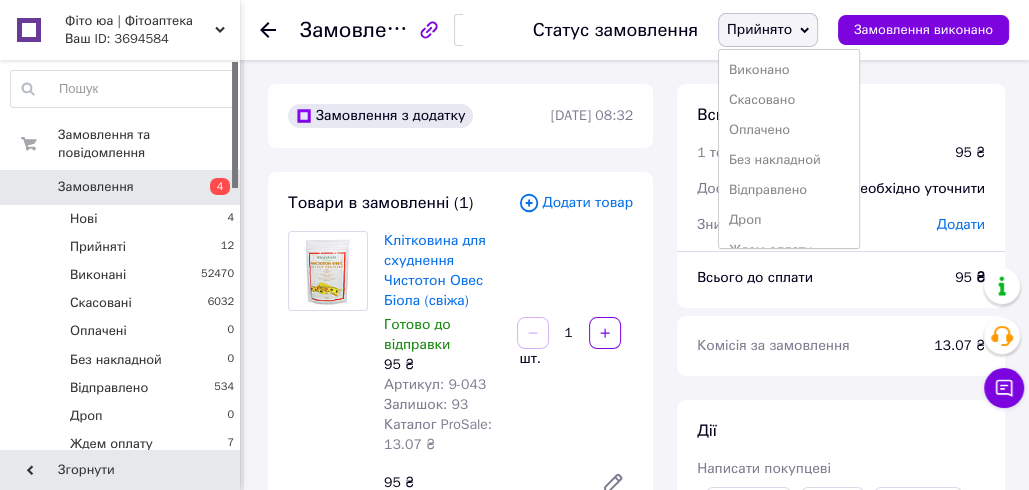 scroll, scrollTop: 232, scrollLeft: 0, axis: vertical 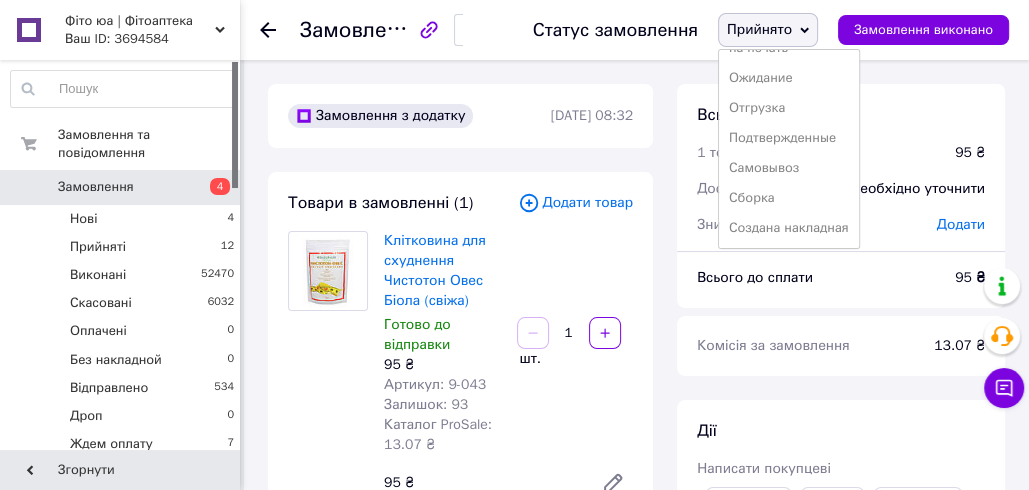 click on "Создана накладная" at bounding box center [789, 228] 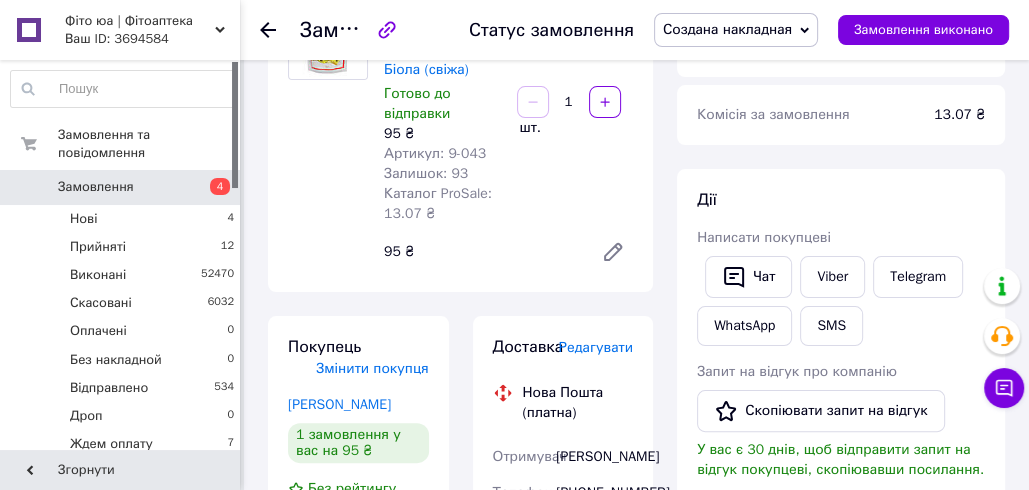 scroll, scrollTop: 217, scrollLeft: 0, axis: vertical 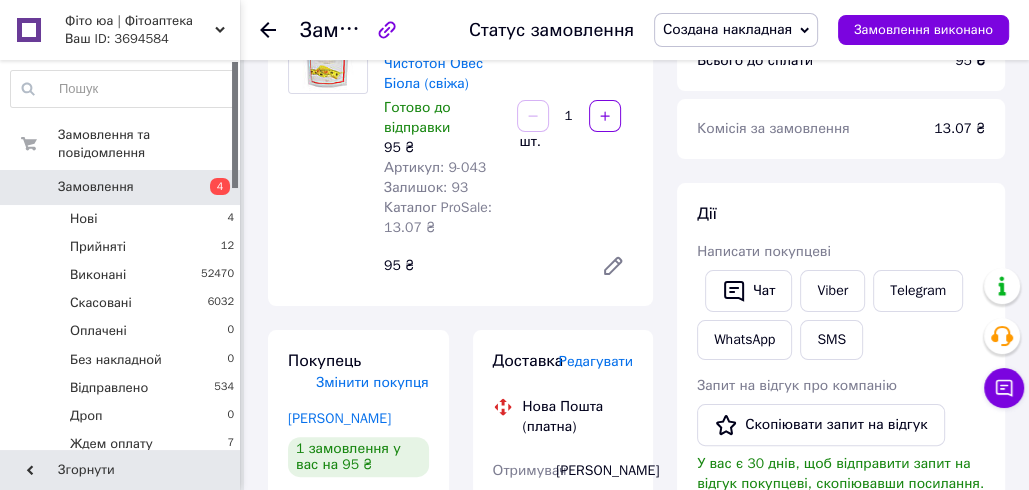 click on "Доставка Редагувати" at bounding box center [563, 361] 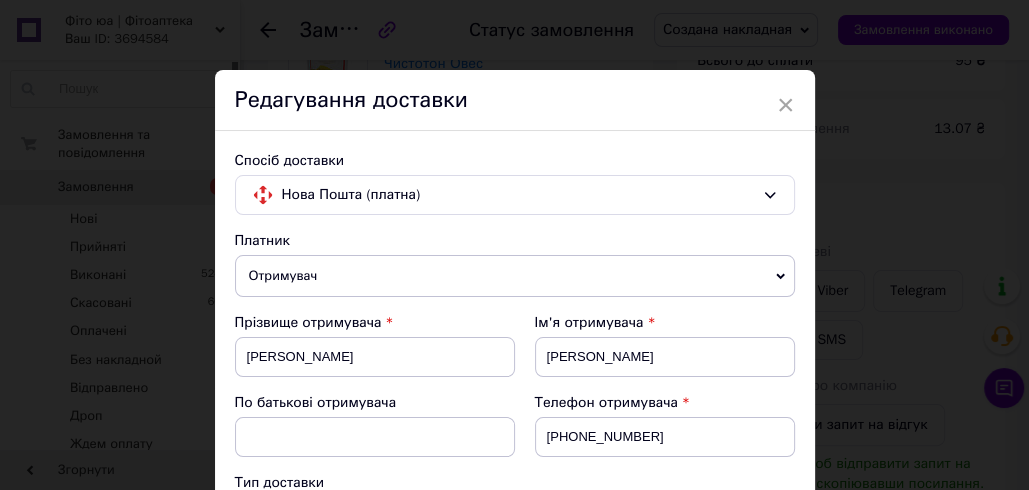 scroll, scrollTop: 1030, scrollLeft: 0, axis: vertical 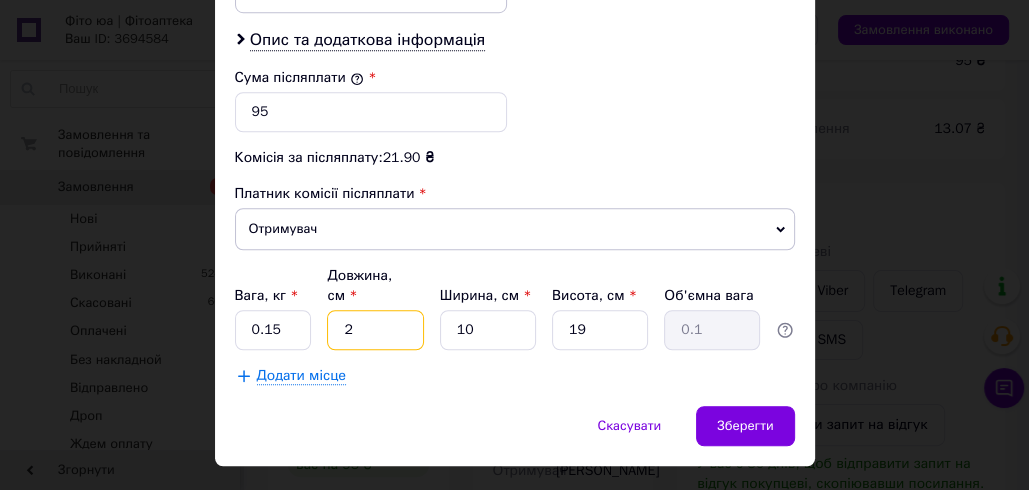 drag, startPoint x: 339, startPoint y: 284, endPoint x: 351, endPoint y: 290, distance: 13.416408 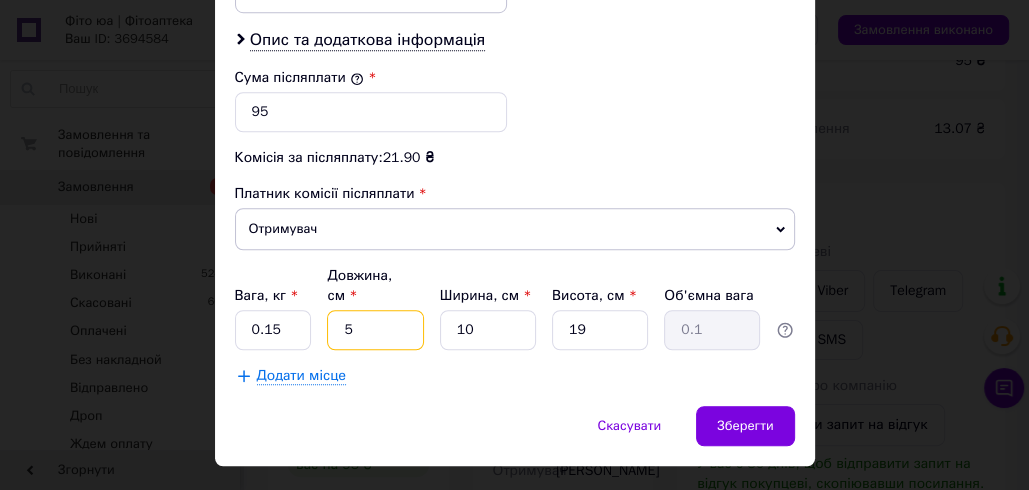type on "0.24" 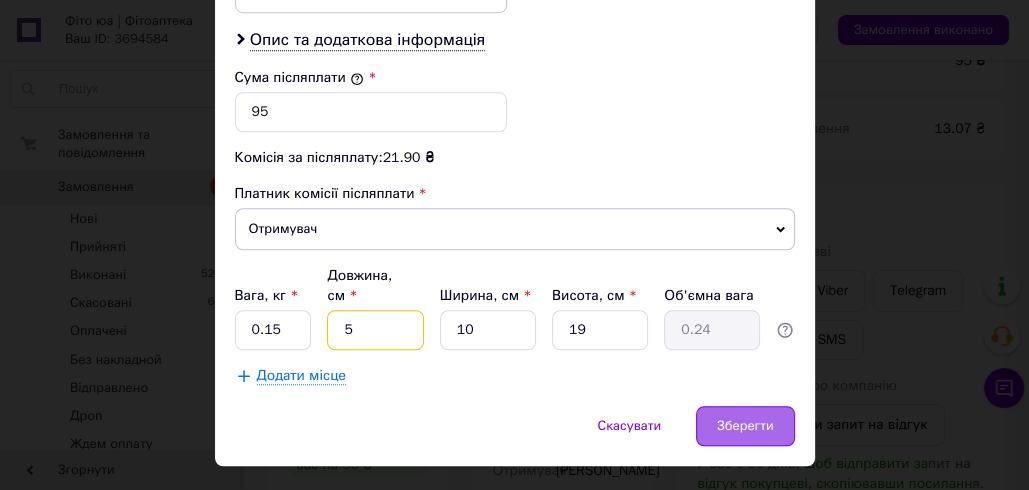 type on "5" 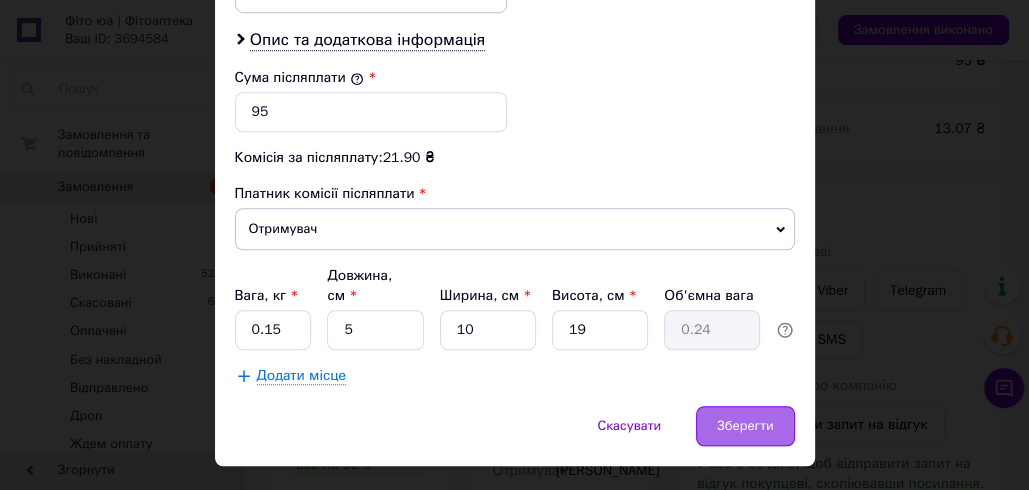 click on "Зберегти" at bounding box center [745, 426] 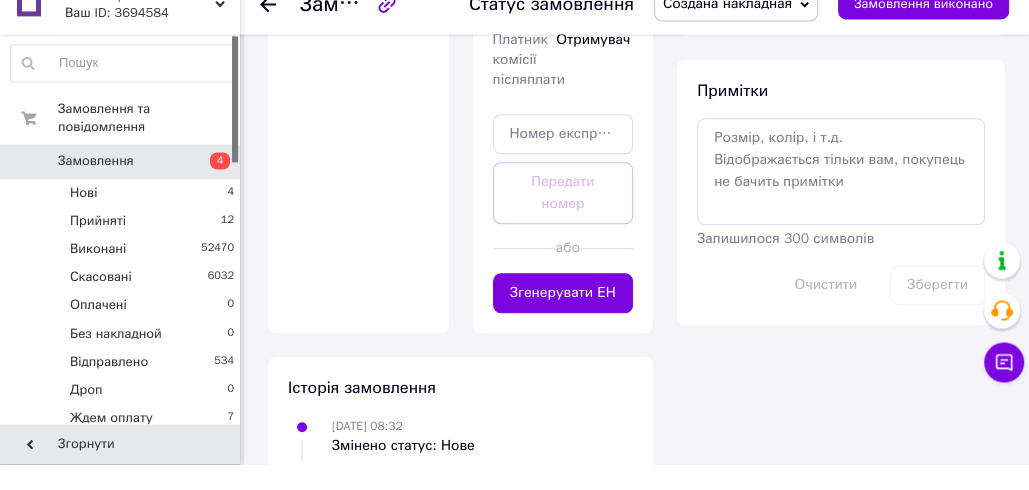 scroll, scrollTop: 1133, scrollLeft: 0, axis: vertical 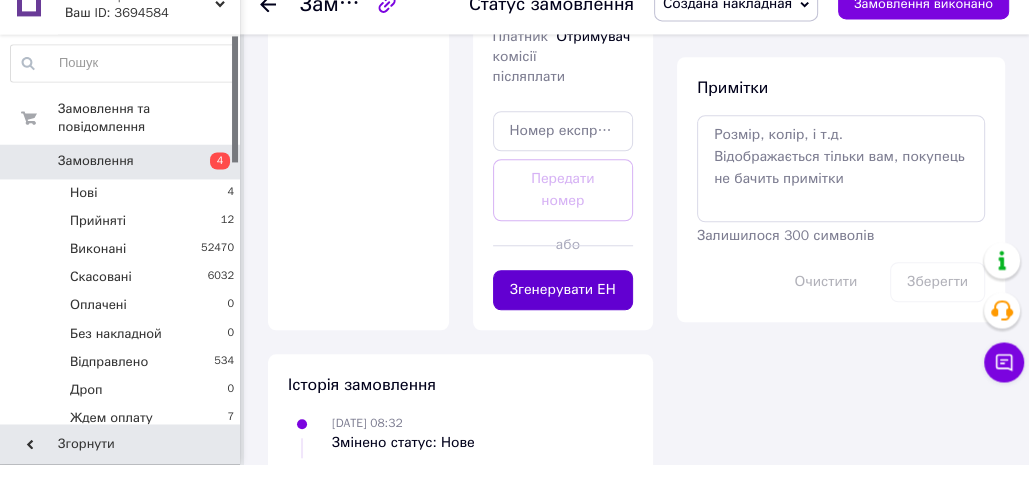 click on "Згенерувати ЕН" at bounding box center [563, 316] 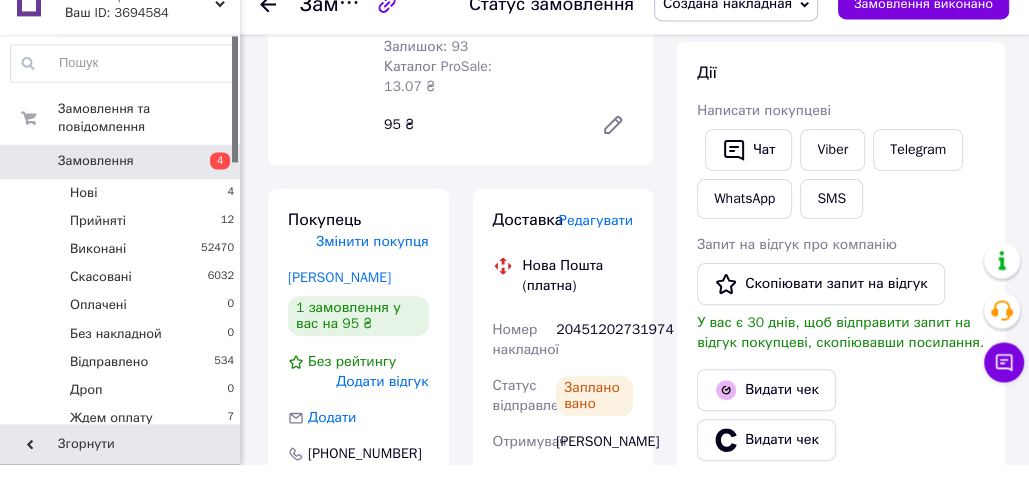 scroll, scrollTop: 344, scrollLeft: 0, axis: vertical 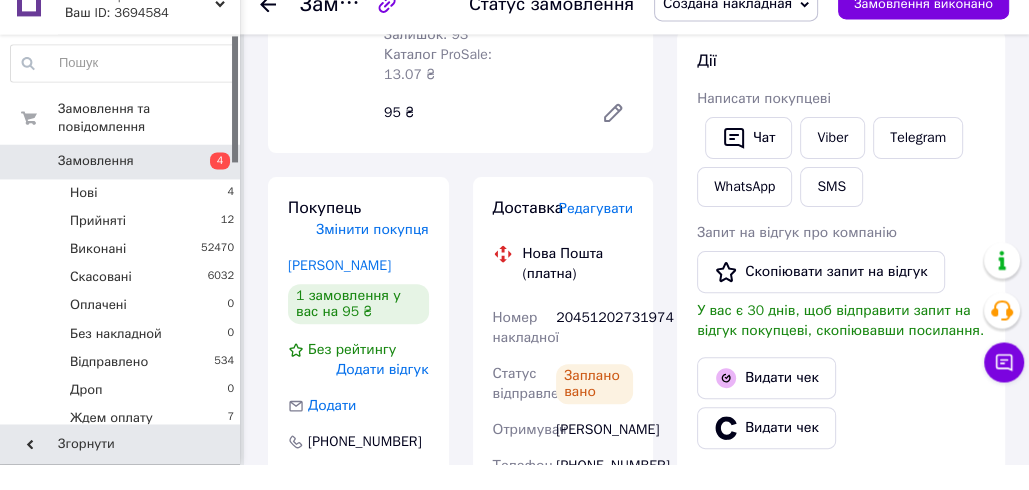 click on "20451202731974" at bounding box center (594, 354) 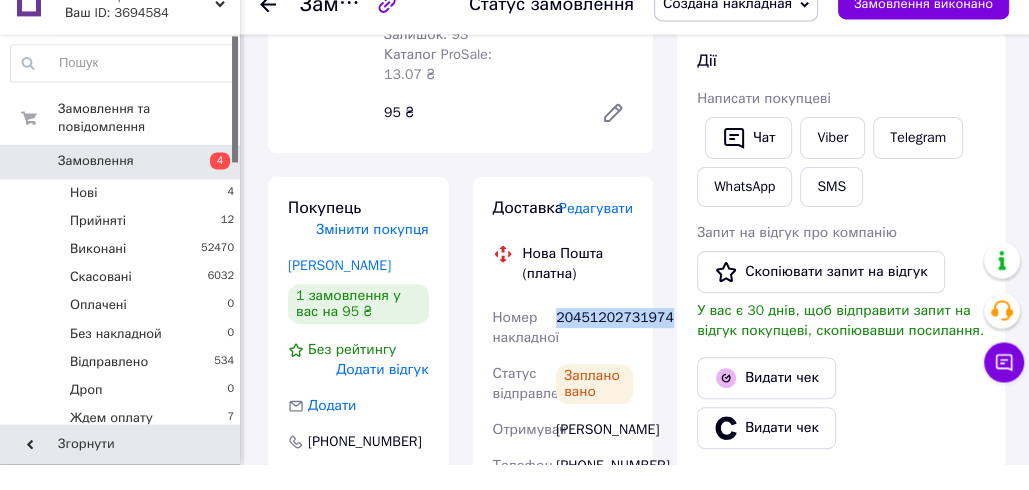 click on "20451202731974" at bounding box center [594, 354] 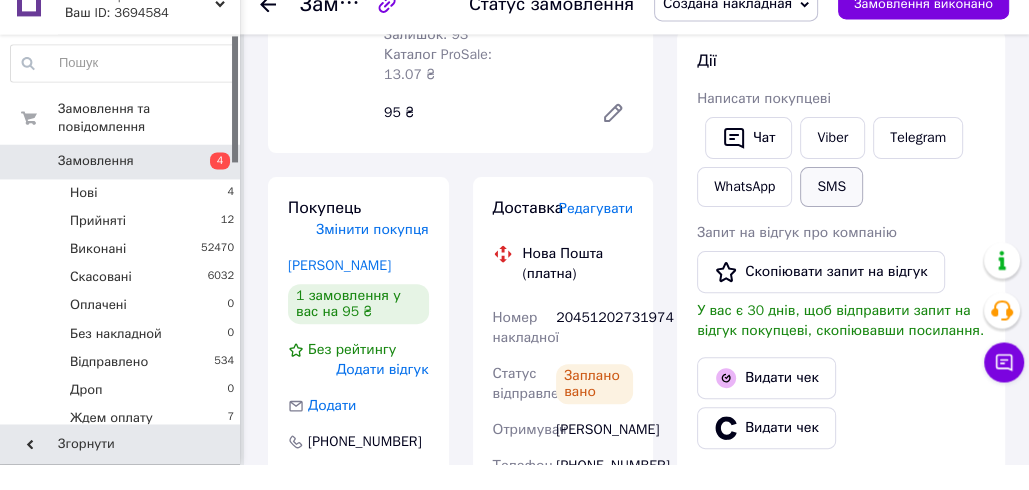 click on "SMS" at bounding box center (831, 213) 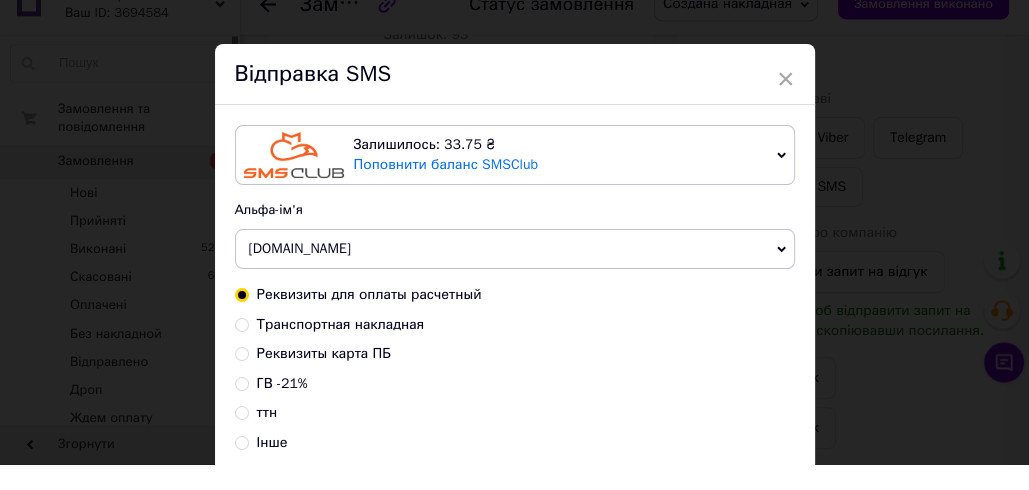 click on "Транспортная накладная" at bounding box center (341, 350) 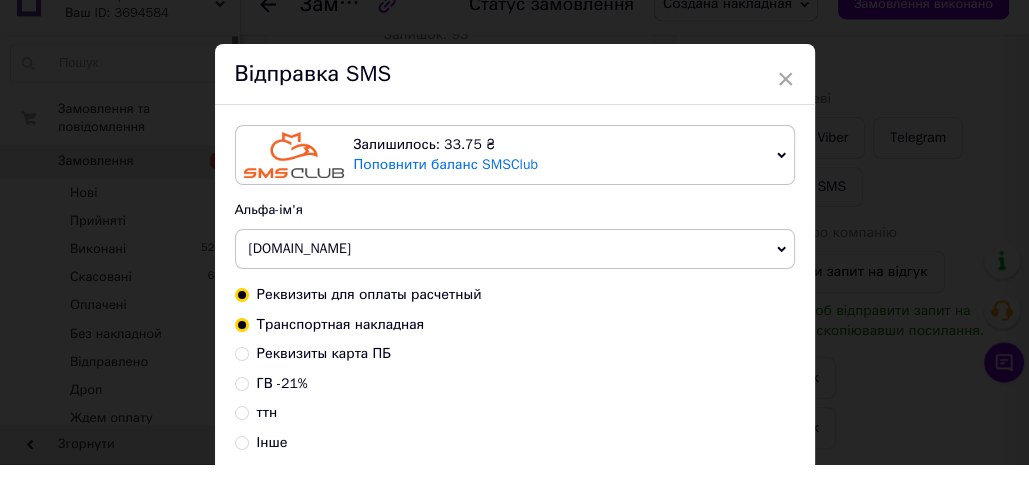radio on "true" 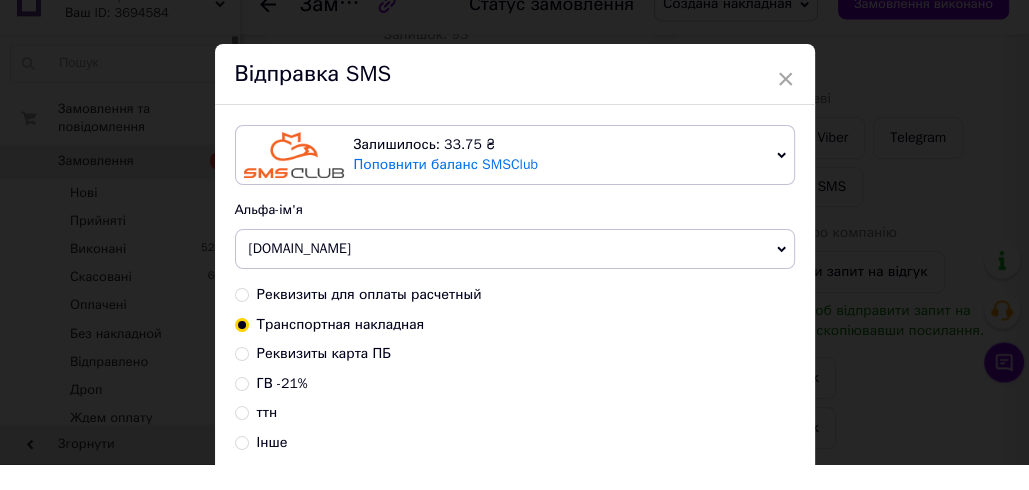 scroll, scrollTop: 302, scrollLeft: 0, axis: vertical 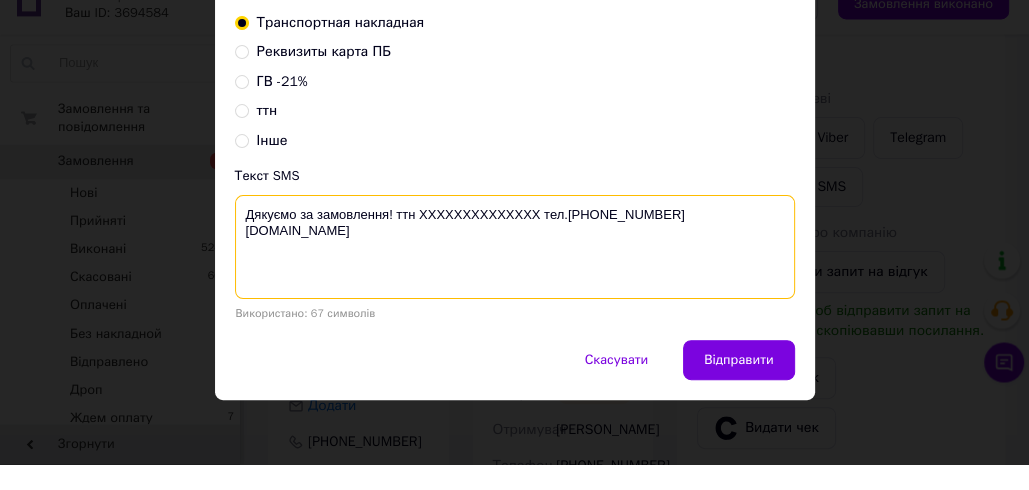 click on "Дякуємо за замовлення! ттн XXXXXXXXXXXXXX тел.[PHONE_NUMBER] [DOMAIN_NAME]" at bounding box center (515, 273) 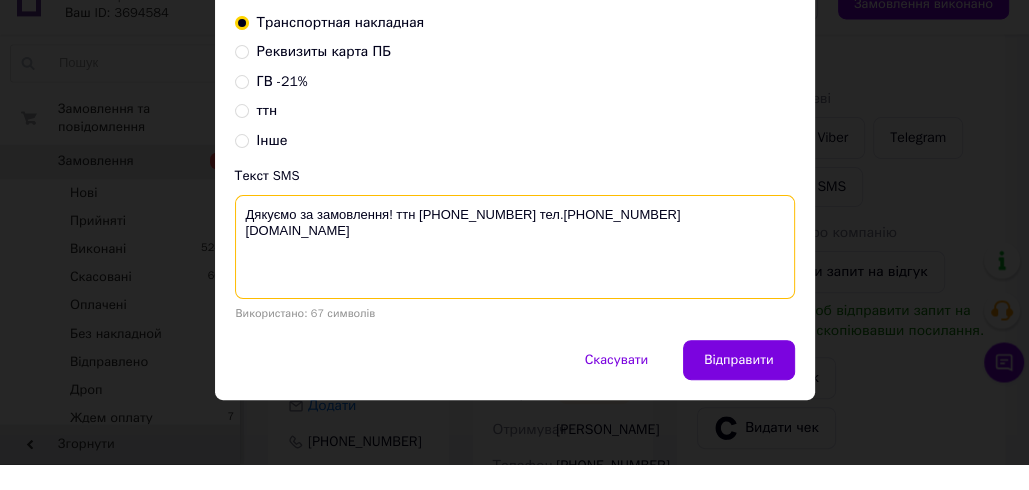 drag, startPoint x: 526, startPoint y: 233, endPoint x: 240, endPoint y: 235, distance: 286.007 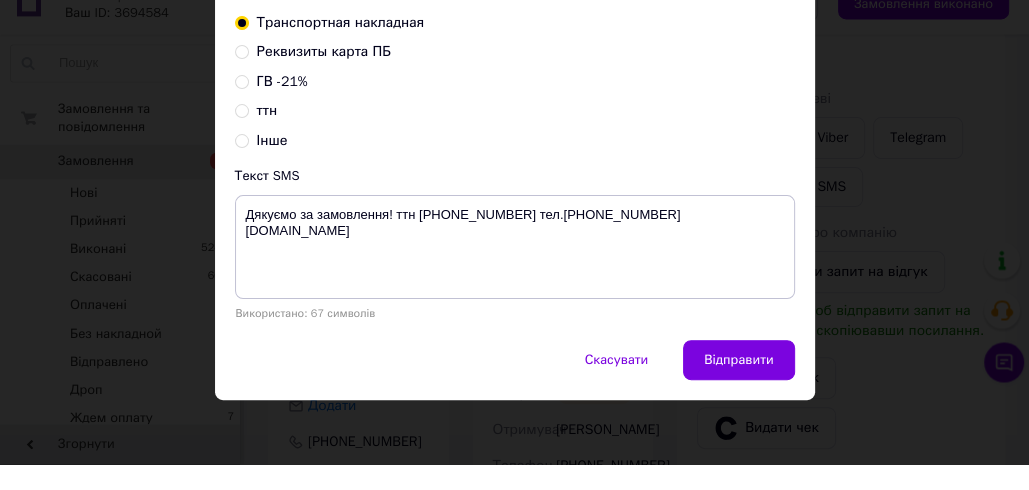 click on "× Відправка SMS Залишилось: 33.75 ₴ Поповнити баланс SMSClub Підключити LetsAds Альфа-ім'я  [DOMAIN_NAME] Оновити список альфа-імен Реквизиты для оплаты расчетный Транспортная накладная Реквизиты карта ПБ ГВ -21% ттн Інше Текст SMS Дякуємо за замовлення! ттн [PHONE_NUMBER] тел.[PHONE_NUMBER] [DOMAIN_NAME] Використано: 67 символів Скасувати   Відправити" at bounding box center (514, 245) 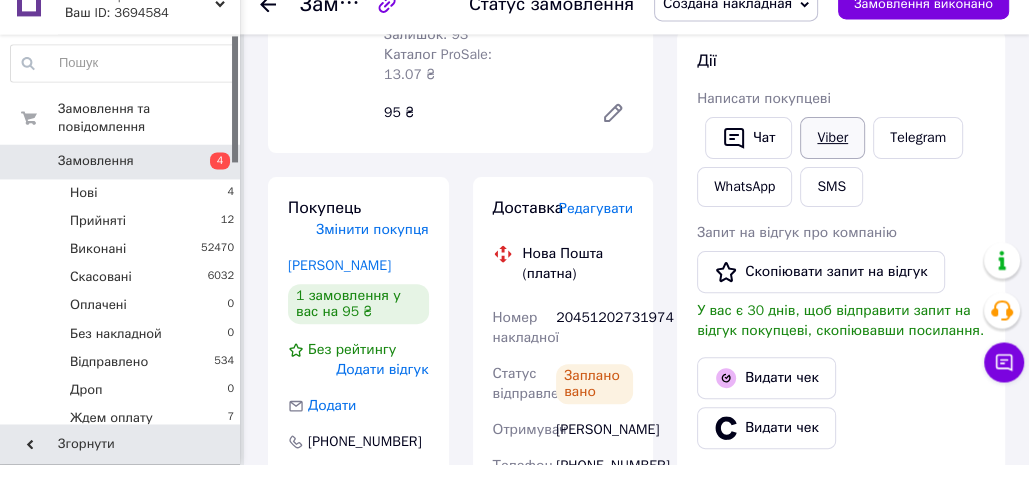 click on "Viber" at bounding box center (832, 164) 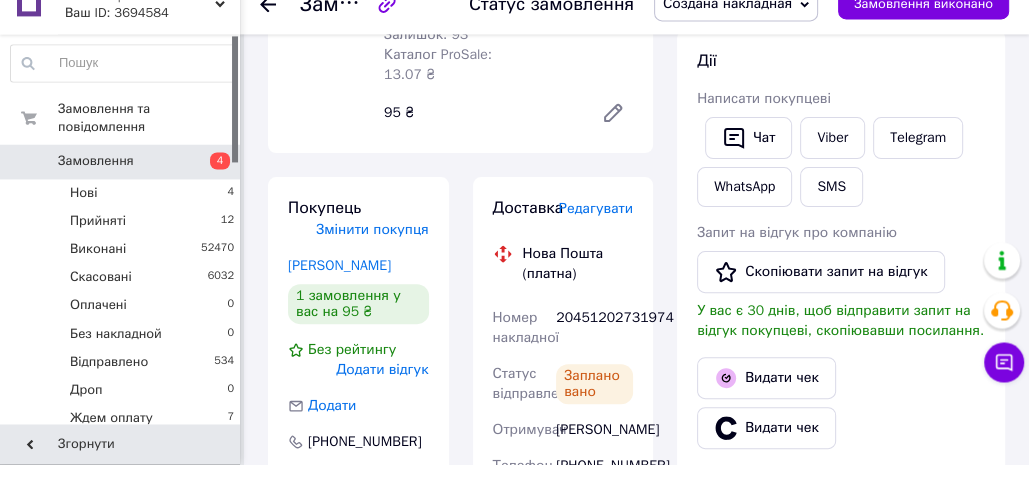 click on "Замовлення з додатку [DATE] 08:32 Товари в замовленні (1) Додати товар Клітковина для схуднення Чистотон Овес Біола (свіжа) Готово до відправки 95 ₴ Артикул: 9-043 Залишок: 93 Каталог ProSale: 13.07 ₴  1   шт. 95 ₴ Покупець Змінити покупця [PERSON_NAME] 1 замовлення у вас на 95 ₴ Без рейтингу   Додати відгук Додати [PHONE_NUMBER] Оплата Післяплата Доставка Редагувати Нова Пошта (платна) Номер накладної 20451202731974 Статус відправлення Заплановано Отримувач [PERSON_NAME] Телефон отримувача [PHONE_NUMBER] Адреса с. Залом, Пункт приймання-видачі (до 30 кг): вул. Преображенська, 3 [DATE] 95" at bounding box center (460, 809) 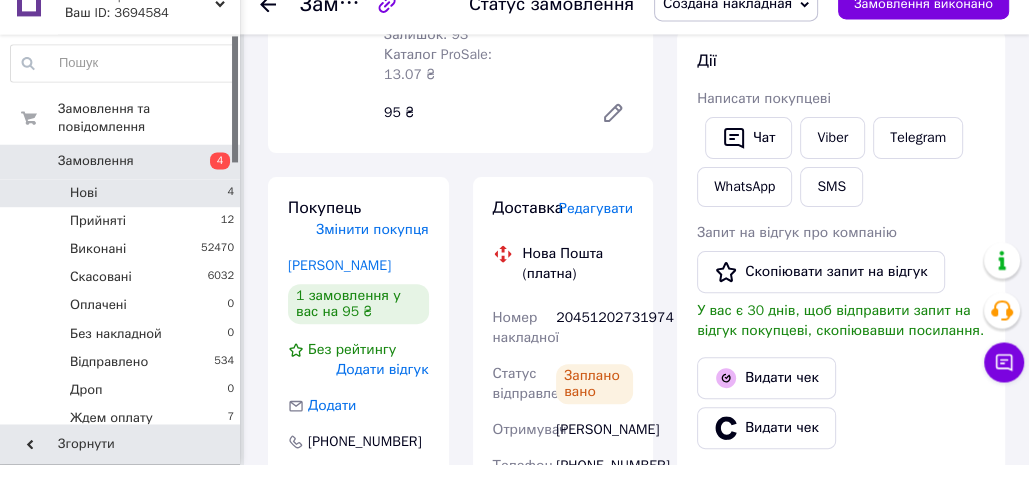 click on "Нові 4" at bounding box center (123, 219) 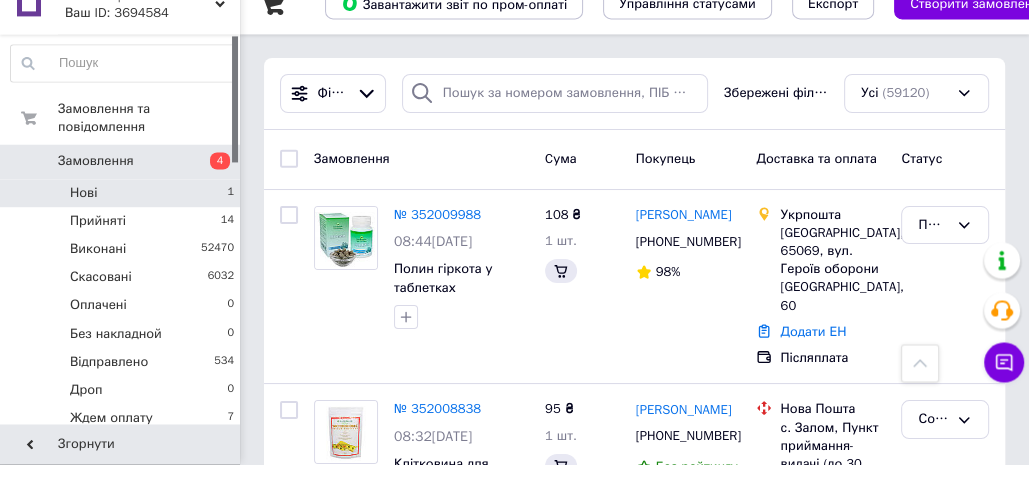 scroll, scrollTop: 344, scrollLeft: 0, axis: vertical 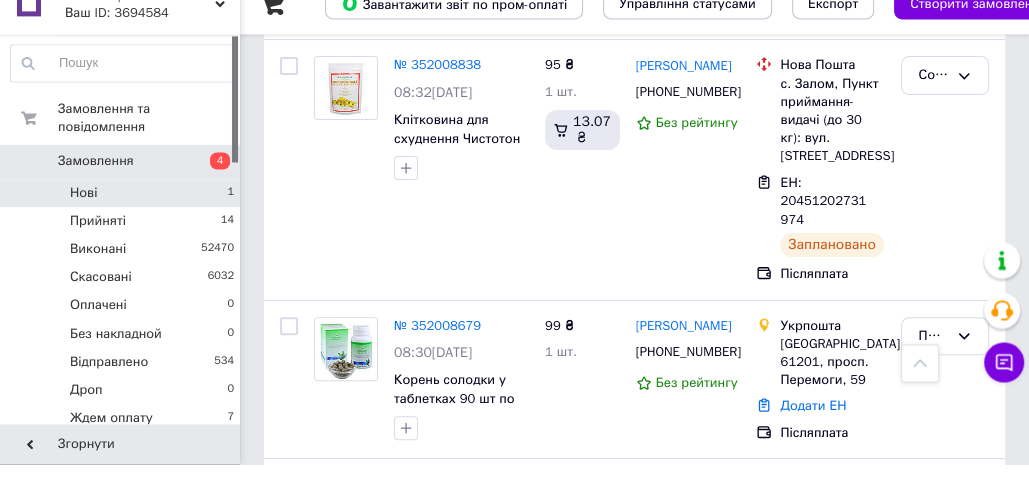 click on "Нові 1" at bounding box center (123, 219) 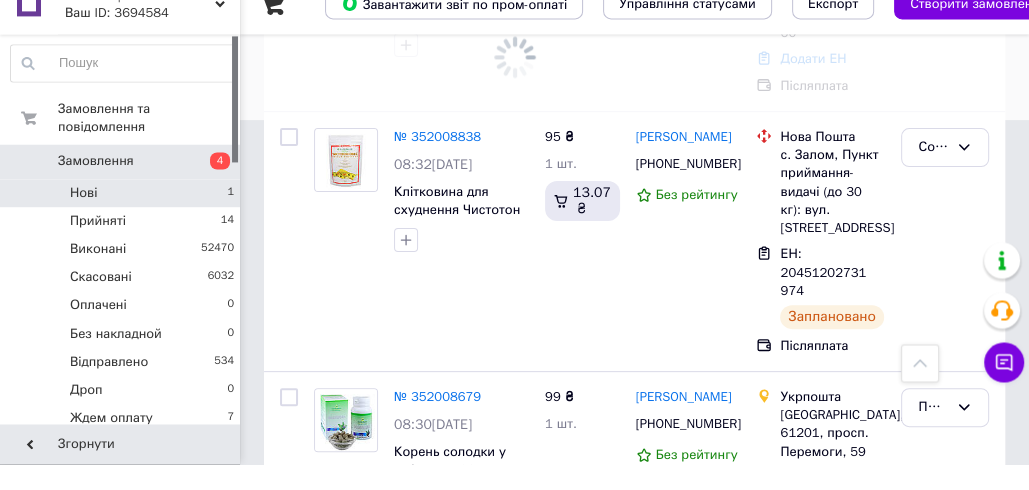scroll, scrollTop: 0, scrollLeft: 0, axis: both 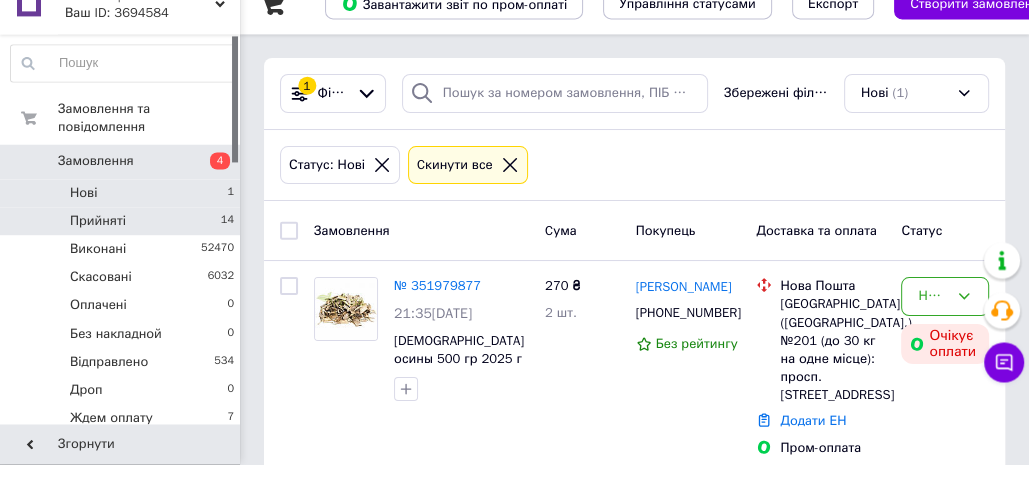click on "Прийняті 14" at bounding box center (123, 247) 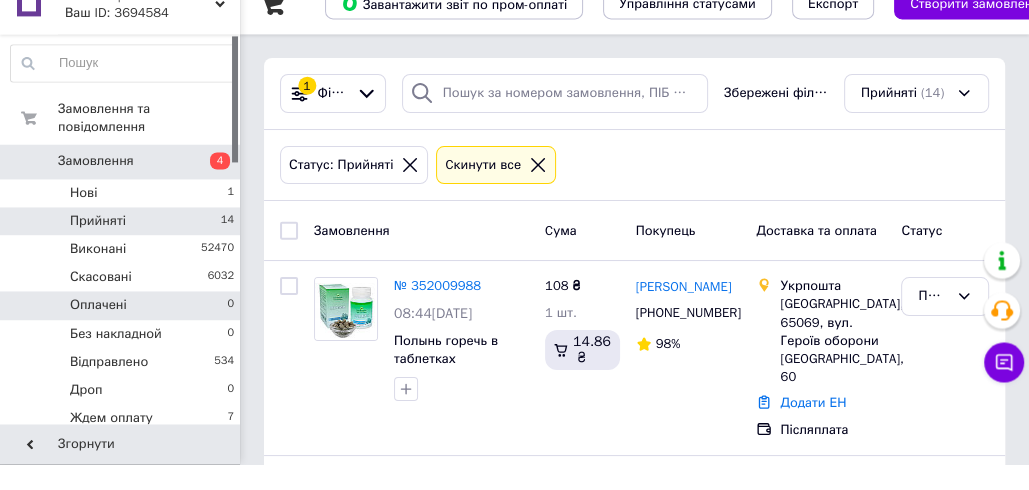 click on "Оплачені 0" at bounding box center [123, 331] 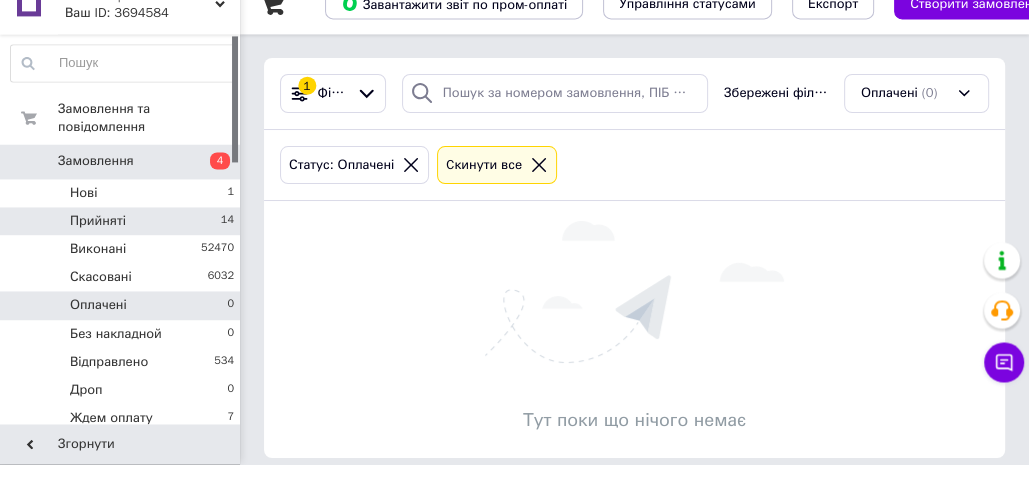 click on "Прийняті 14" at bounding box center (123, 247) 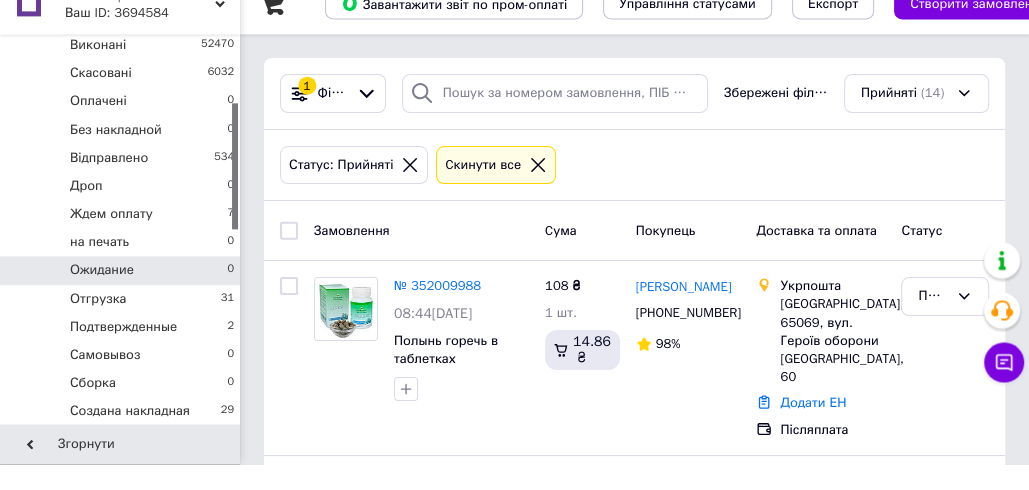 scroll, scrollTop: 198, scrollLeft: 0, axis: vertical 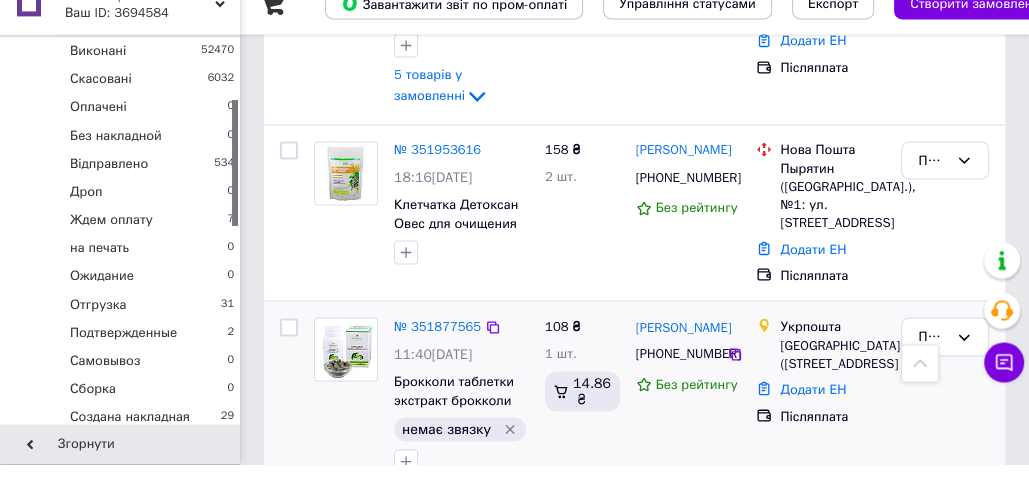 click 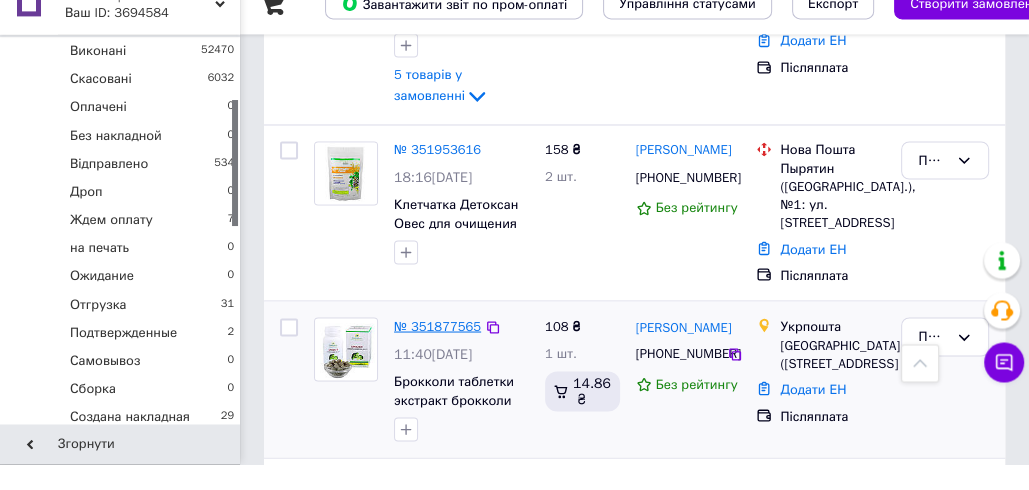 click on "№ 351877565" at bounding box center (437, 351) 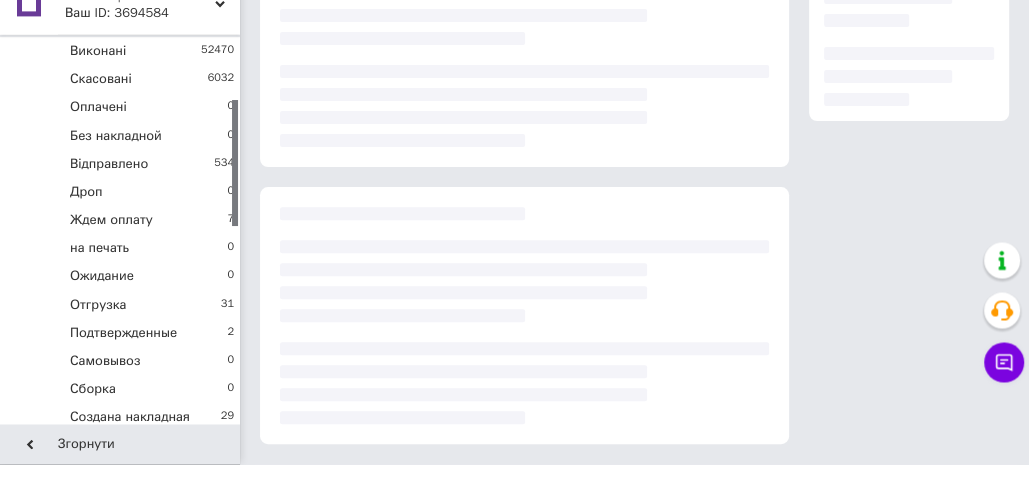 scroll, scrollTop: 424, scrollLeft: 0, axis: vertical 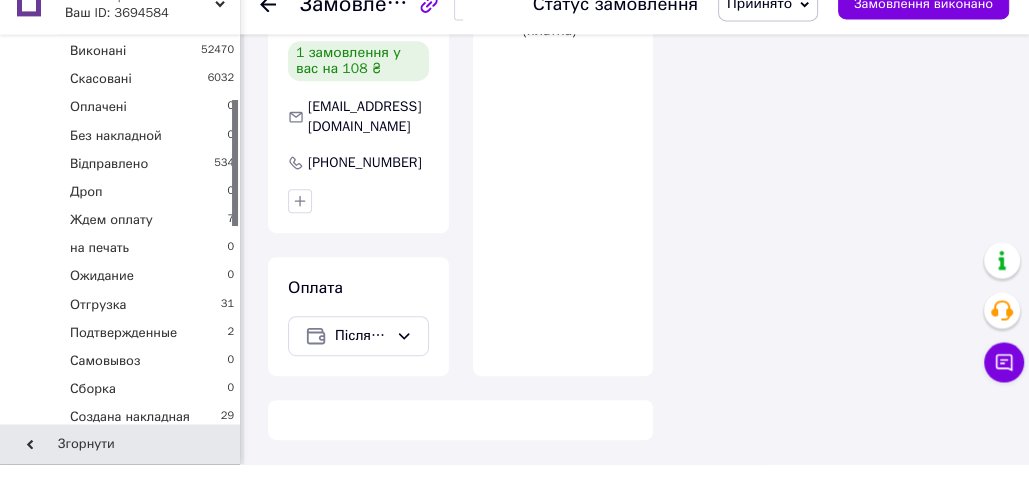 click on "Прийнято" at bounding box center [759, 29] 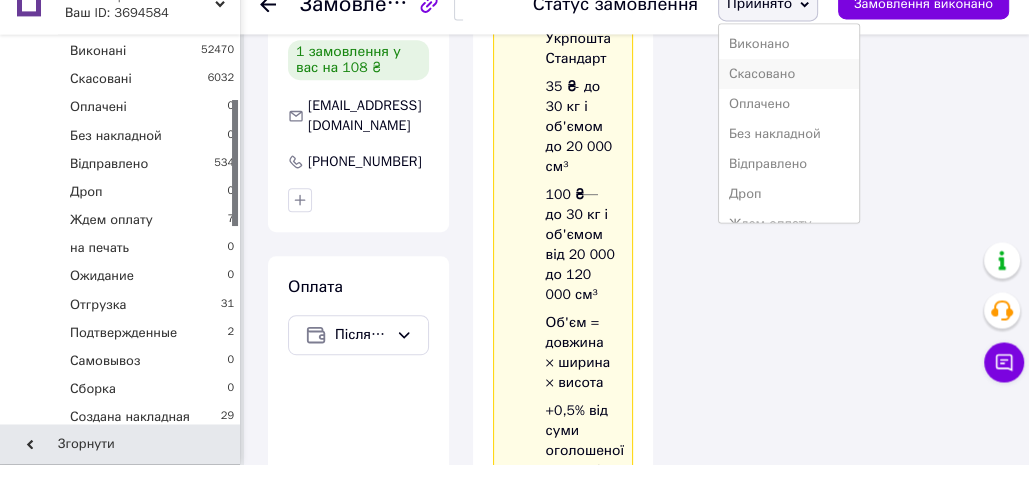 scroll, scrollTop: 1923, scrollLeft: 0, axis: vertical 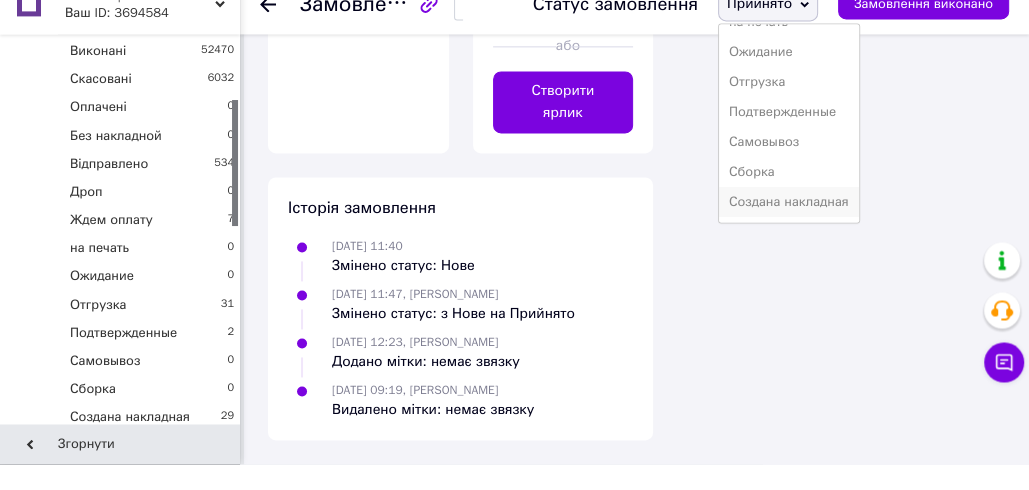 click on "Создана накладная" at bounding box center (789, 228) 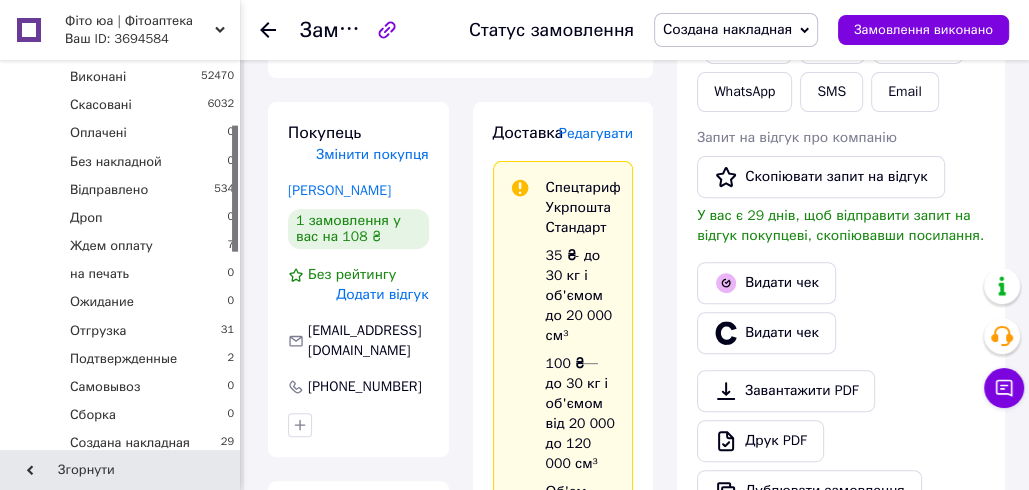 scroll, scrollTop: 364, scrollLeft: 0, axis: vertical 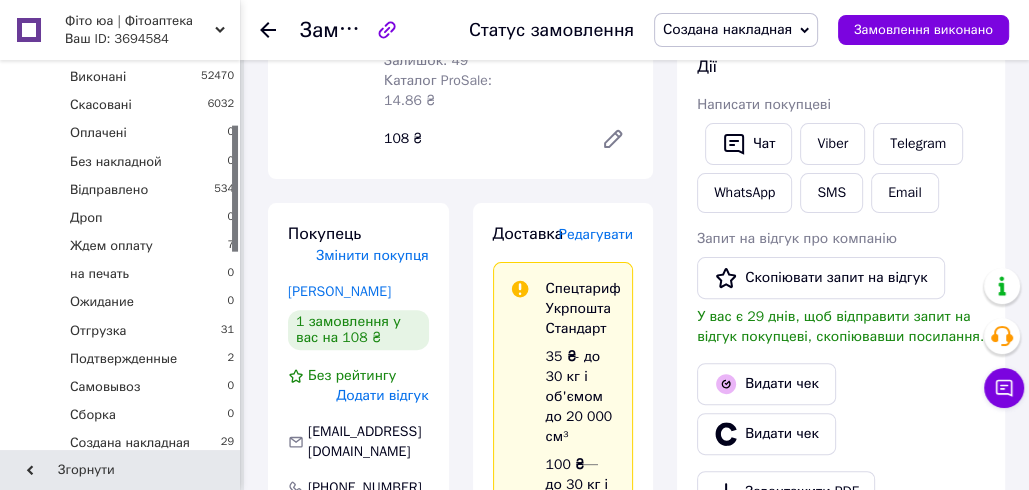 click on "Доставка Редагувати" at bounding box center [563, 234] 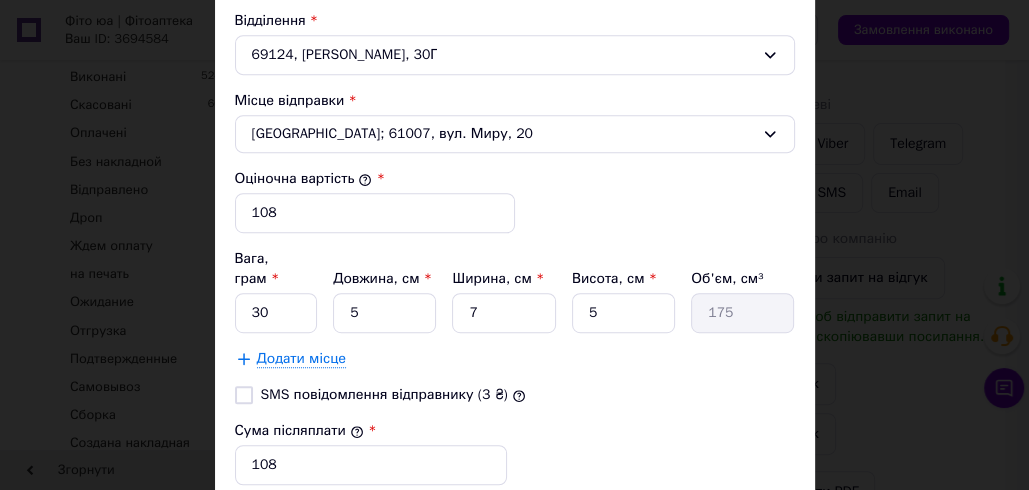 scroll, scrollTop: 810, scrollLeft: 0, axis: vertical 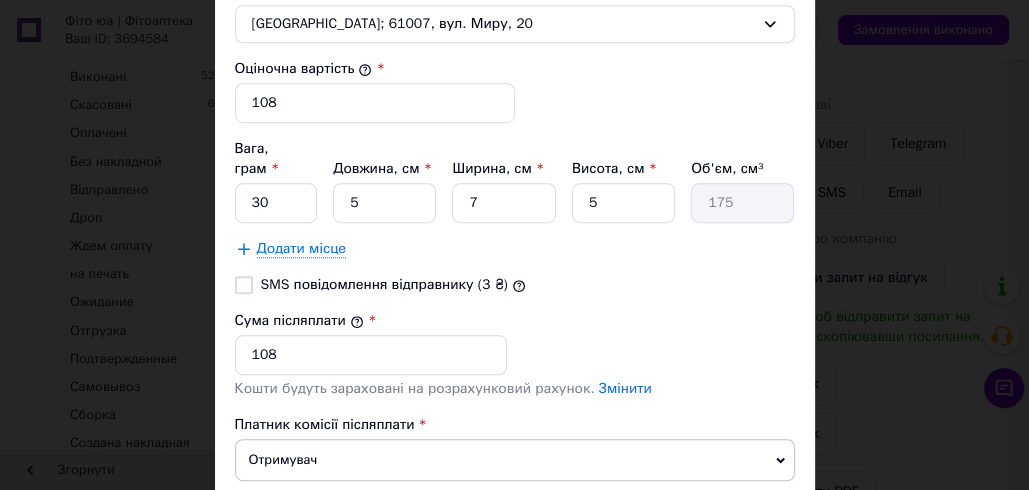 drag, startPoint x: 847, startPoint y: 350, endPoint x: 846, endPoint y: 365, distance: 15.033297 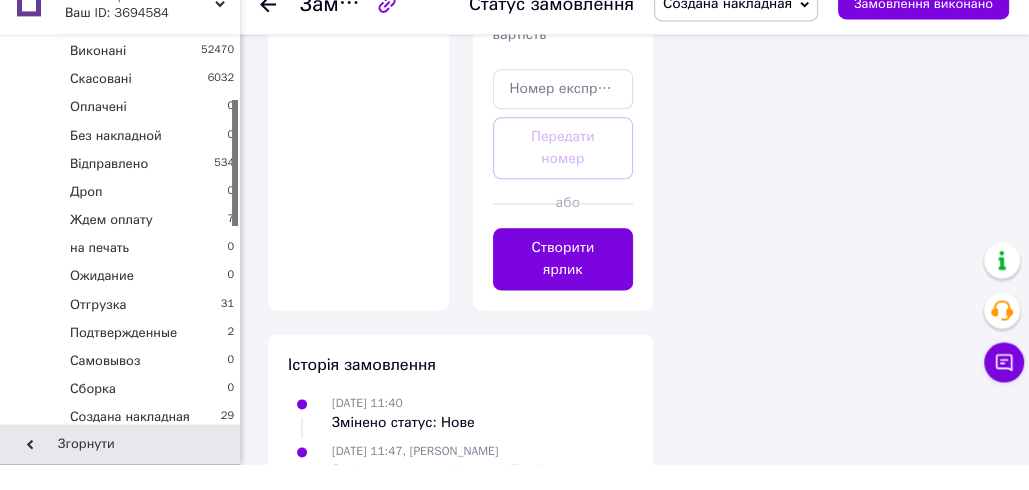 scroll, scrollTop: 1805, scrollLeft: 0, axis: vertical 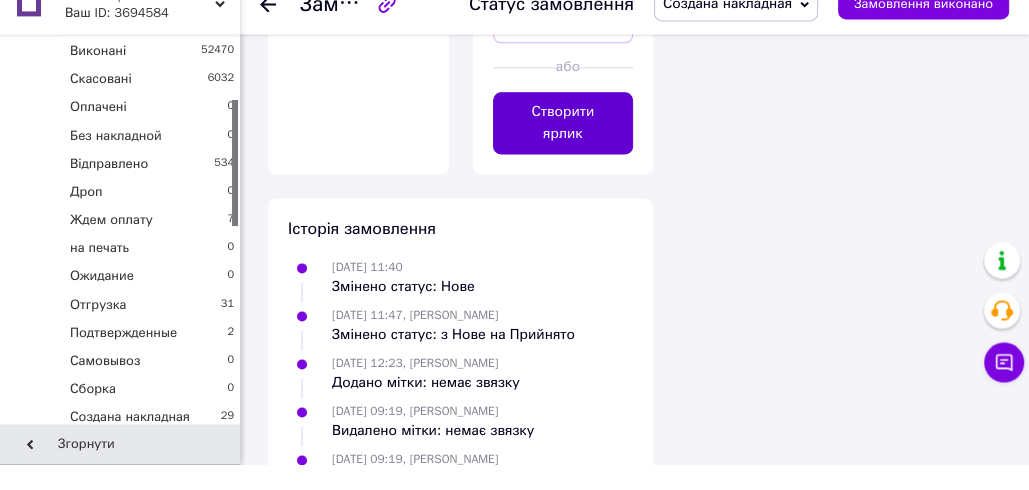 click on "Створити ярлик" at bounding box center [563, 149] 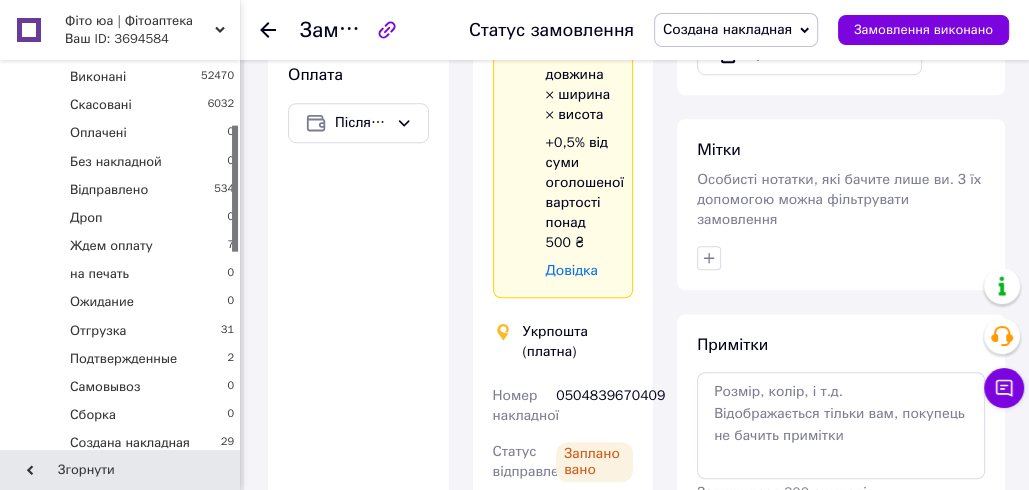scroll, scrollTop: 901, scrollLeft: 0, axis: vertical 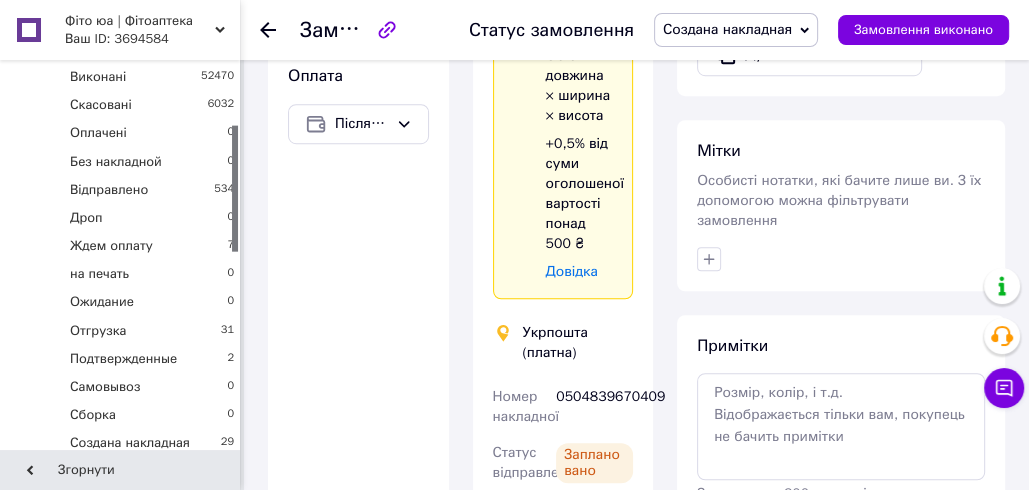 click on "0504839670409" at bounding box center [594, 407] 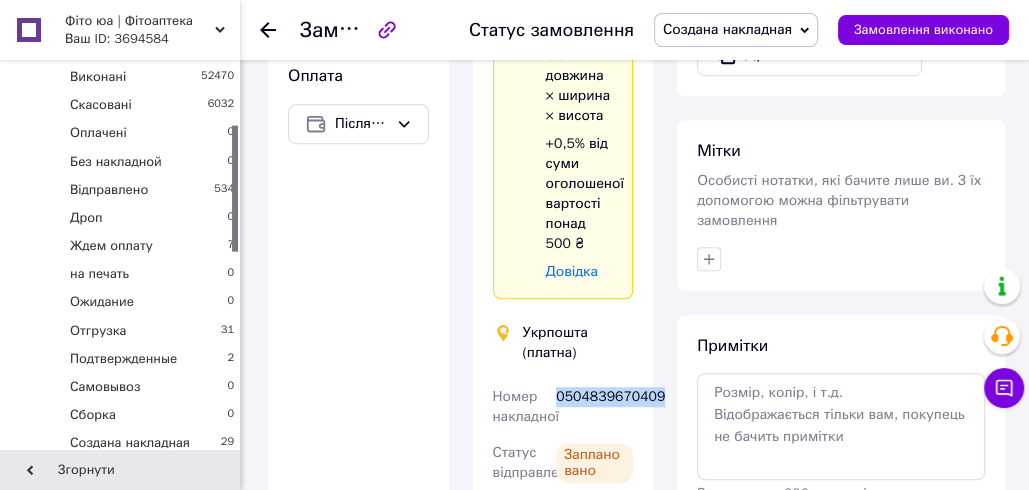 click on "0504839670409" at bounding box center (594, 407) 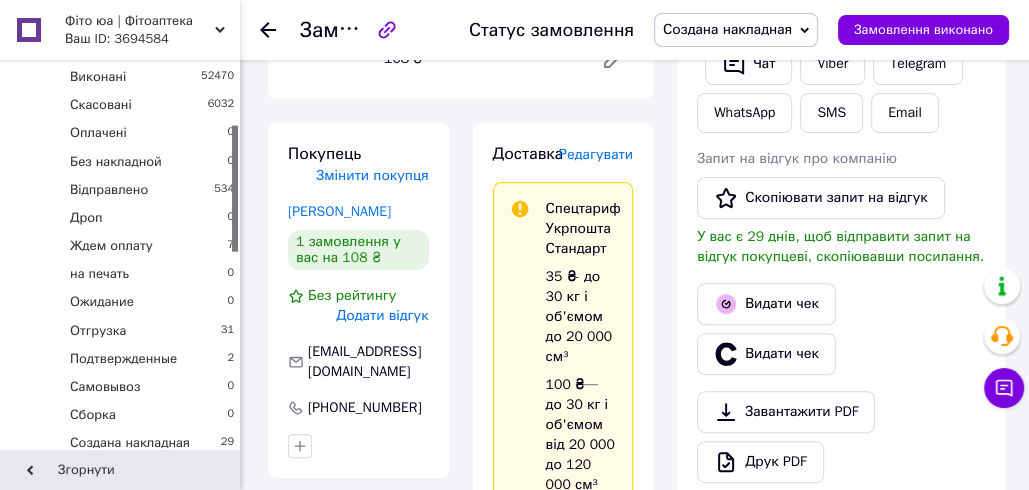 scroll, scrollTop: 442, scrollLeft: 0, axis: vertical 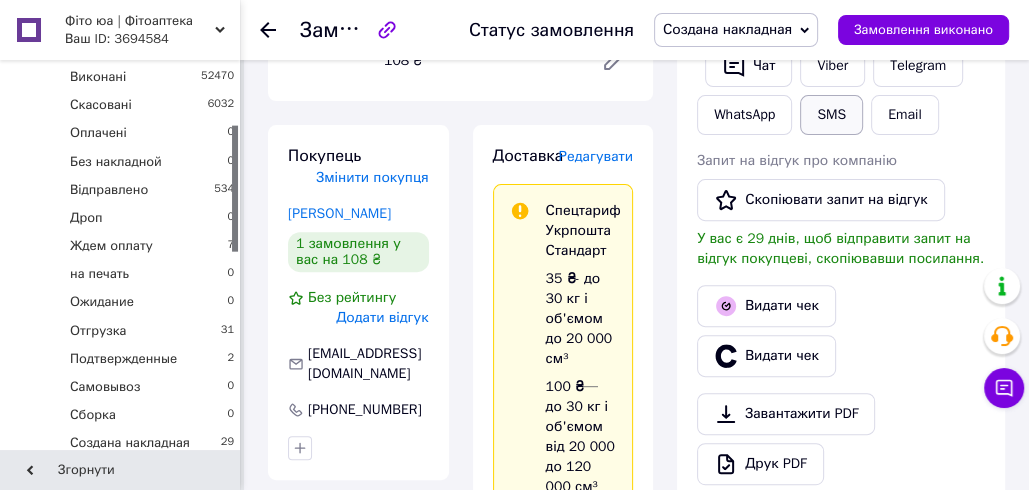 click on "SMS" at bounding box center [831, 115] 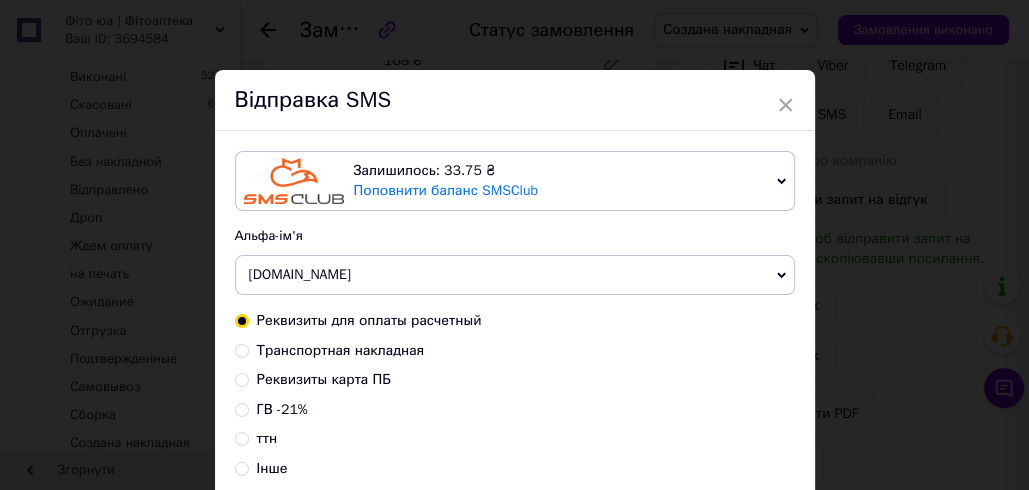 click on "Транспортная накладная" at bounding box center [341, 350] 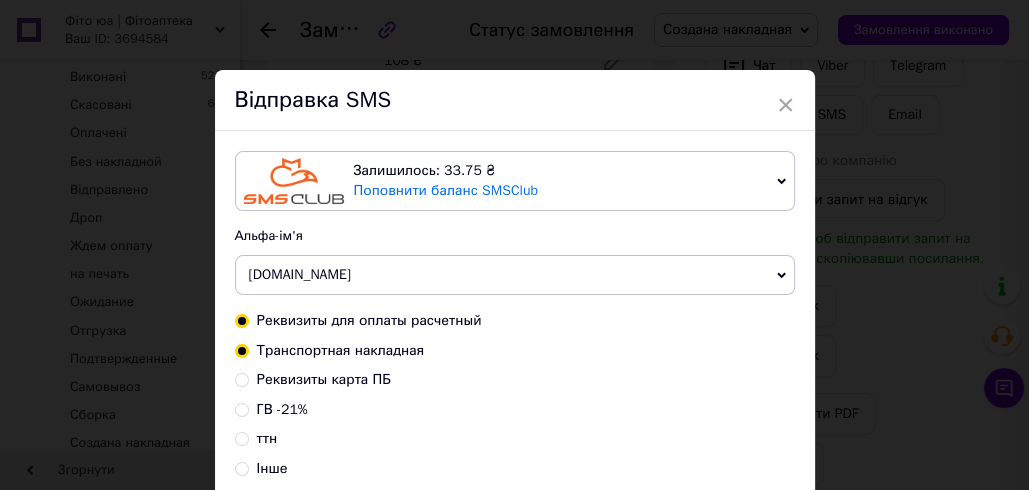 radio on "true" 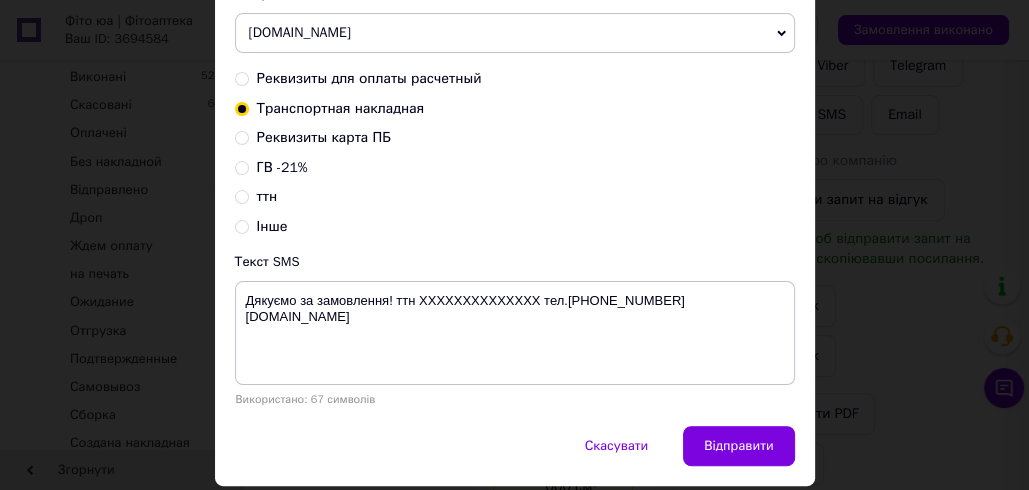 scroll, scrollTop: 302, scrollLeft: 0, axis: vertical 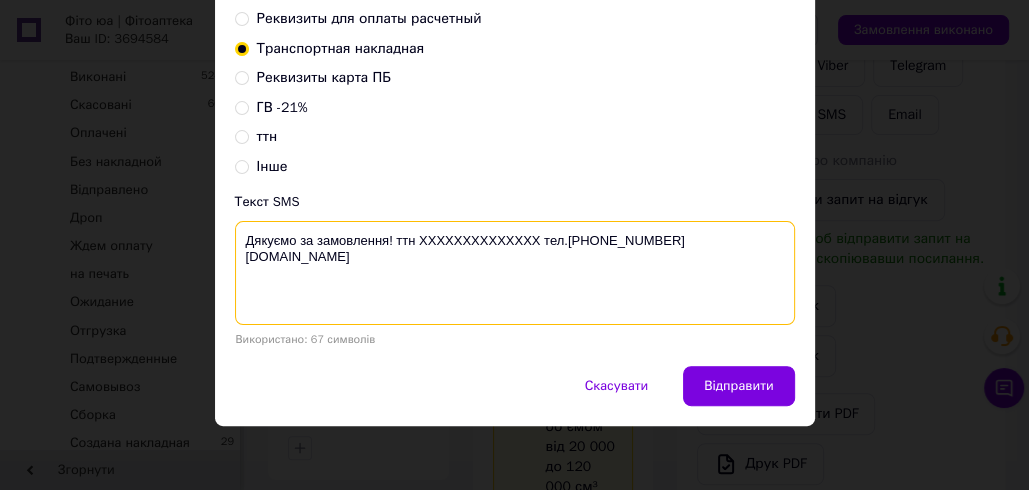 click on "Дякуємо за замовлення! ттн XXXXXXXXXXXXXX тел.[PHONE_NUMBER] [DOMAIN_NAME]" at bounding box center (515, 273) 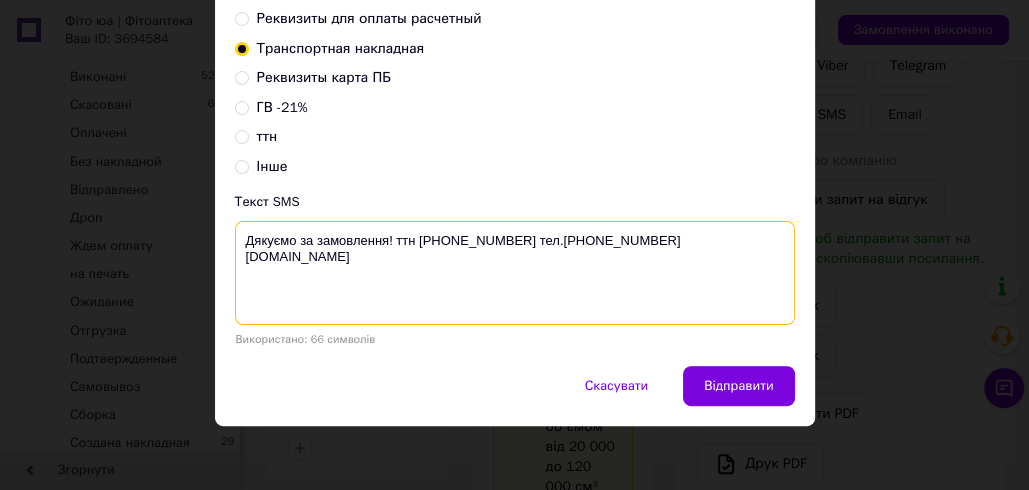 drag, startPoint x: 518, startPoint y: 235, endPoint x: 241, endPoint y: 239, distance: 277.02887 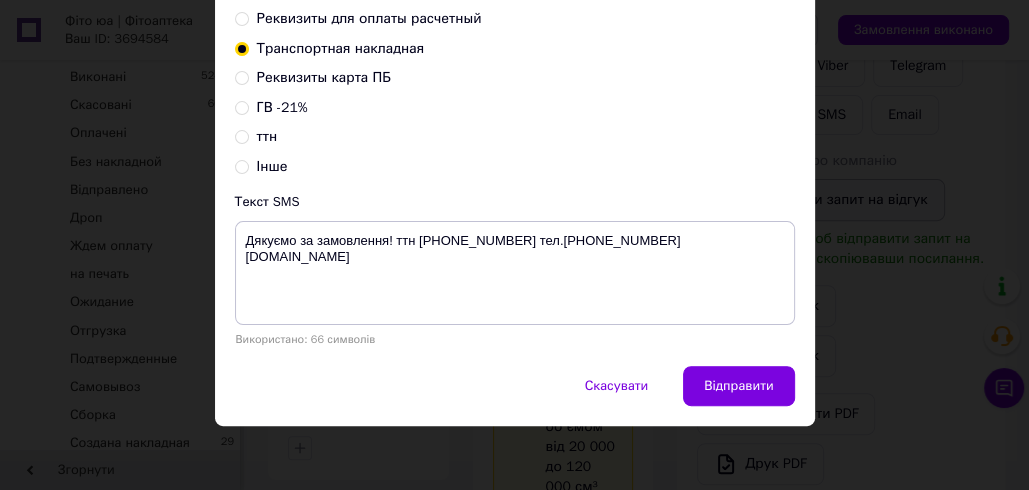 click on "× Відправка SMS Залишилось: 33.75 ₴ Поповнити баланс SMSClub Підключити LetsAds Альфа-ім'я  [DOMAIN_NAME] Оновити список альфа-імен Реквизиты для оплаты расчетный Транспортная накладная Реквизиты карта ПБ ГВ -21% ттн Інше Текст SMS Дякуємо за замовлення! ттн [PHONE_NUMBER] тел.[PHONE_NUMBER] [DOMAIN_NAME] Використано: 66 символів Скасувати   Відправити" at bounding box center [514, 245] 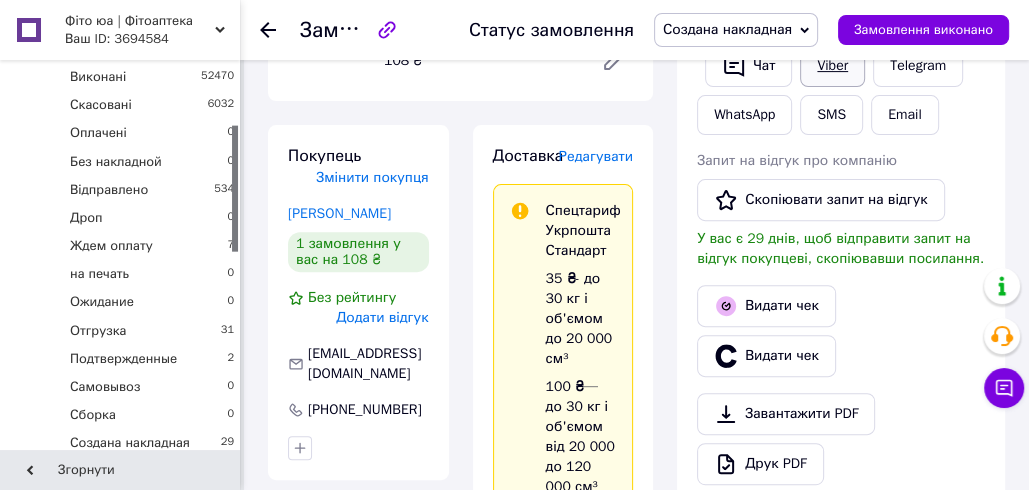 click on "Viber" at bounding box center [832, 66] 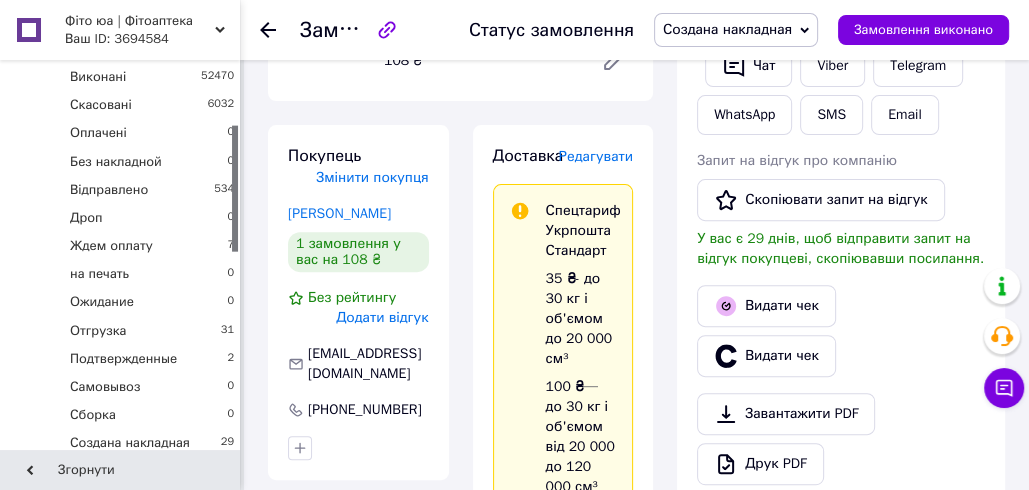 click on "Замовлення з Bigl [DATE] 11:40 Товари в замовленні (1) Додати товар Броколі пігулки екстракт броколі природний індол 90 шт Данікафарм Готово до відправки 108 ₴ Артикул: 15-109 Залишок: 49 Каталог ProSale: 14.86 ₴  1   шт. 108 ₴ Покупець Змінити покупця [PERSON_NAME] 1 замовлення у вас на 108 ₴ Без рейтингу   Додати відгук [EMAIL_ADDRESS][DOMAIN_NAME] [PHONE_NUMBER] Оплата Післяплата Доставка Редагувати Спецтариф Укрпошта Стандарт 35 ₴  - до 30 кг і об'ємом до 20 000 см³ 100 ₴  — до 30 кг і об'ємом від 20 000 до 120 000 см³ Об'єм = довжина × ширина × висота +0,5% від суми оголошеної вартості понад 500 ₴ Довідка 0504839670409" at bounding box center [460, 794] 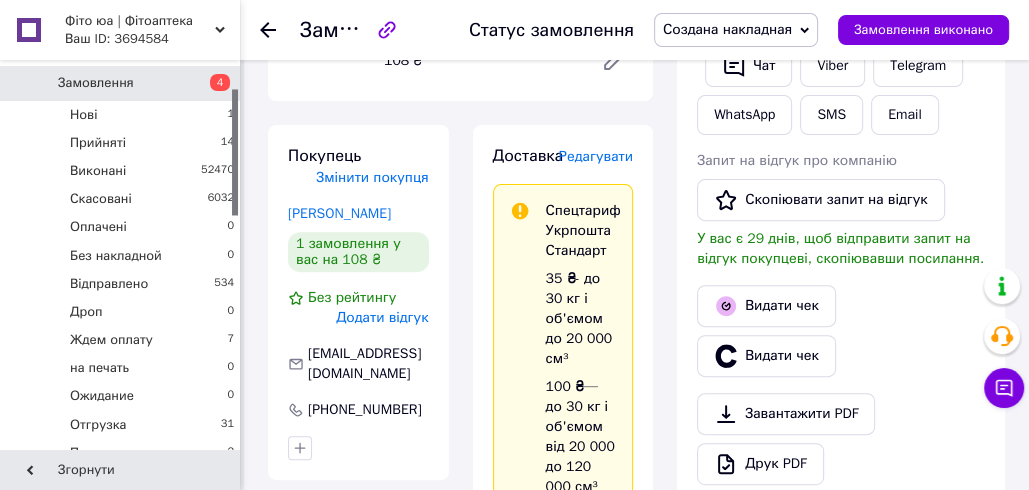scroll, scrollTop: 85, scrollLeft: 0, axis: vertical 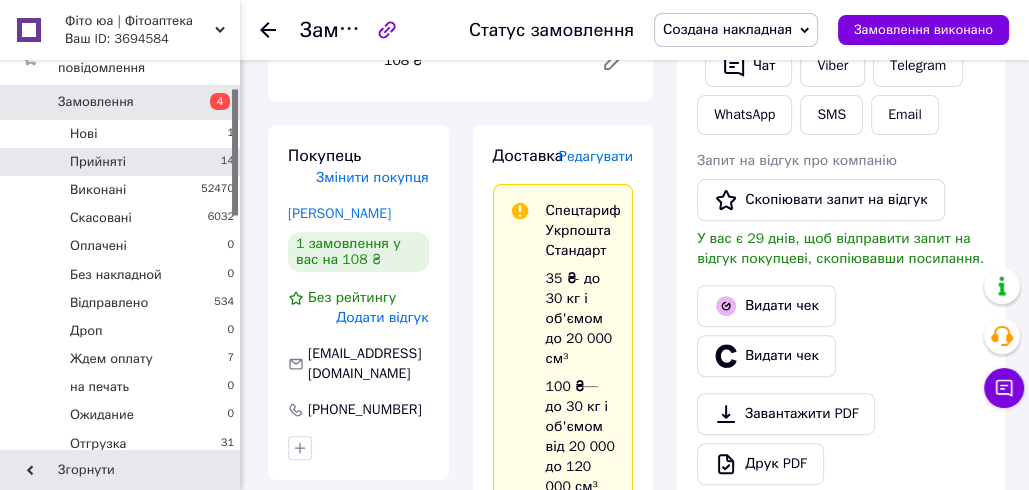 click on "Прийняті 14" at bounding box center [123, 162] 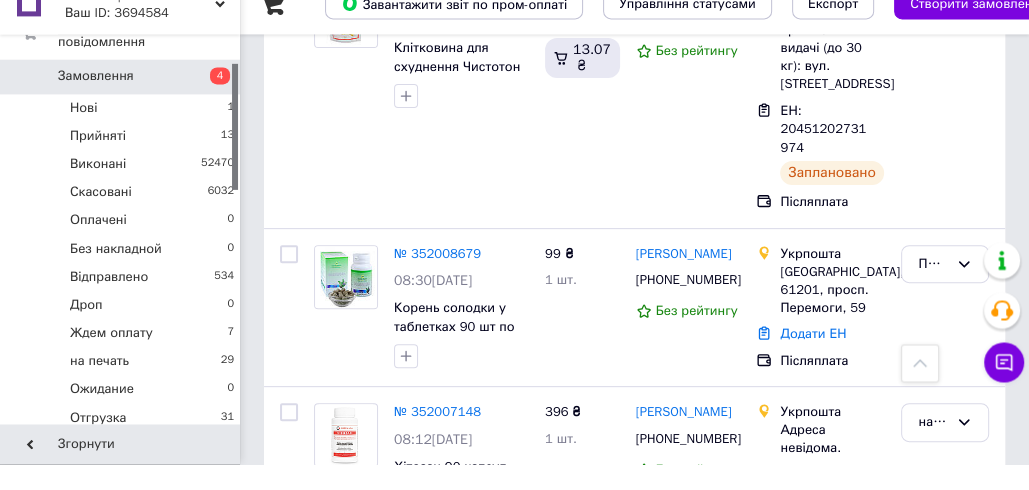 scroll, scrollTop: 2047, scrollLeft: 0, axis: vertical 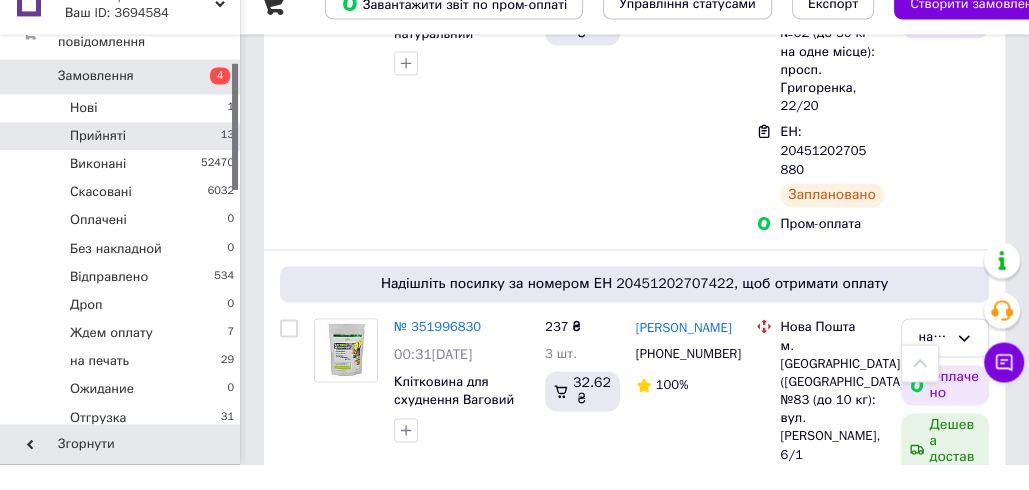 click on "Прийняті 13" at bounding box center (123, 162) 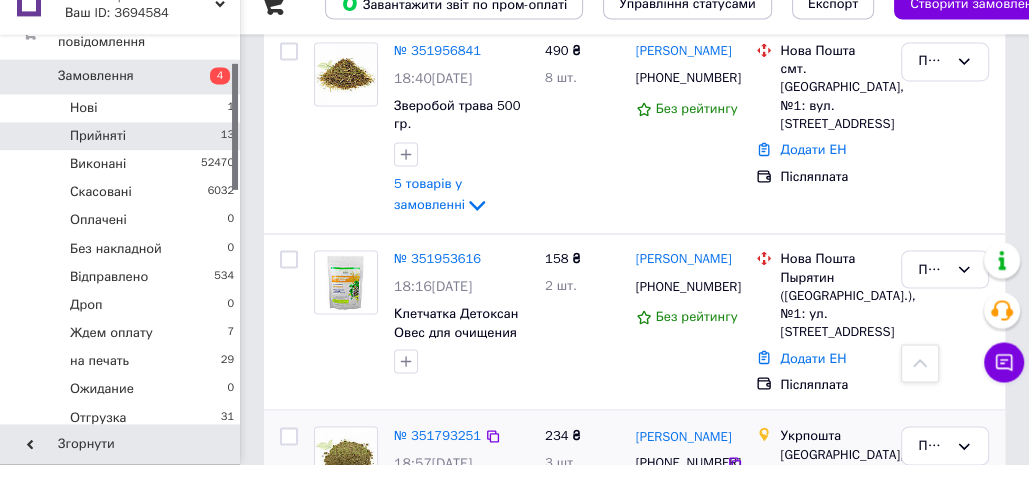 scroll, scrollTop: 2356, scrollLeft: 0, axis: vertical 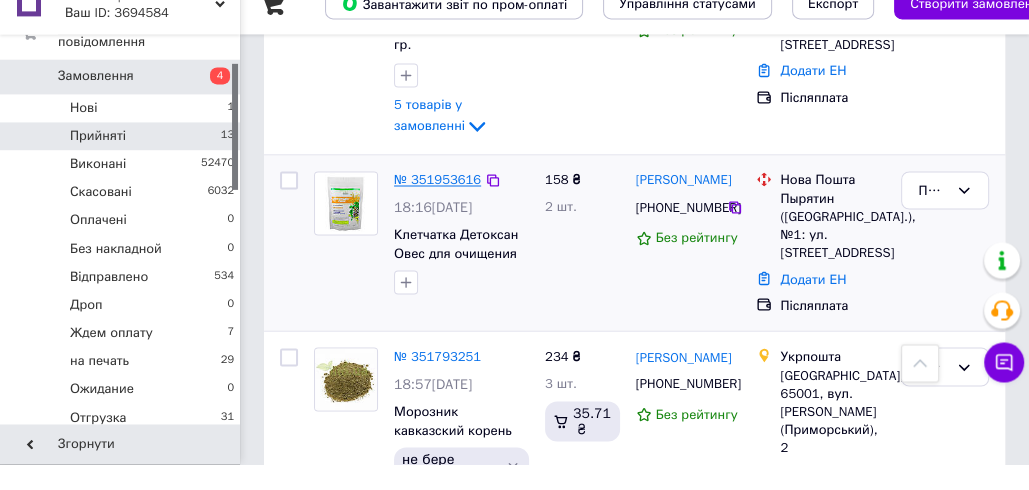 click on "№ 351953616" at bounding box center (437, 205) 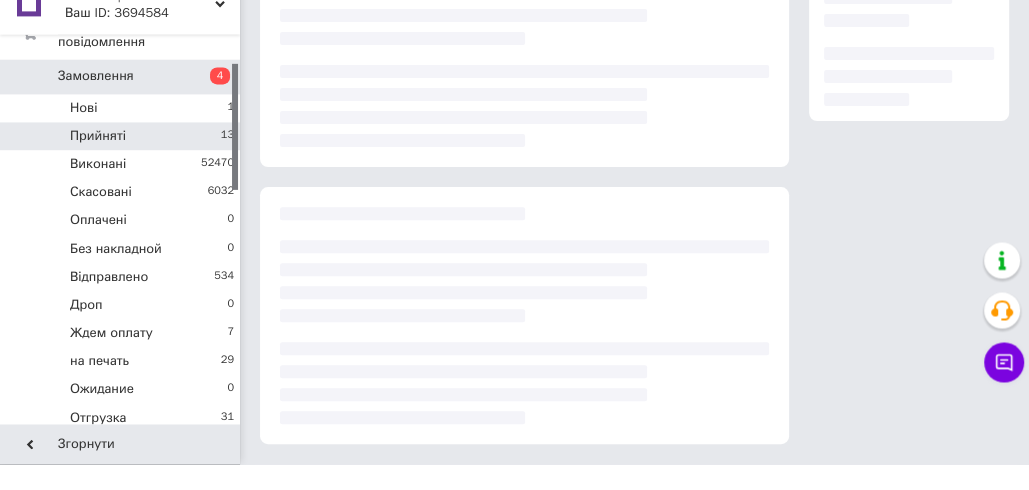 scroll, scrollTop: 424, scrollLeft: 0, axis: vertical 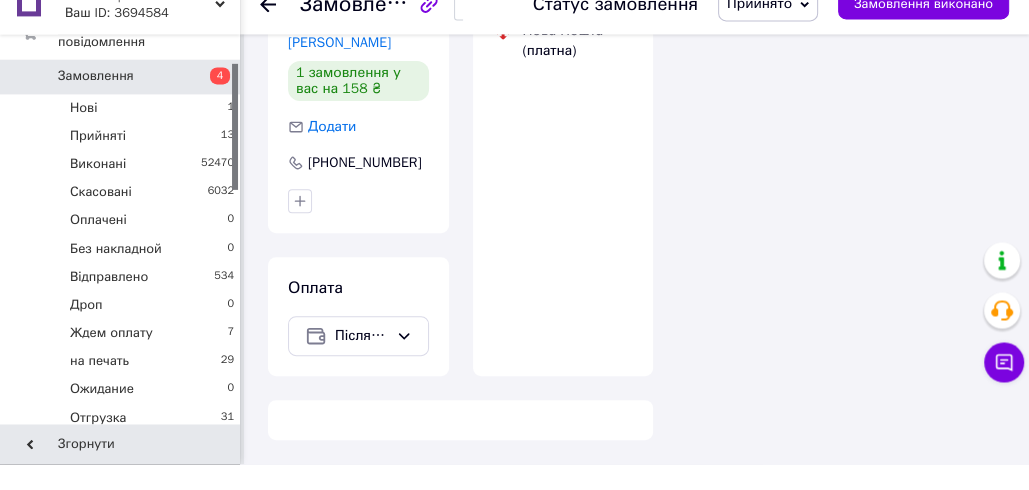 click on "Прийнято" at bounding box center (759, 29) 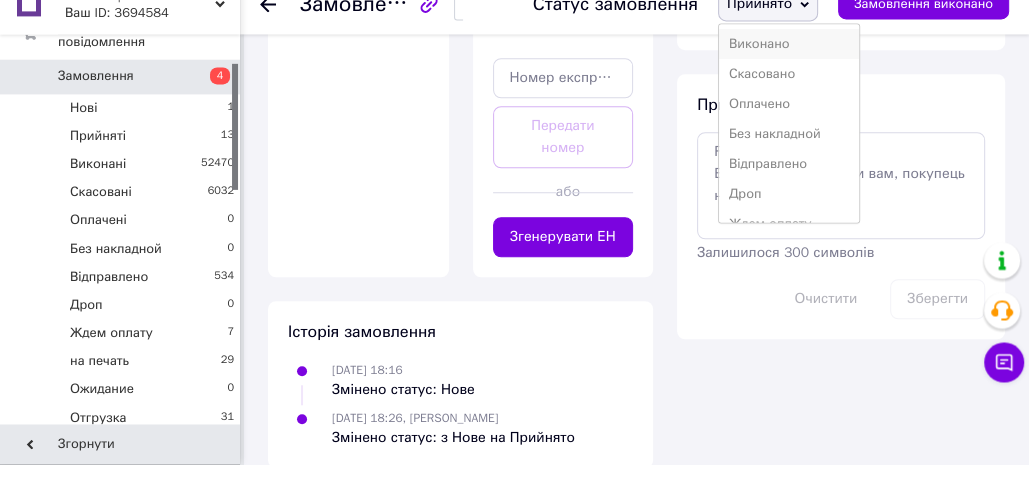 scroll, scrollTop: 1173, scrollLeft: 0, axis: vertical 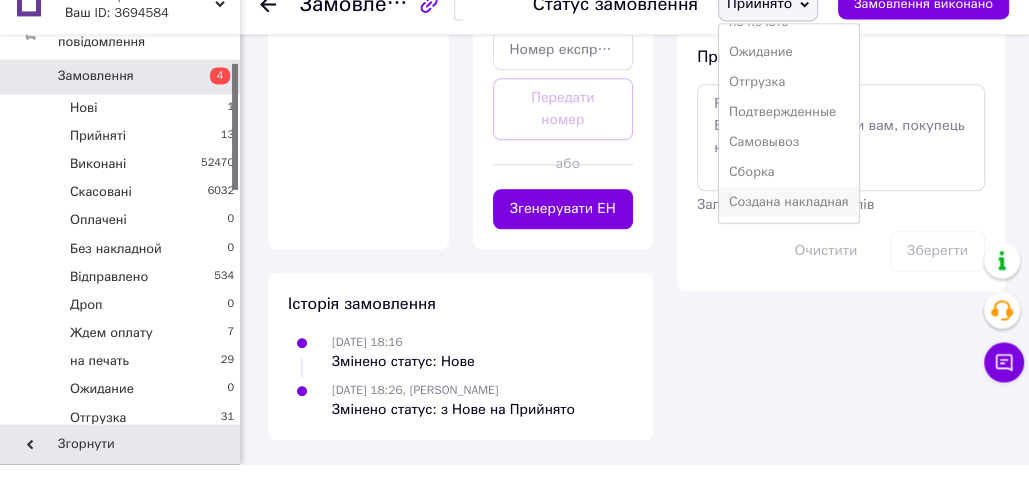 click on "Создана накладная" at bounding box center (789, 228) 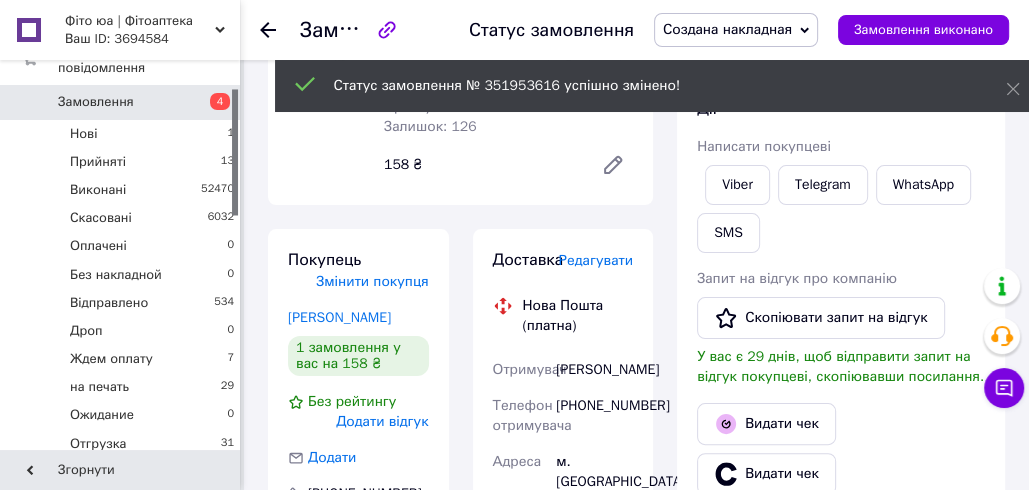 scroll, scrollTop: 217, scrollLeft: 0, axis: vertical 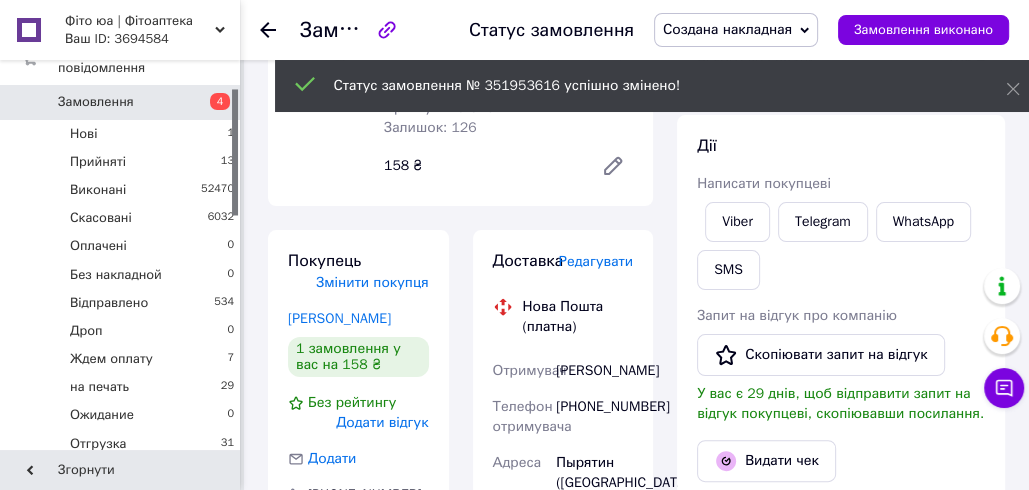 click on "Редагувати" at bounding box center (596, 261) 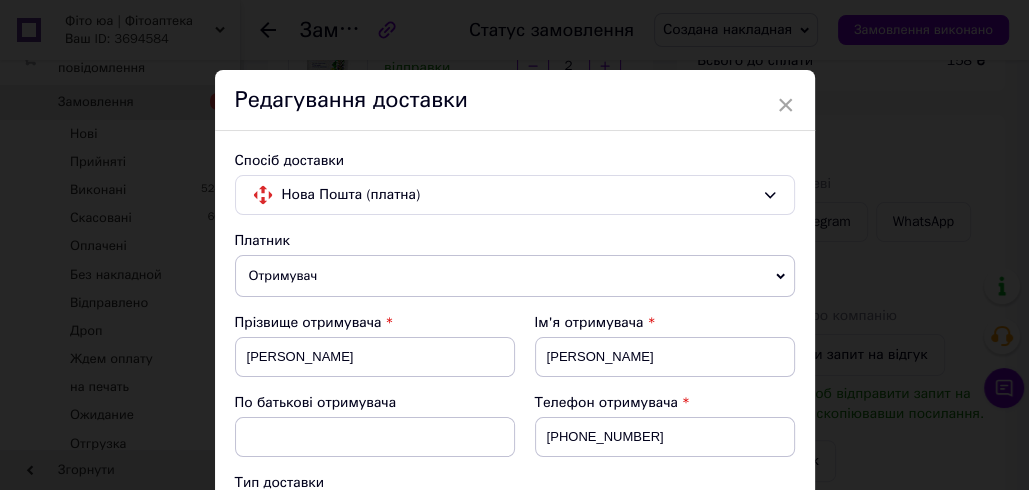 scroll, scrollTop: 1030, scrollLeft: 0, axis: vertical 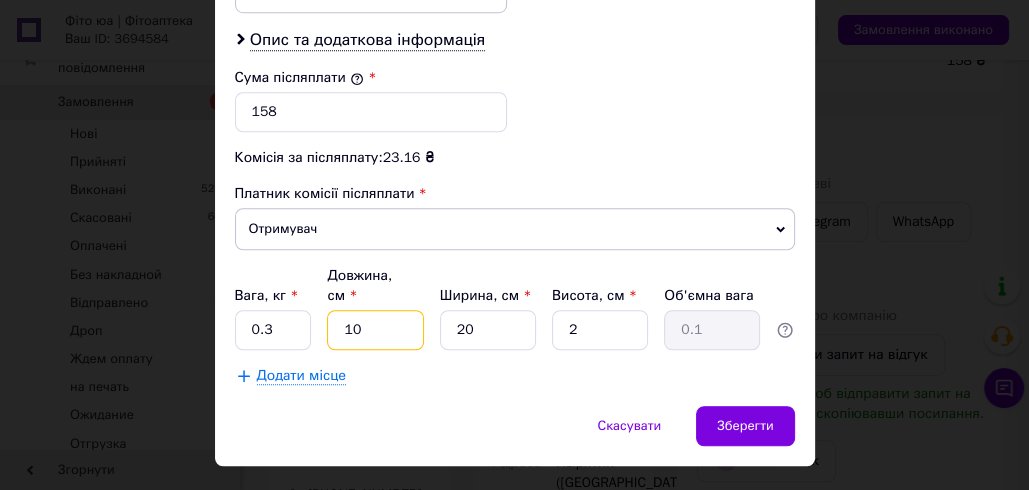 drag, startPoint x: 340, startPoint y: 279, endPoint x: 359, endPoint y: 290, distance: 21.954498 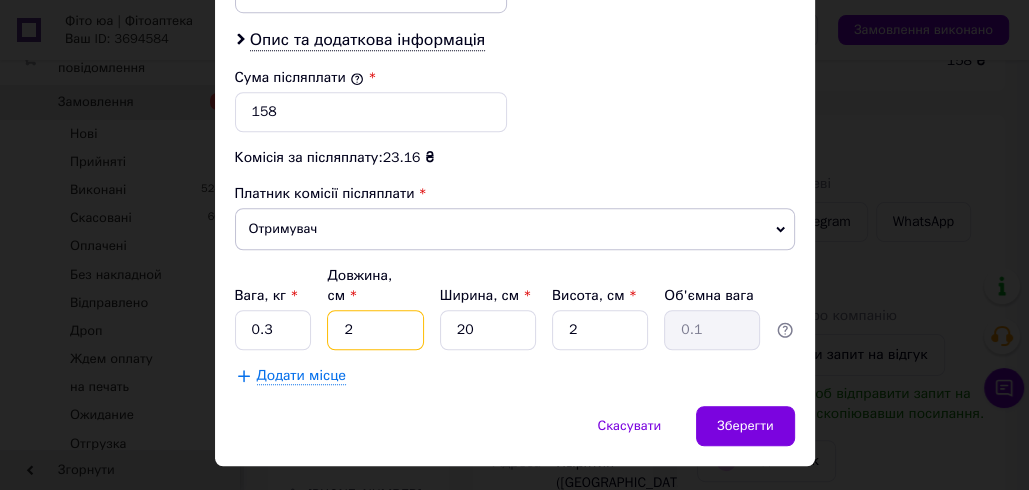 type on "21" 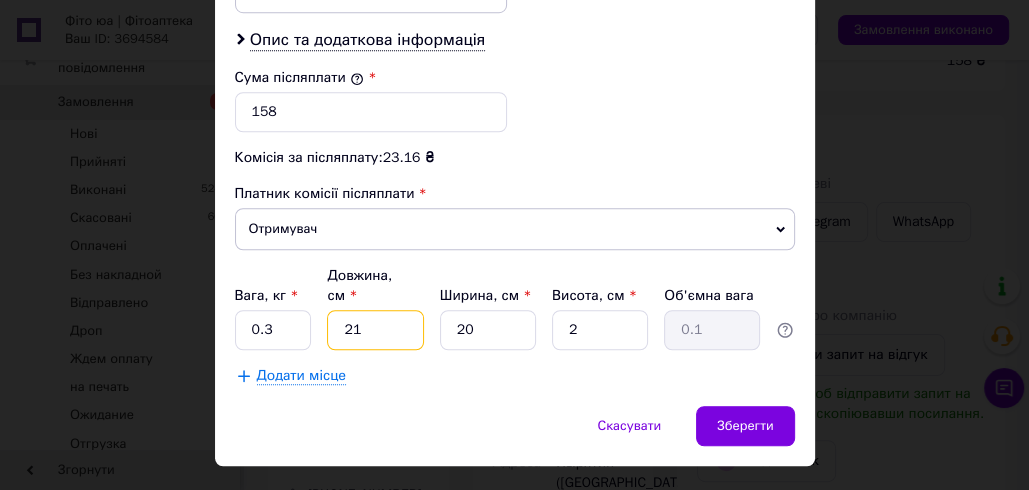 type on "0.21" 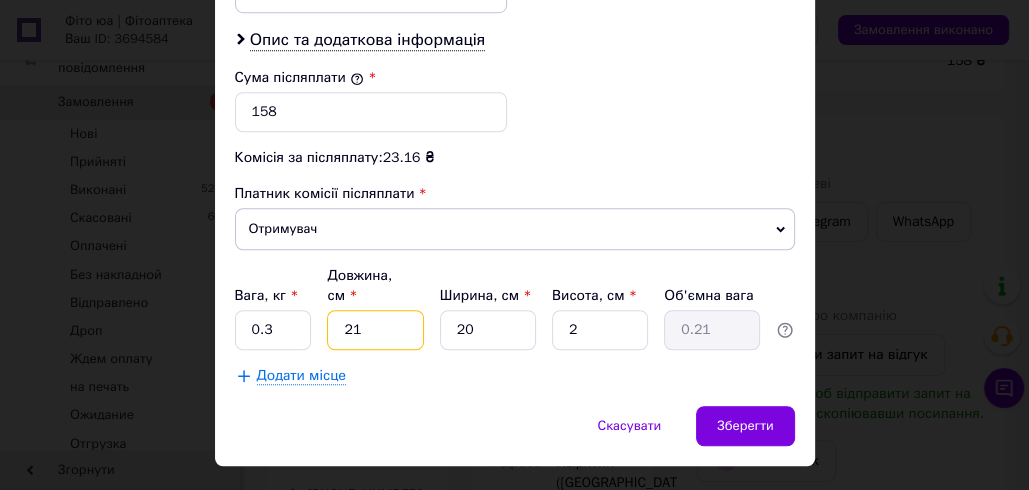 type on "21" 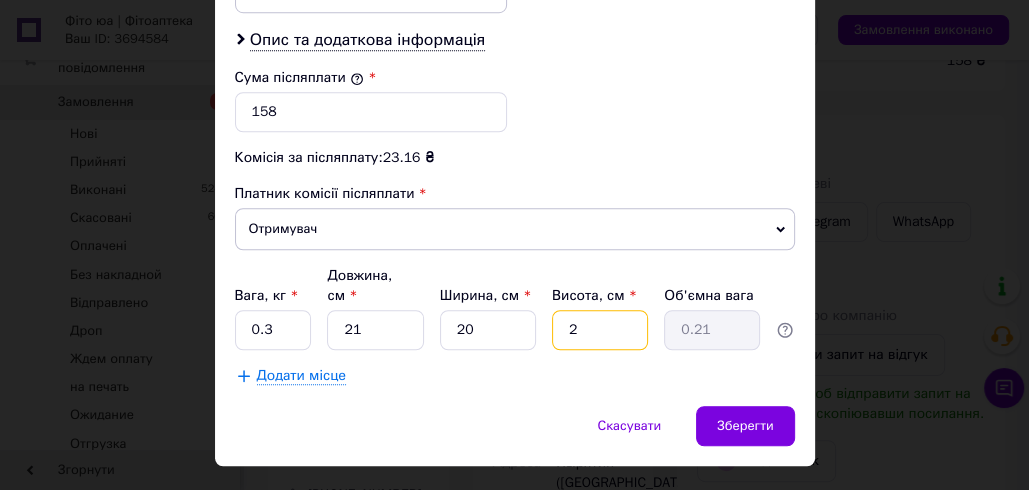 click on "2" at bounding box center [600, 330] 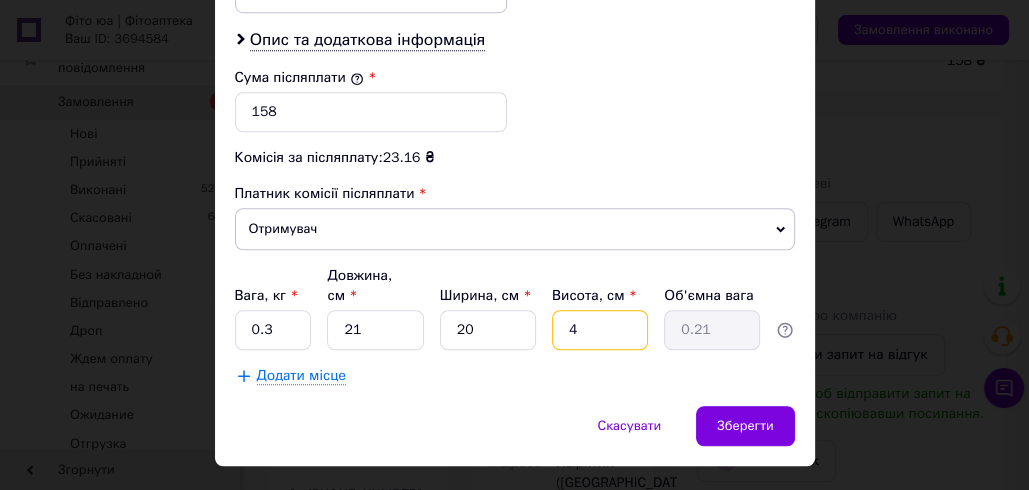 type on "0.42" 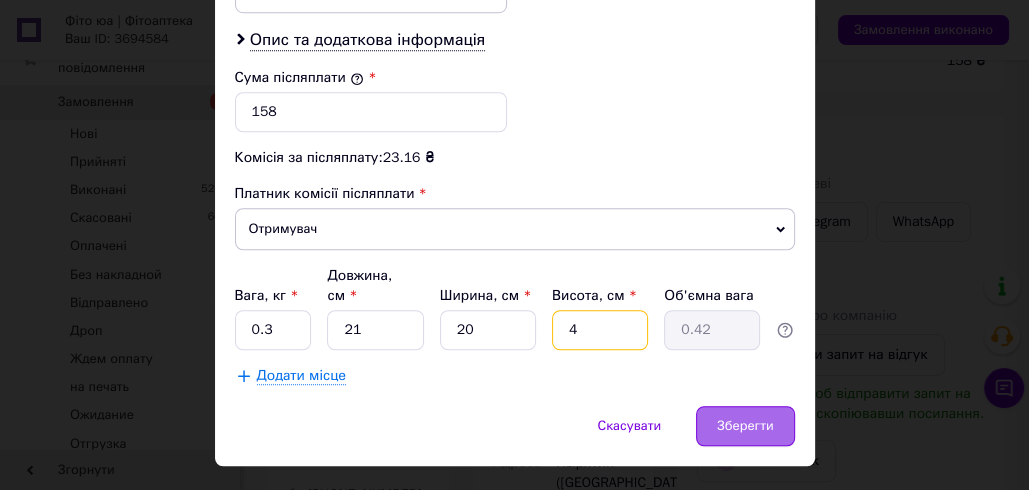 type on "4" 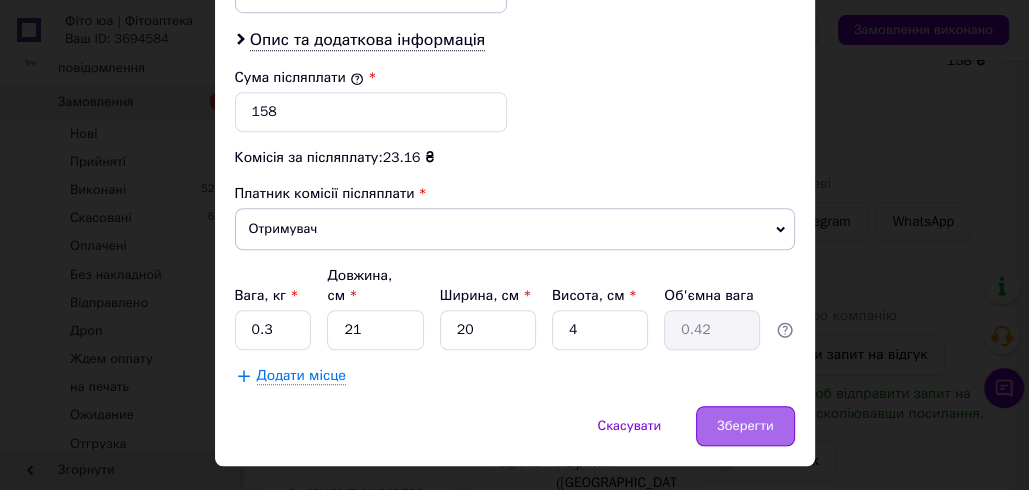click on "Зберегти" at bounding box center [745, 426] 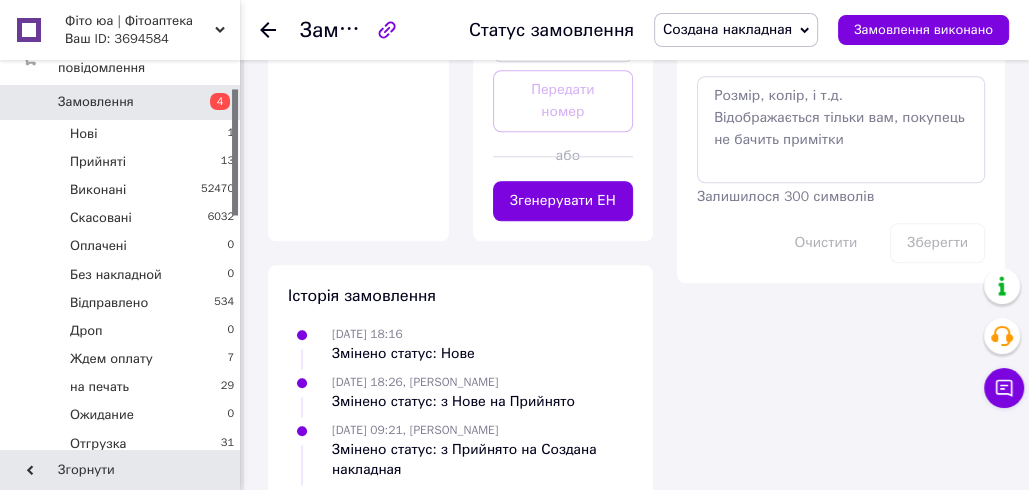 scroll, scrollTop: 1128, scrollLeft: 0, axis: vertical 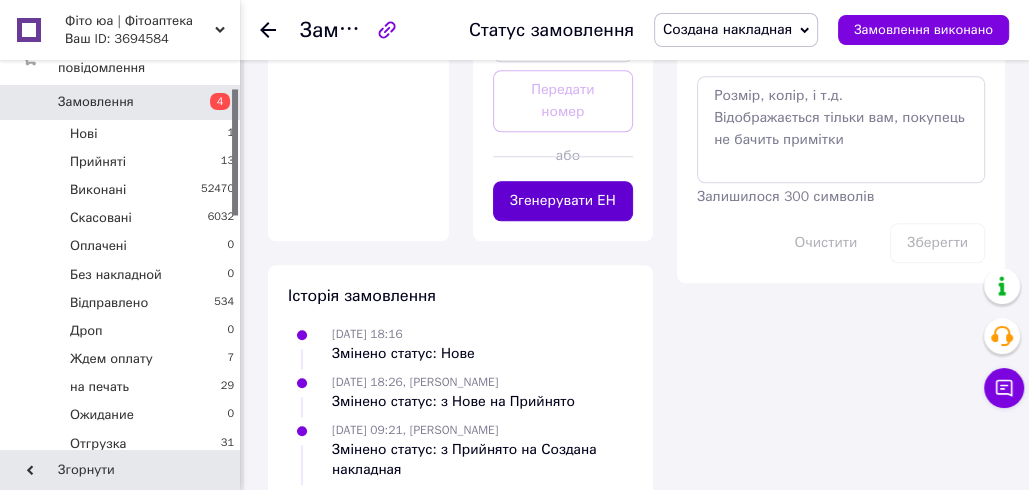 click on "Згенерувати ЕН" at bounding box center (563, 201) 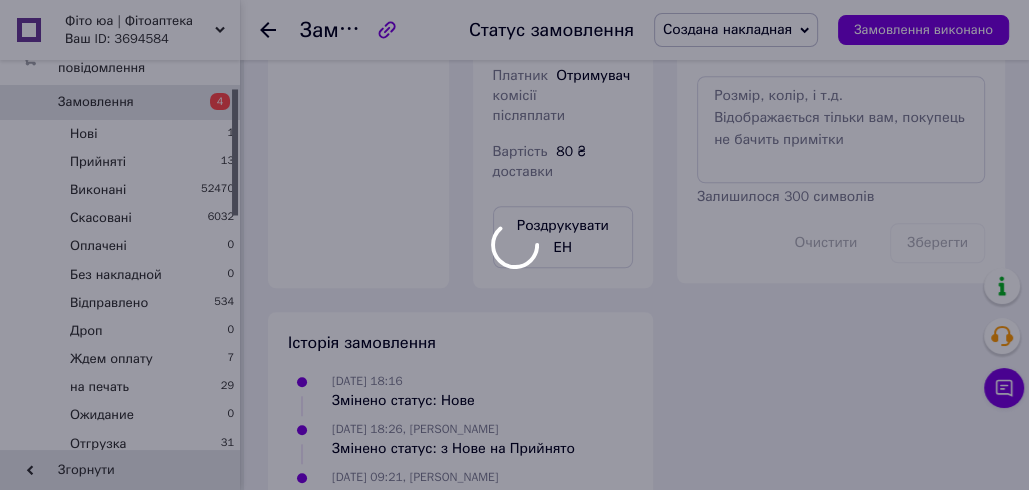 scroll, scrollTop: 60, scrollLeft: 0, axis: vertical 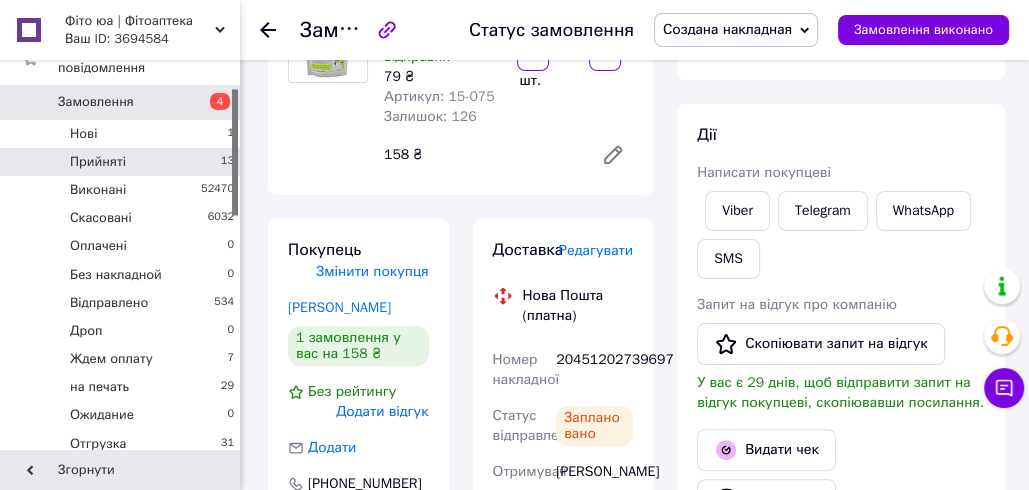 click on "Прийняті 13" at bounding box center (123, 162) 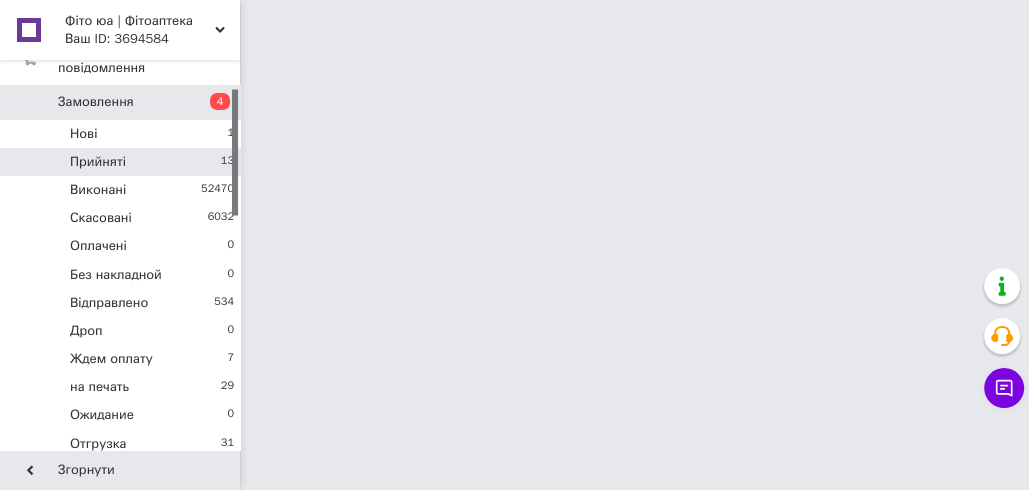 scroll, scrollTop: 0, scrollLeft: 0, axis: both 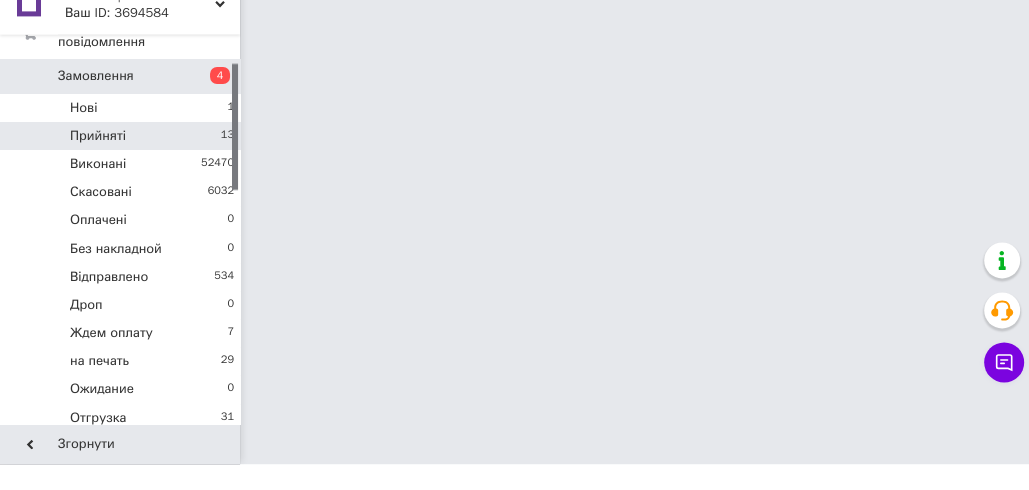 click on "Прийняті 13" at bounding box center (123, 162) 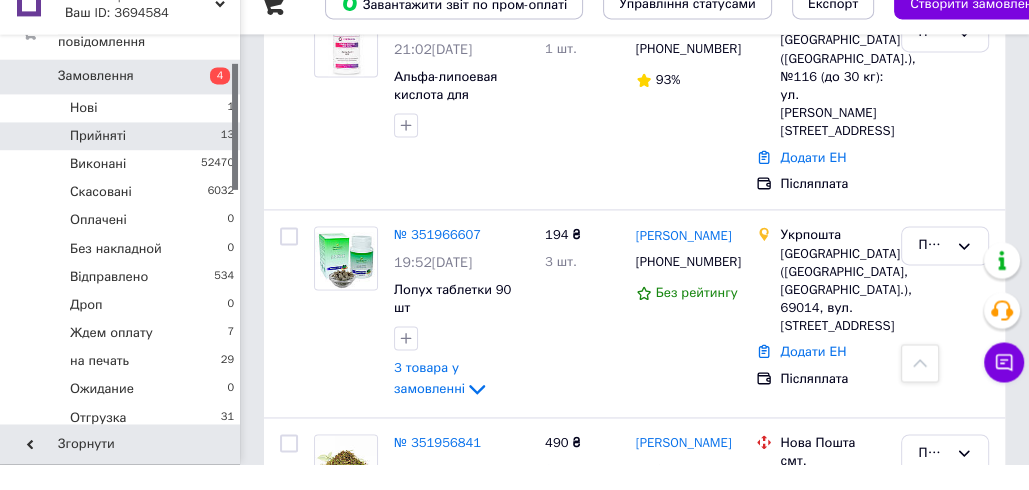 scroll, scrollTop: 1898, scrollLeft: 0, axis: vertical 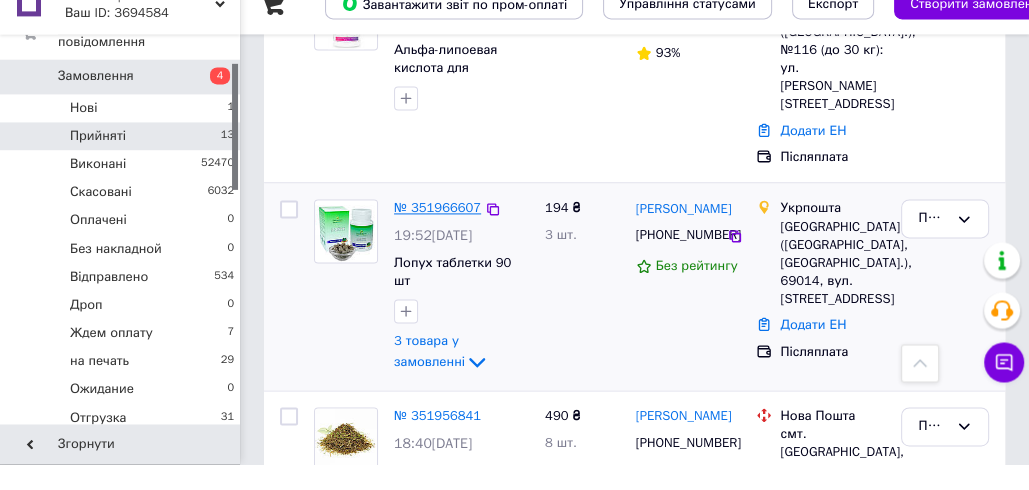 click on "№ 351966607" at bounding box center [437, 233] 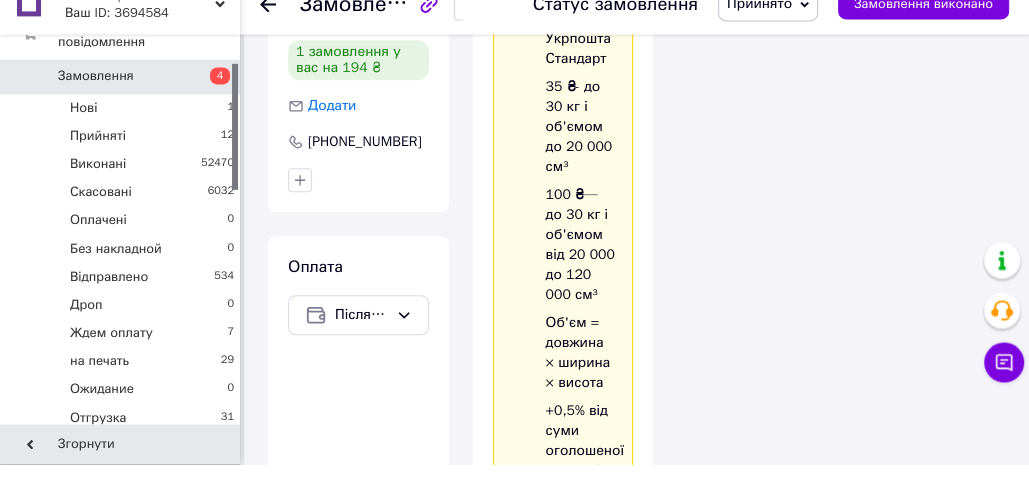 scroll, scrollTop: 1912, scrollLeft: 0, axis: vertical 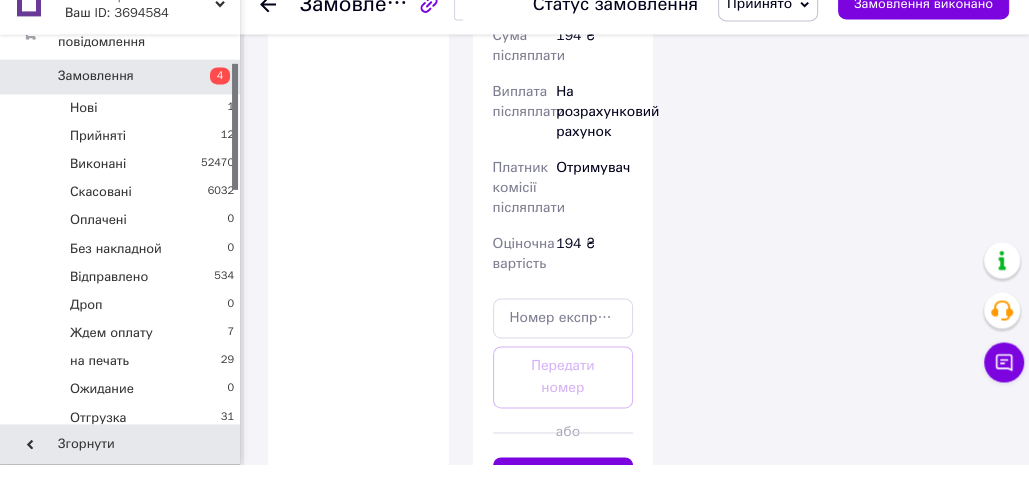 drag, startPoint x: 789, startPoint y: 41, endPoint x: 786, endPoint y: 51, distance: 10.440307 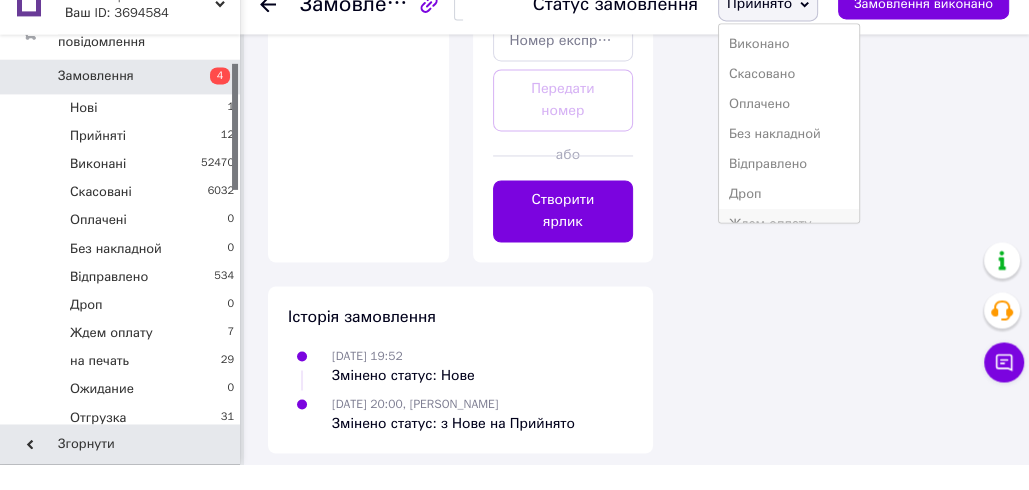 scroll, scrollTop: 2239, scrollLeft: 0, axis: vertical 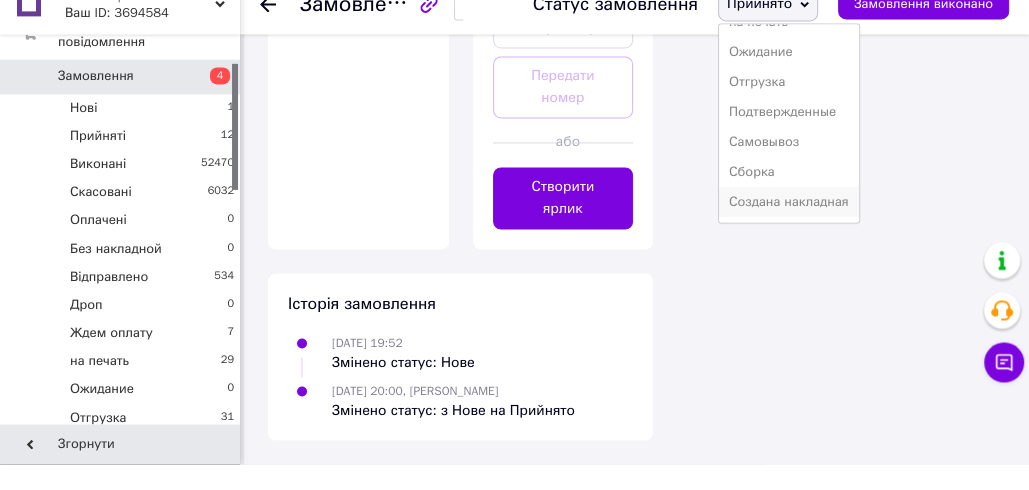 click on "Создана накладная" at bounding box center [789, 228] 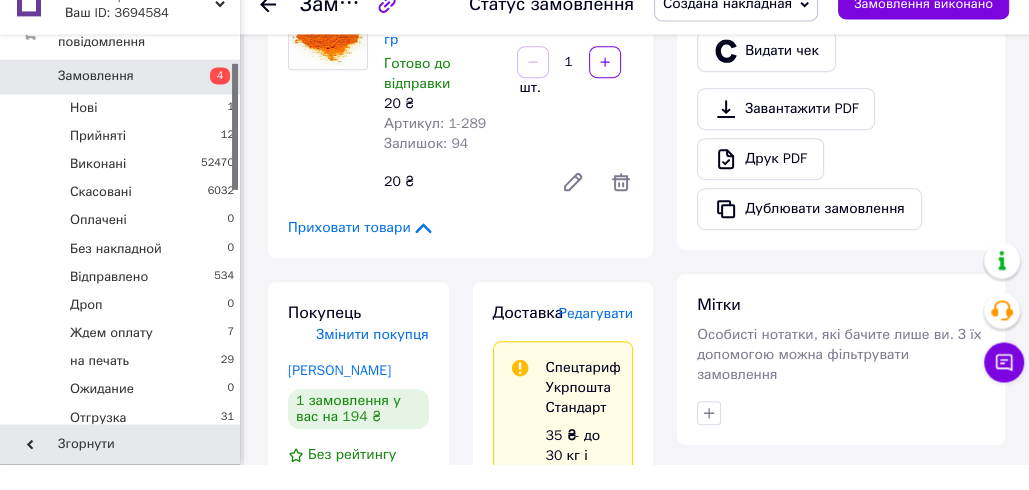 scroll, scrollTop: 715, scrollLeft: 0, axis: vertical 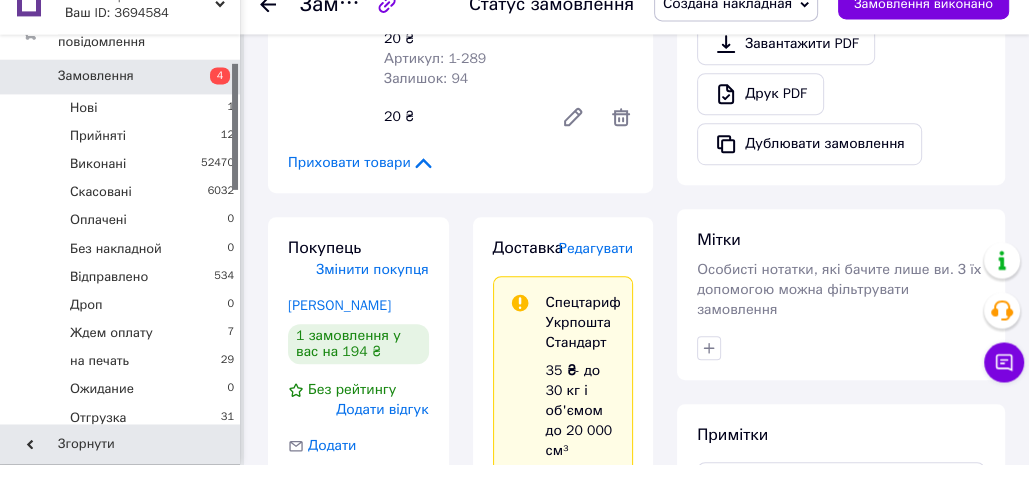 click on "Редагувати" at bounding box center [596, 274] 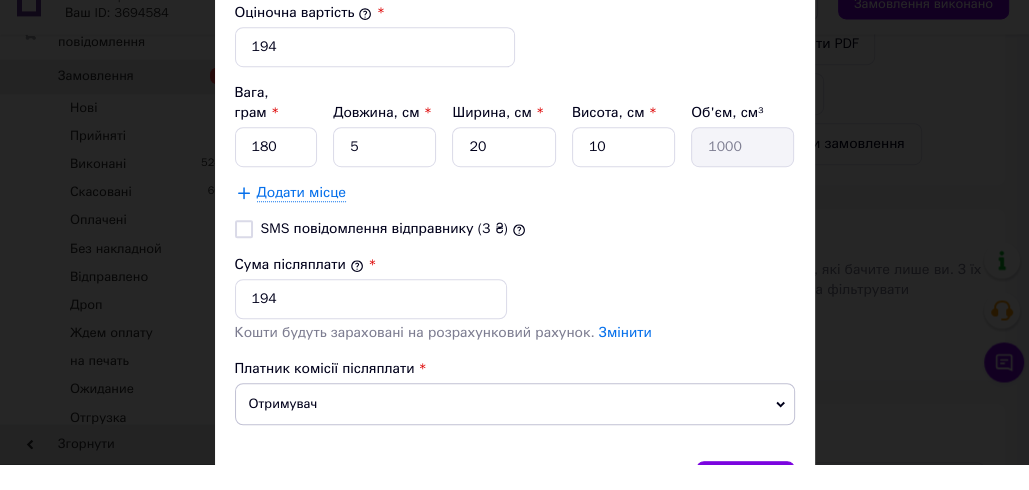 scroll, scrollTop: 941, scrollLeft: 0, axis: vertical 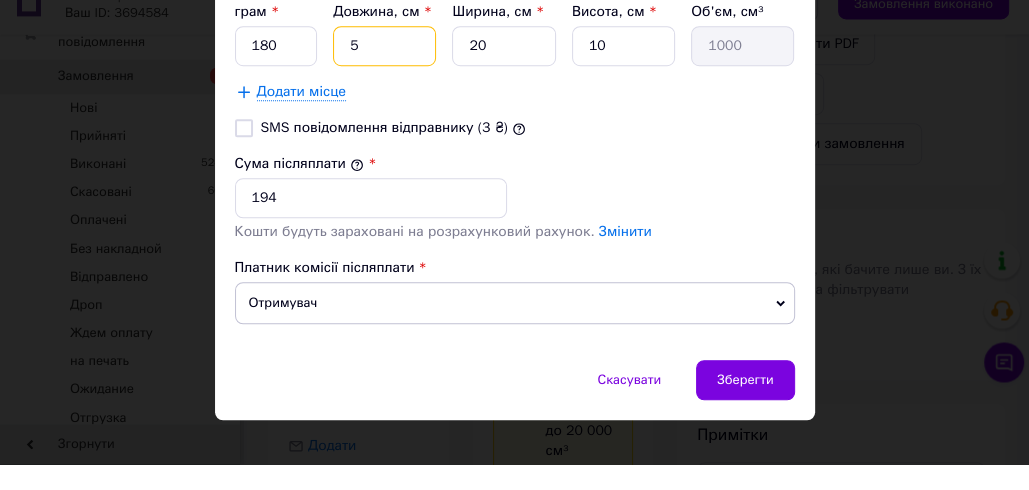 click on "5" at bounding box center (384, 72) 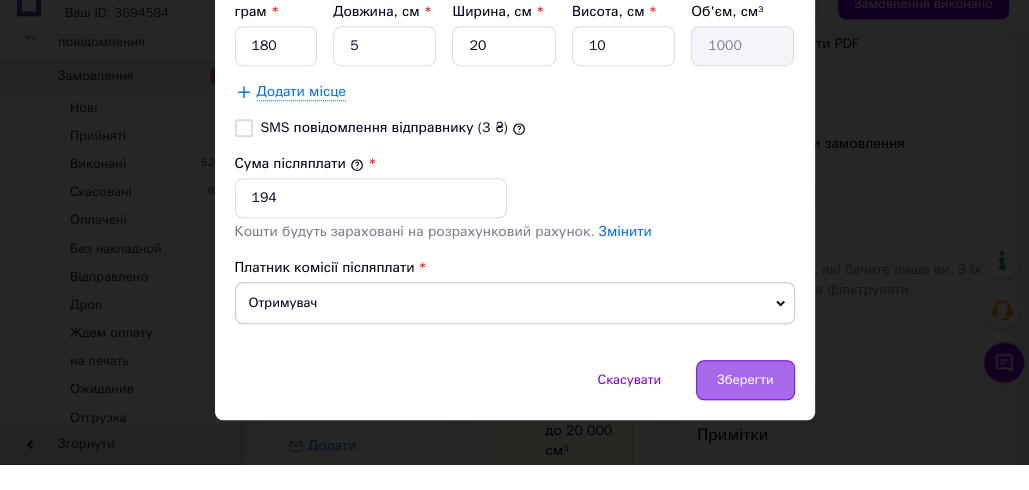 click on "Зберегти" at bounding box center (745, 406) 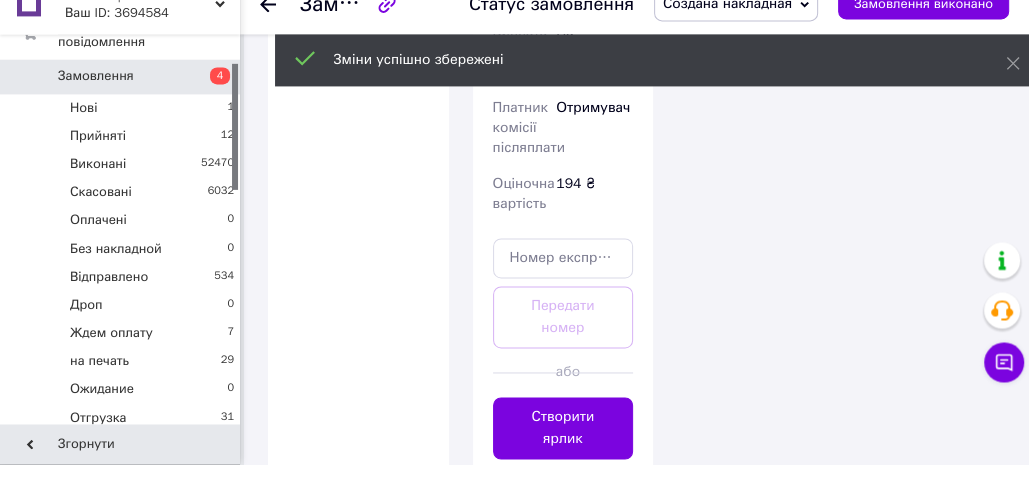 scroll, scrollTop: 2056, scrollLeft: 0, axis: vertical 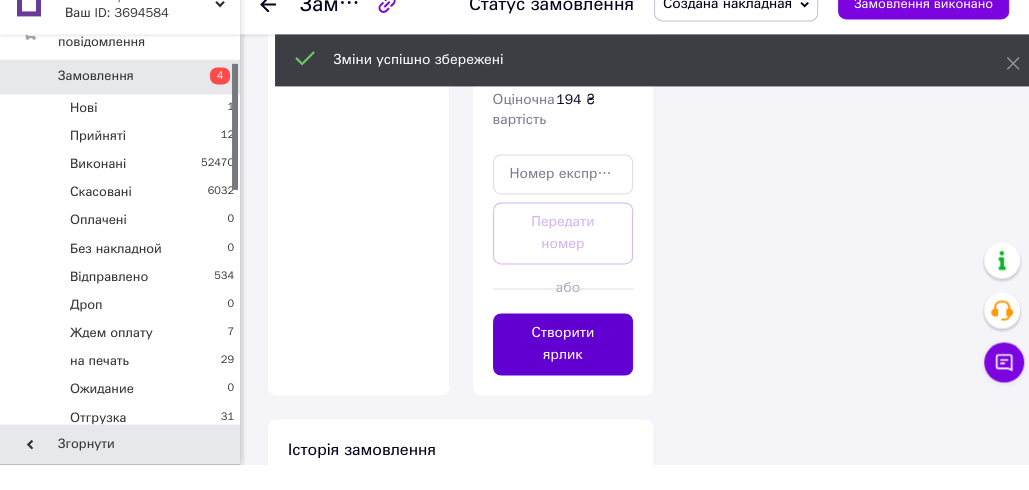 click on "Створити ярлик" at bounding box center [563, 370] 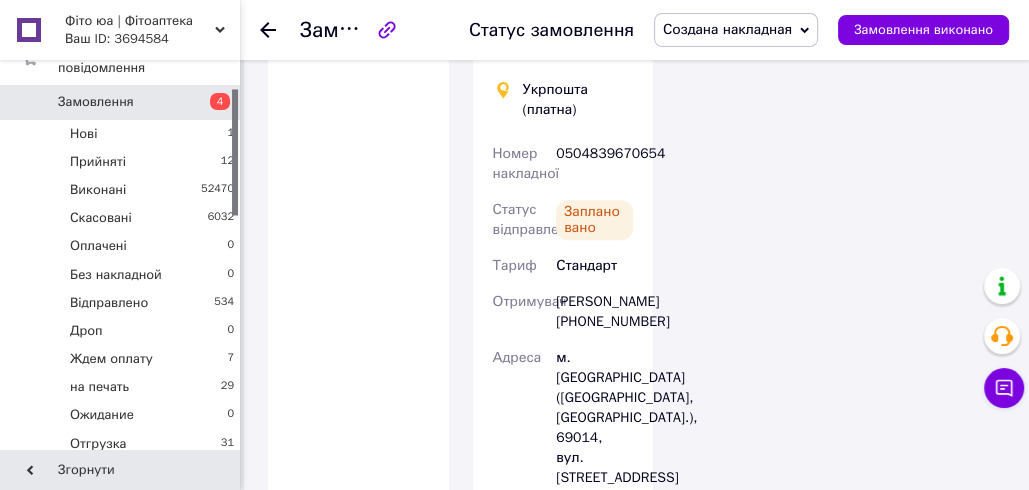 scroll, scrollTop: 1536, scrollLeft: 0, axis: vertical 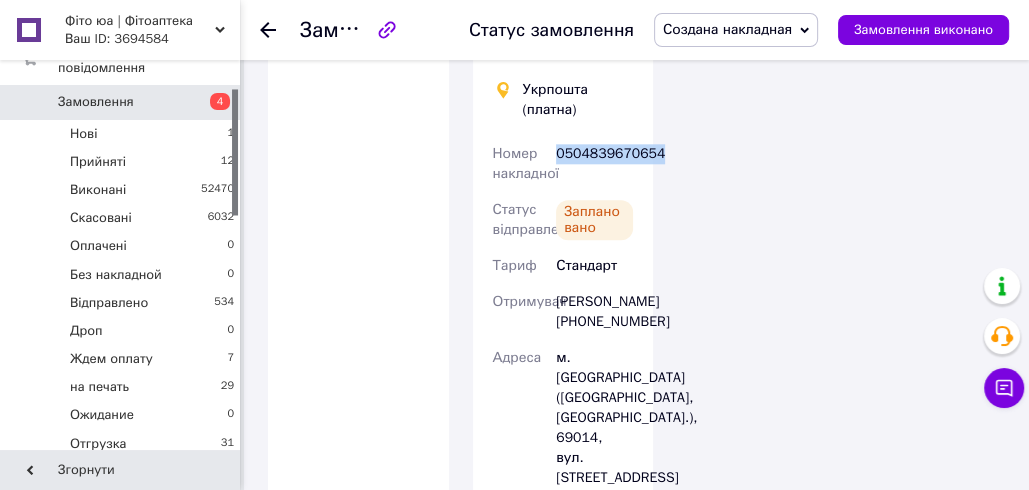 click on "0504839670654" at bounding box center (594, 164) 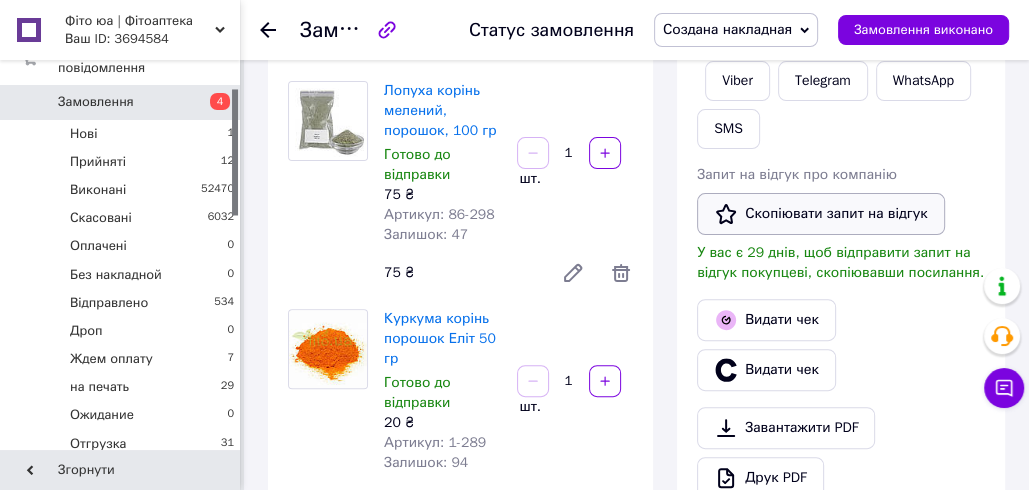 scroll, scrollTop: 356, scrollLeft: 0, axis: vertical 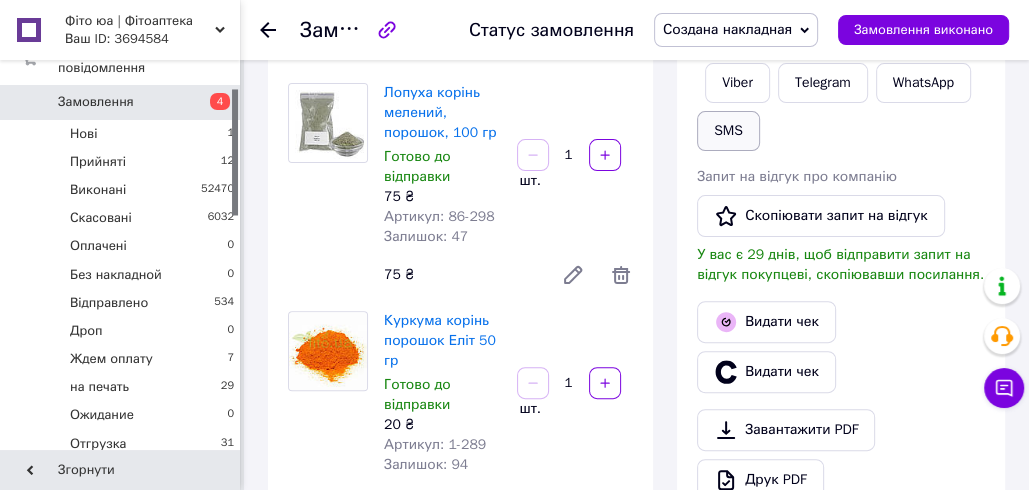 click on "SMS" at bounding box center (728, 131) 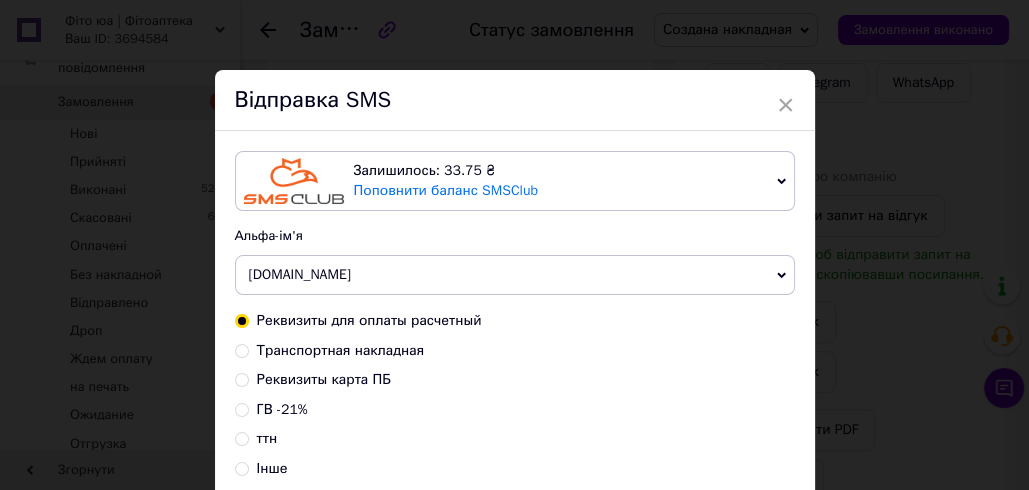click on "Транспортная накладная" at bounding box center (341, 350) 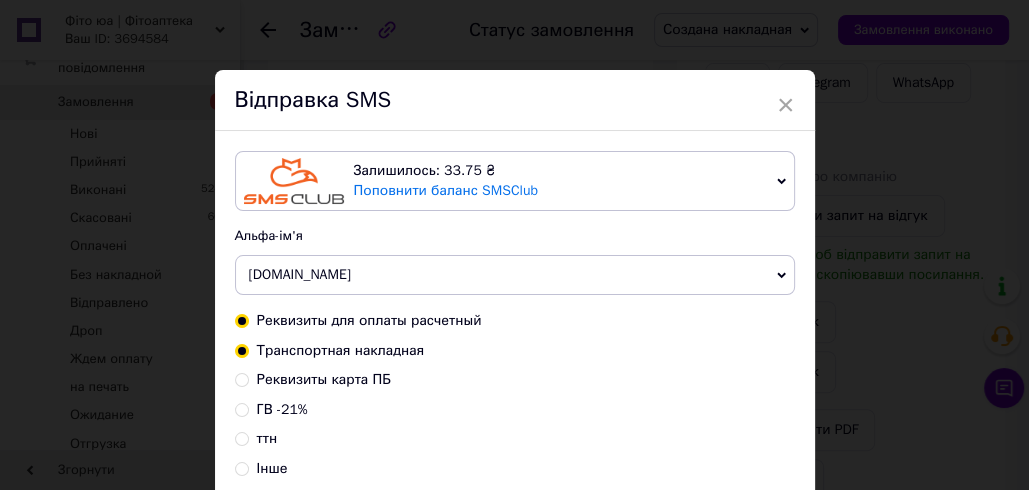 radio on "true" 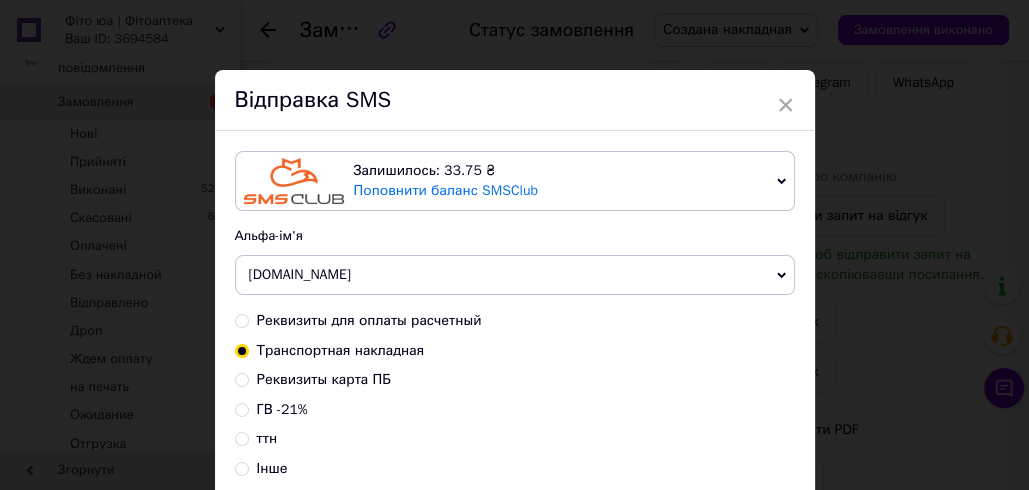 scroll, scrollTop: 302, scrollLeft: 0, axis: vertical 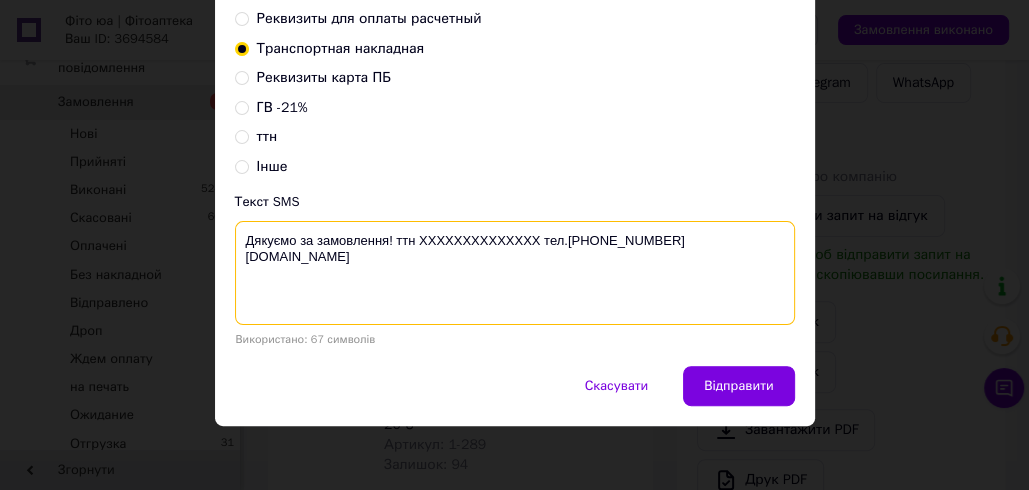 click on "Дякуємо за замовлення! ттн XXXXXXXXXXXXXX тел.[PHONE_NUMBER] [DOMAIN_NAME]" at bounding box center (515, 273) 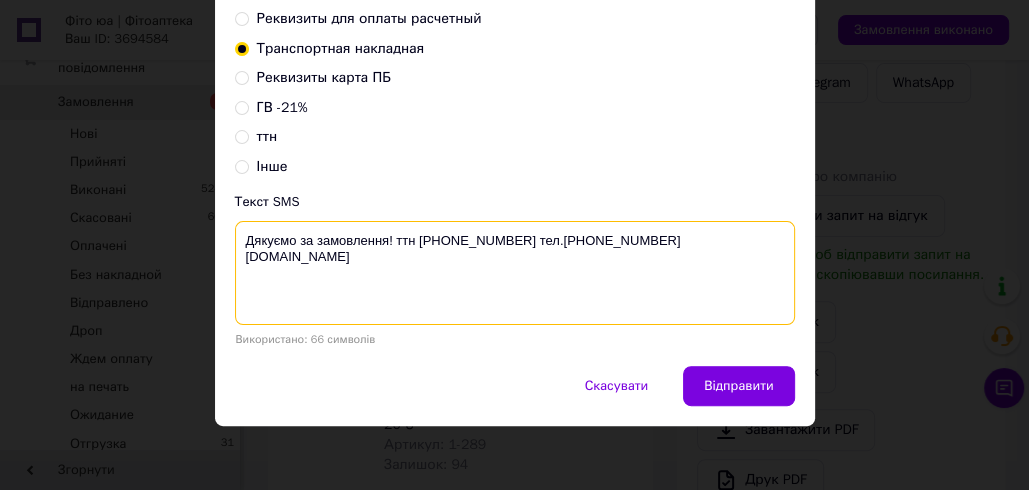 drag, startPoint x: 518, startPoint y: 236, endPoint x: 236, endPoint y: 232, distance: 282.02838 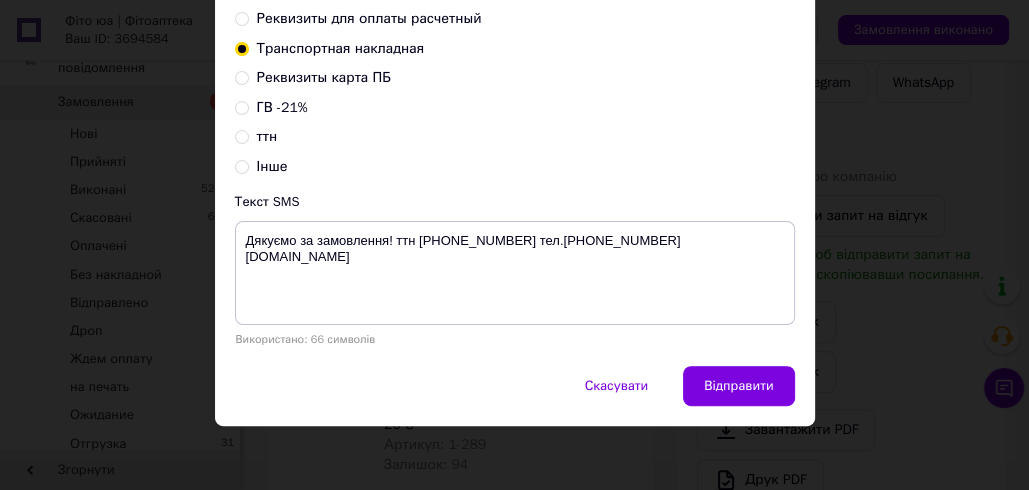click on "× Відправка SMS Залишилось: 33.75 ₴ Поповнити баланс SMSClub Підключити LetsAds Альфа-ім'я  [DOMAIN_NAME] Оновити список альфа-імен Реквизиты для оплаты расчетный Транспортная накладная Реквизиты карта ПБ ГВ -21% ттн Інше Текст SMS Дякуємо за замовлення! ттн [PHONE_NUMBER] тел.[PHONE_NUMBER] [DOMAIN_NAME] Використано: 66 символів Скасувати   Відправити" at bounding box center [514, 245] 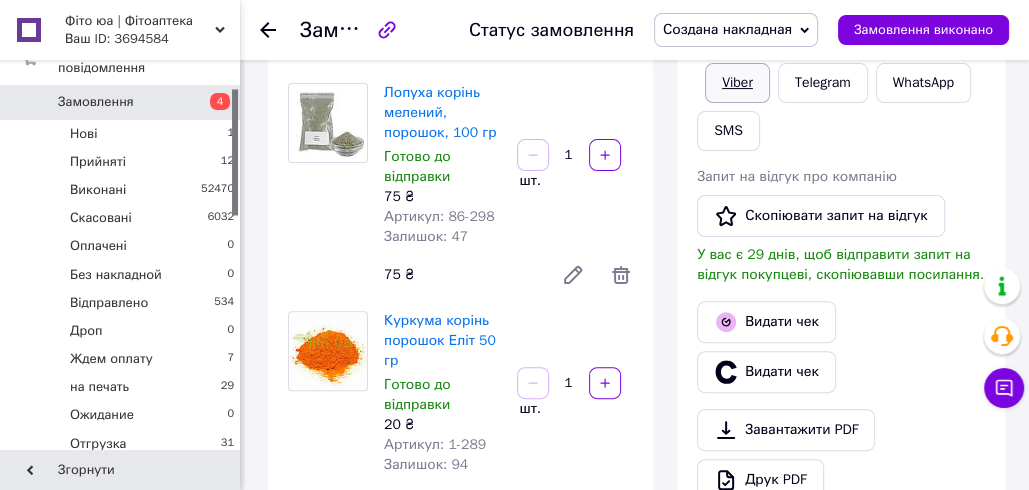 click on "Viber" at bounding box center [737, 83] 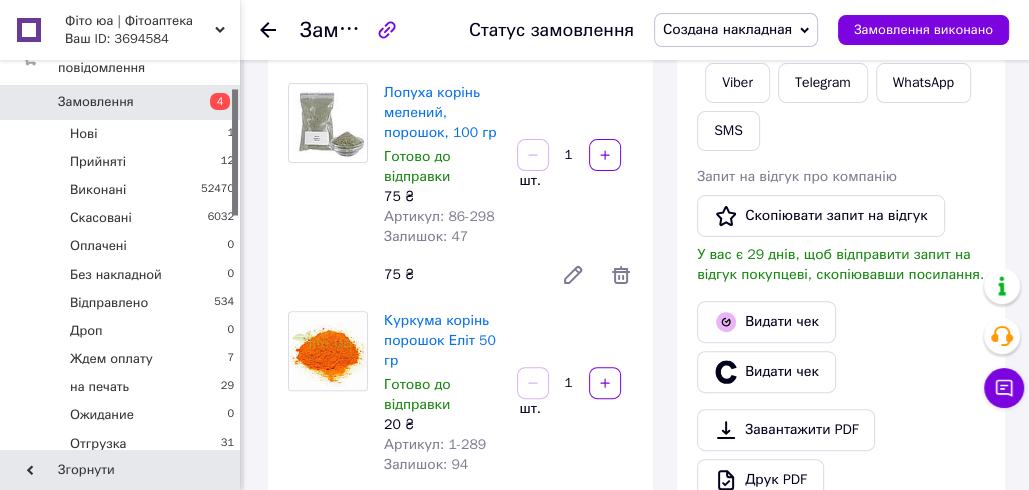 click on "Замовлення з сайту [DATE] 19:52 Товари в замовленні (3) Додати товар Лопух таблетки 90 шт Готово до відправки 99 ₴ Артикул: 15-066 Залишок: 11 1   шт. 99 ₴ Лопуха корінь мелений, порошок, 100 гр Готово до відправки 75 ₴ Артикул: 86-298 Залишок: 47 1   шт. 75 ₴ Куркума корінь порошок Еліт 50 гр Готово до відправки 20 ₴ Артикул: 1-289 Залишок: 94 1   шт. 20 ₴ Приховати товари Покупець Змінити покупця [PERSON_NAME] 1 замовлення у вас на 194 ₴ Без рейтингу   Додати відгук Додати [PHONE_NUMBER] Оплата Післяплата Доставка Редагувати Спецтариф Укрпошта Стандарт 35 ₴  - до 30 кг і об'ємом до 20 000 см³" at bounding box center [460, 1192] 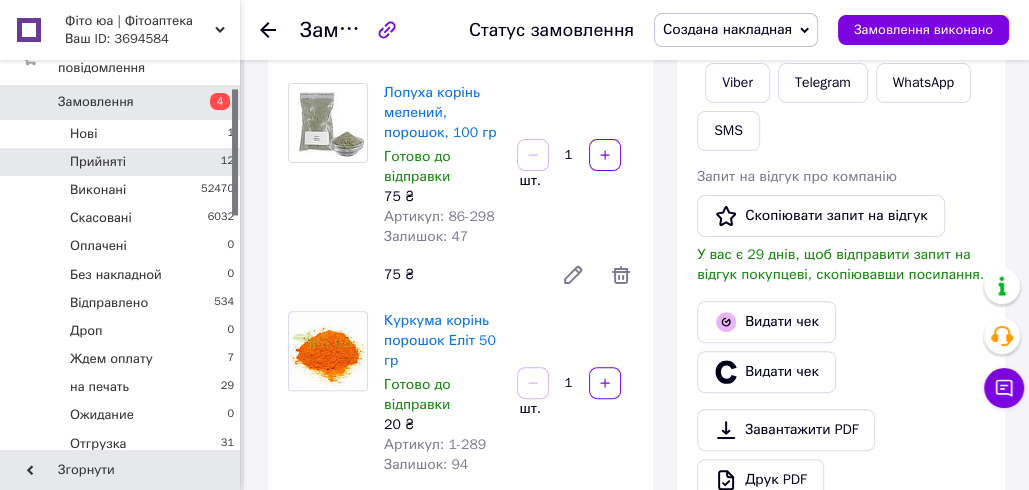 click on "Прийняті 12" at bounding box center [123, 162] 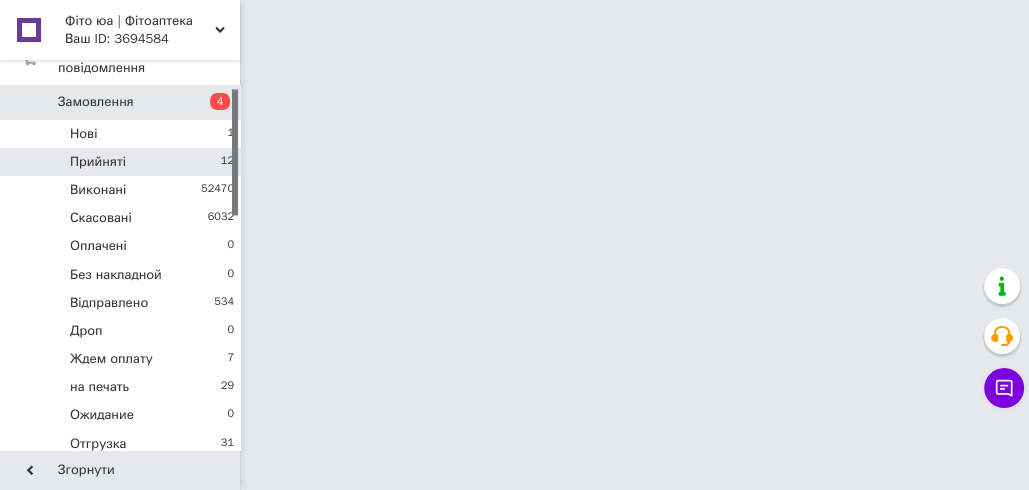 scroll, scrollTop: 0, scrollLeft: 0, axis: both 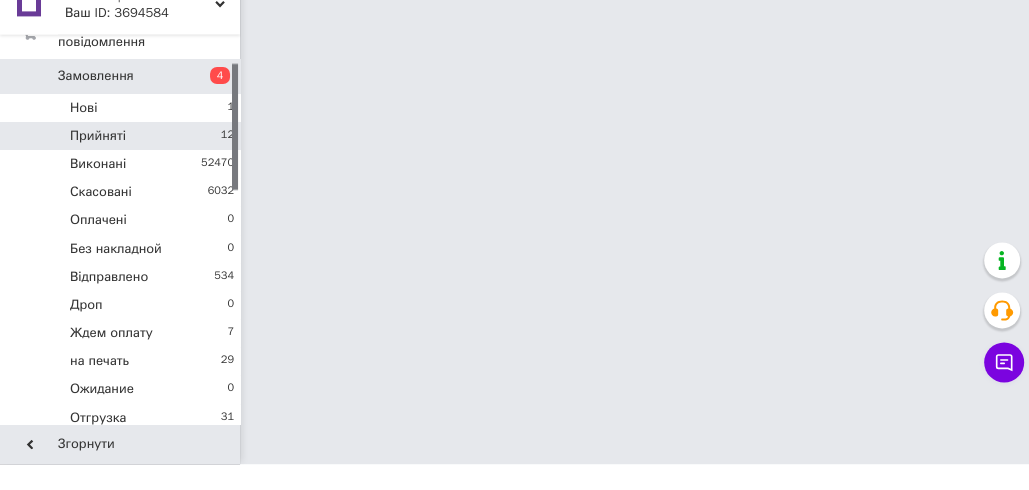 click on "Прийняті 12" at bounding box center [123, 162] 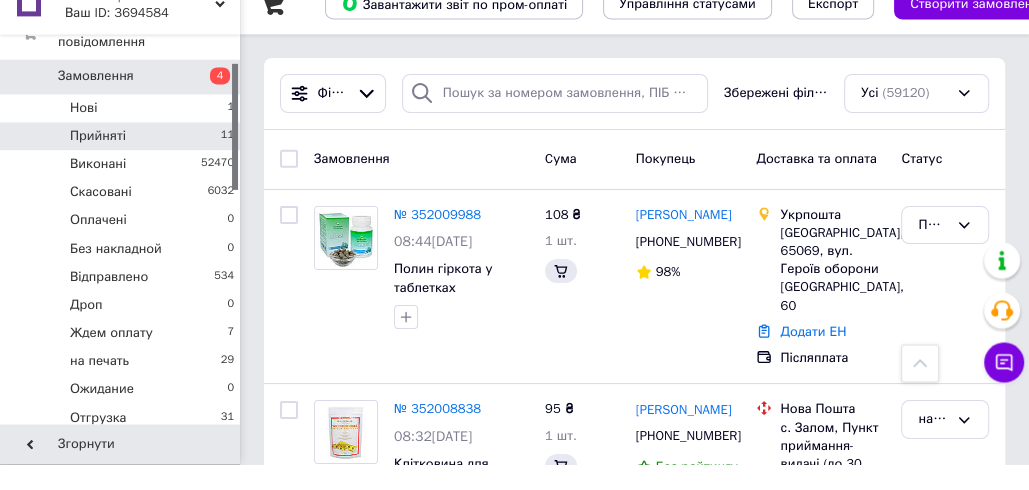 scroll, scrollTop: 331, scrollLeft: 0, axis: vertical 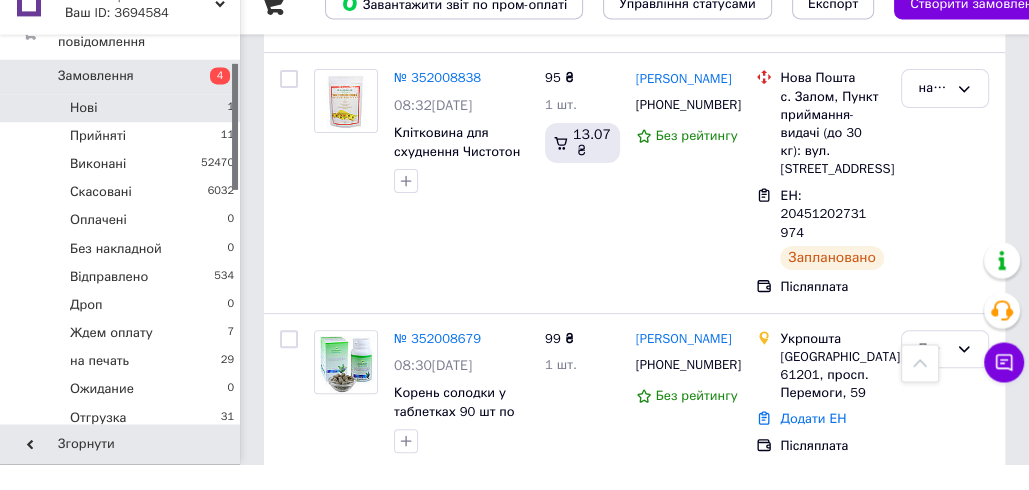 click on "Нові 1" at bounding box center [123, 134] 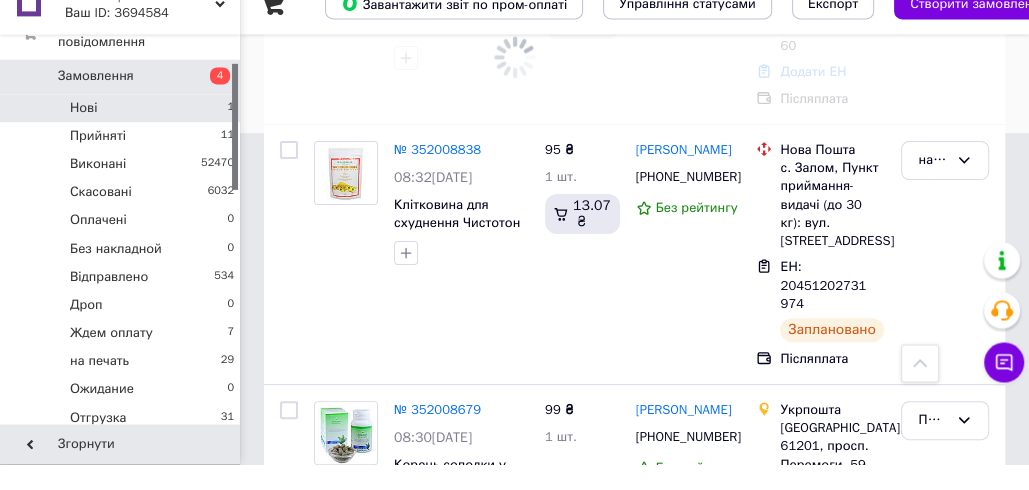 scroll, scrollTop: 0, scrollLeft: 0, axis: both 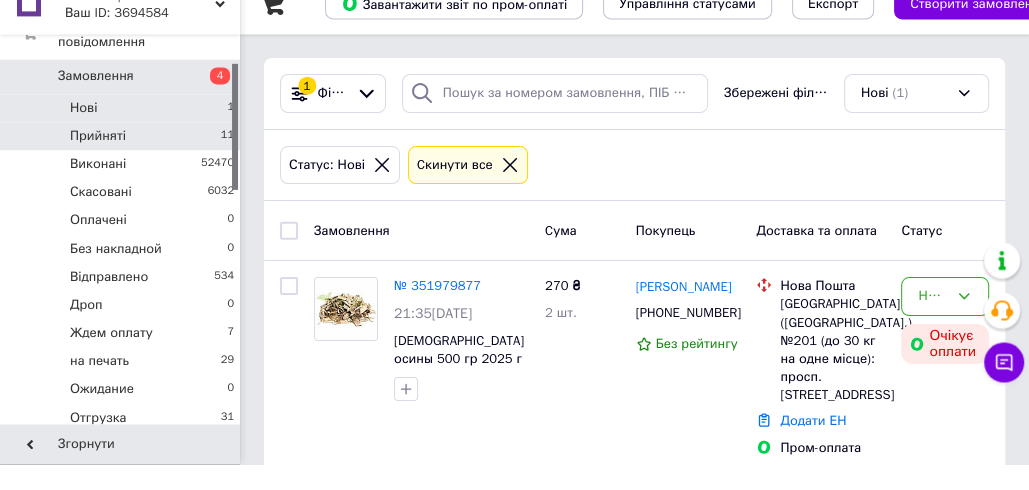 click on "Прийняті 11" at bounding box center (123, 162) 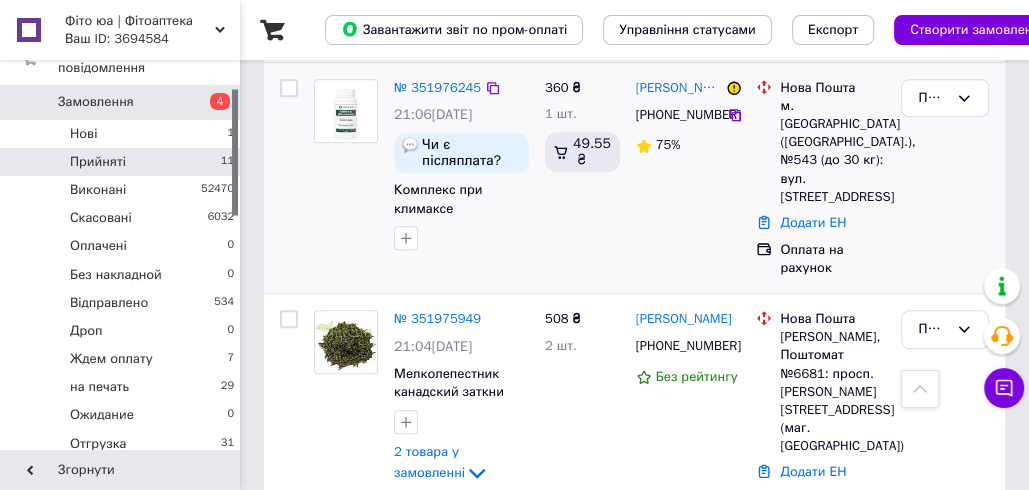 scroll, scrollTop: 1291, scrollLeft: 0, axis: vertical 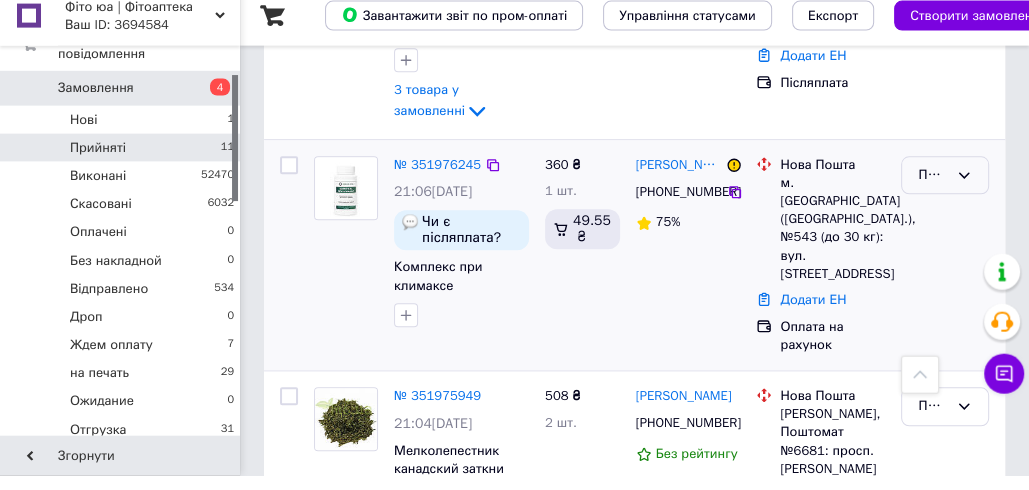 click on "Прийнято" at bounding box center (933, 190) 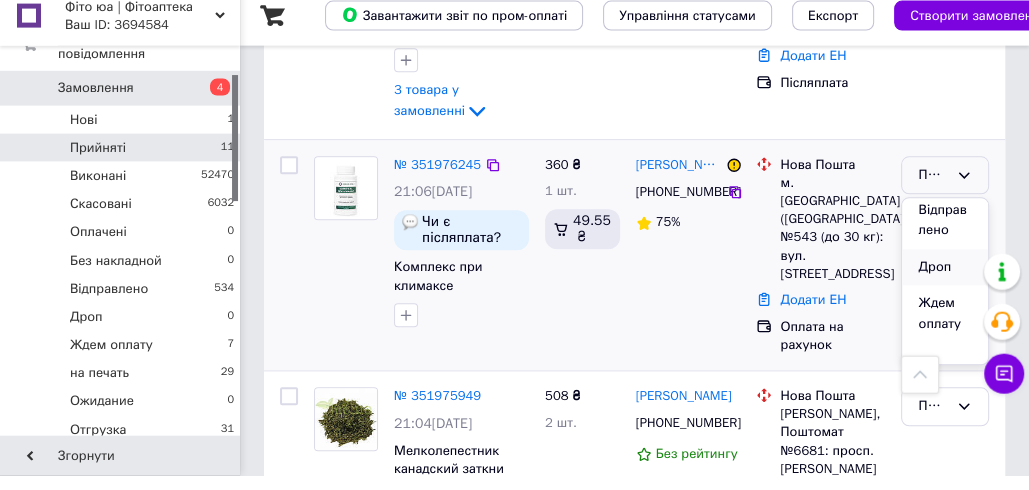 scroll, scrollTop: 269, scrollLeft: 0, axis: vertical 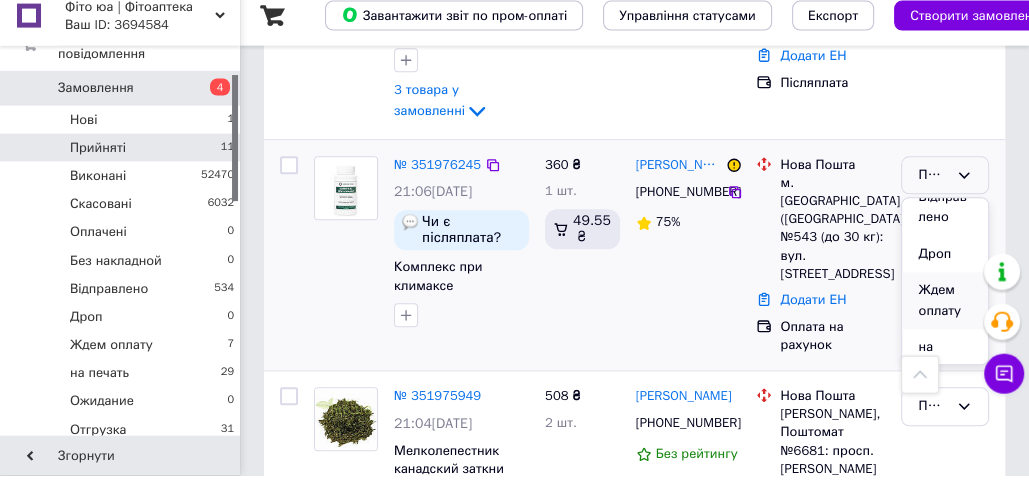 click on "Ждем оплату" at bounding box center [945, 315] 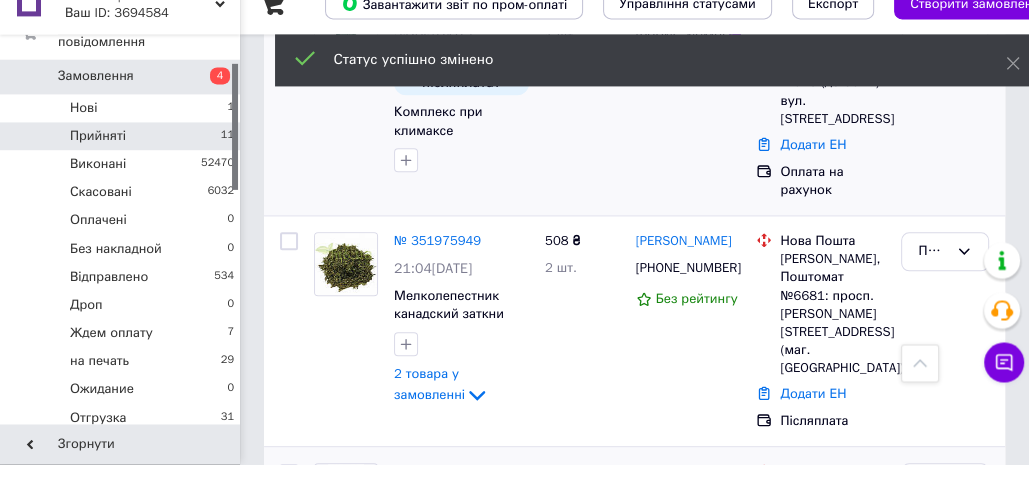 scroll, scrollTop: 1527, scrollLeft: 0, axis: vertical 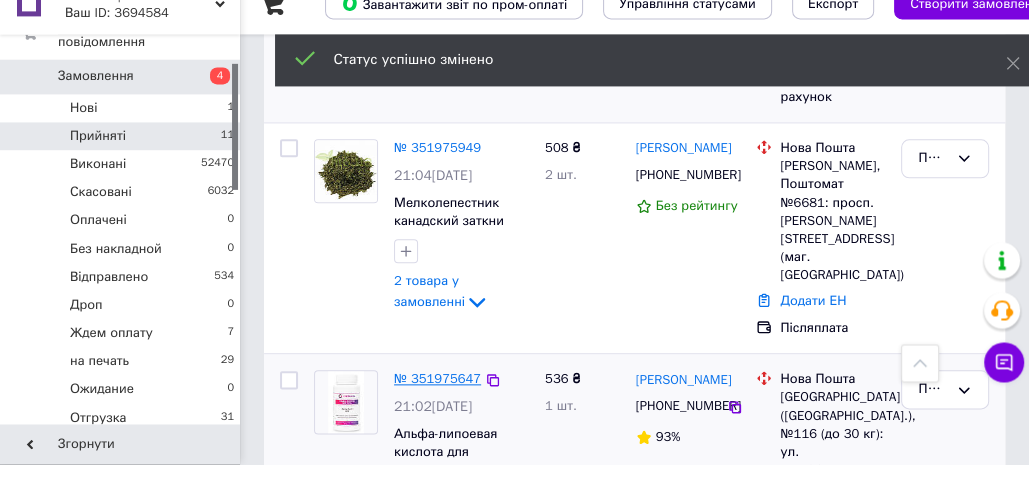click on "№ 351975647" at bounding box center [437, 404] 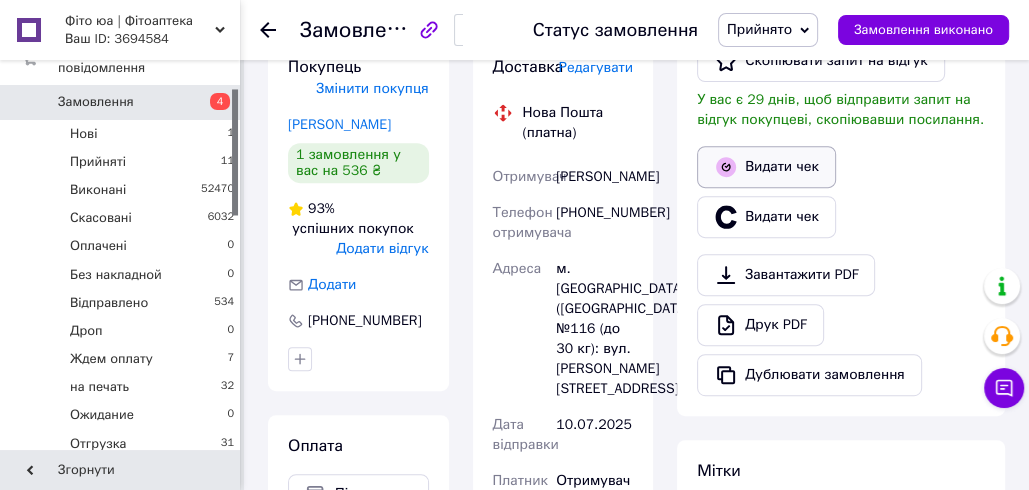 scroll, scrollTop: 489, scrollLeft: 0, axis: vertical 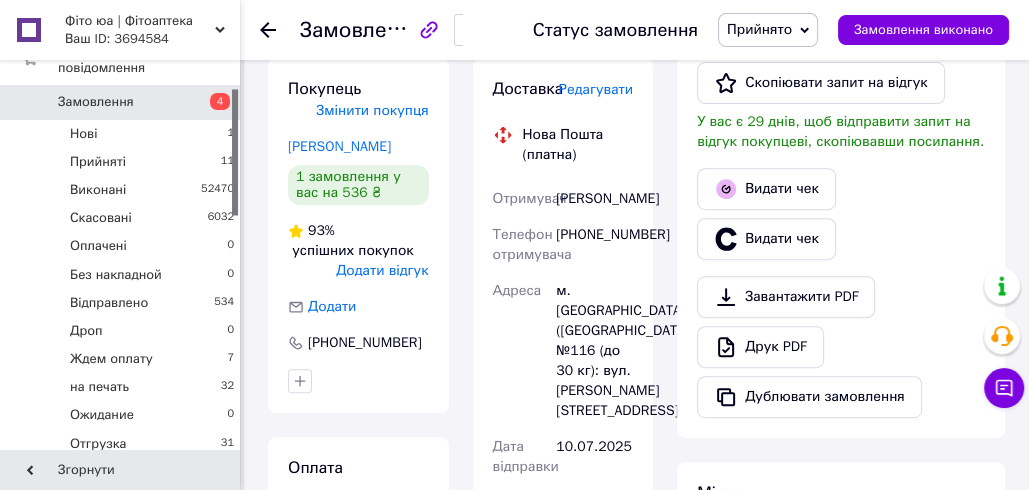 click on "Прийнято" at bounding box center (759, 29) 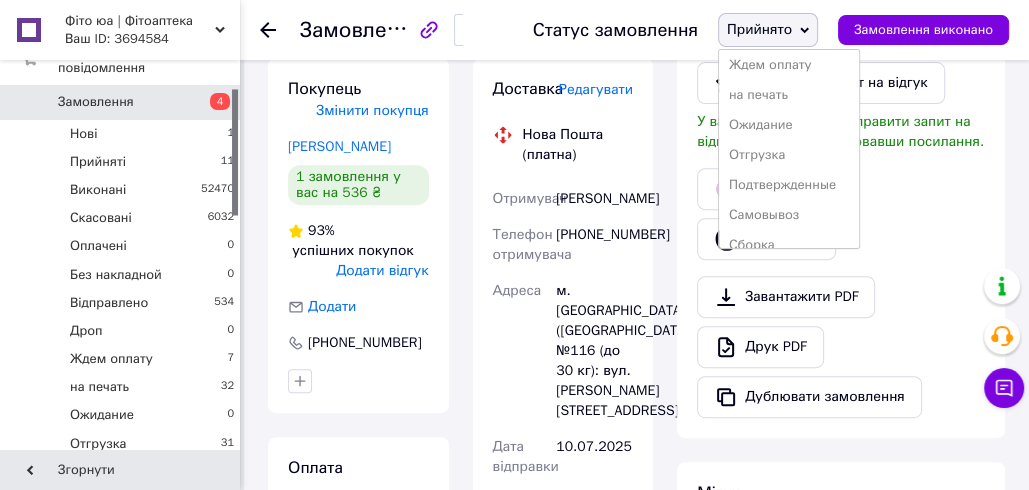 scroll, scrollTop: 232, scrollLeft: 0, axis: vertical 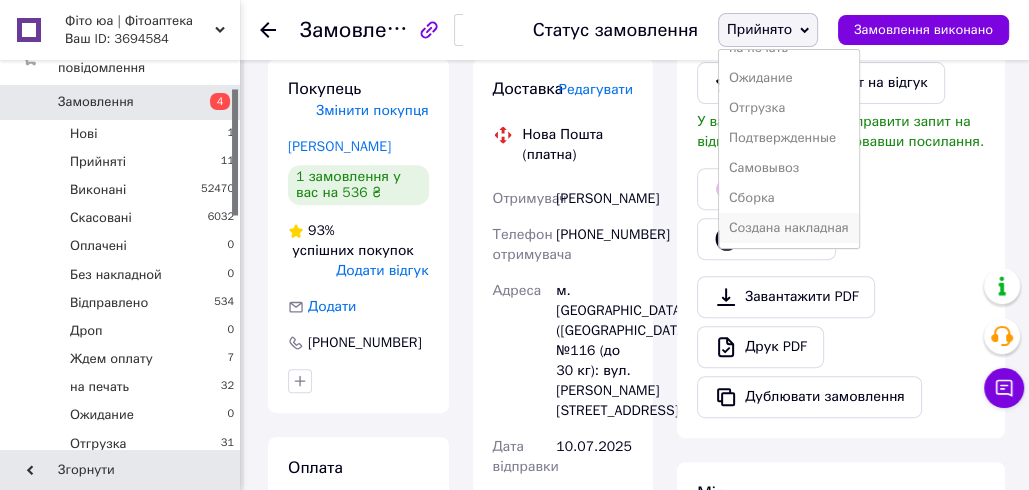 click on "Создана накладная" at bounding box center (789, 228) 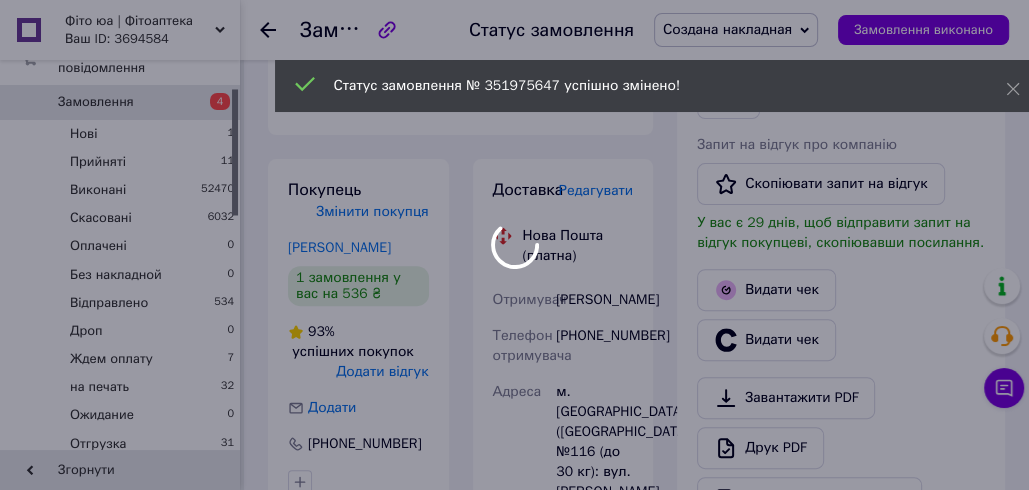 scroll, scrollTop: 345, scrollLeft: 0, axis: vertical 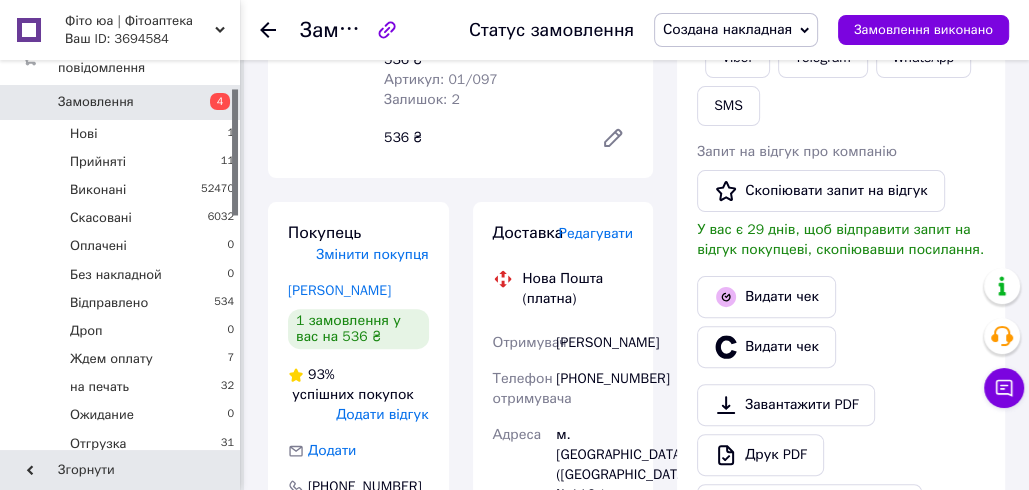 click on "Редагувати" at bounding box center (596, 233) 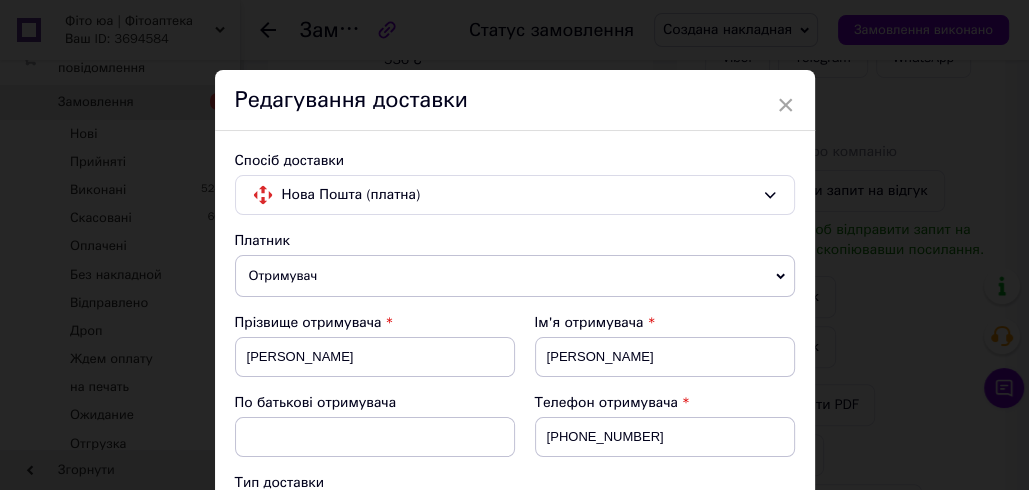 scroll, scrollTop: 1030, scrollLeft: 0, axis: vertical 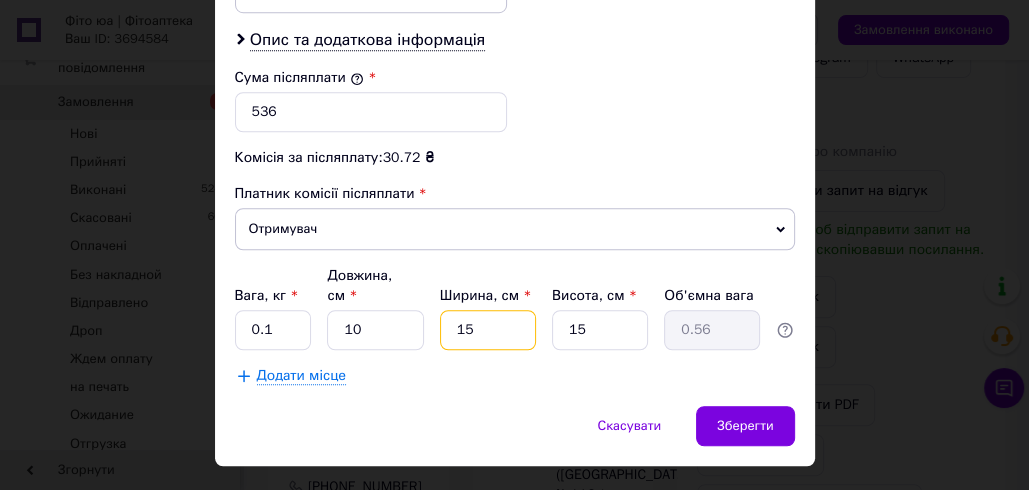 click on "15" at bounding box center [488, 330] 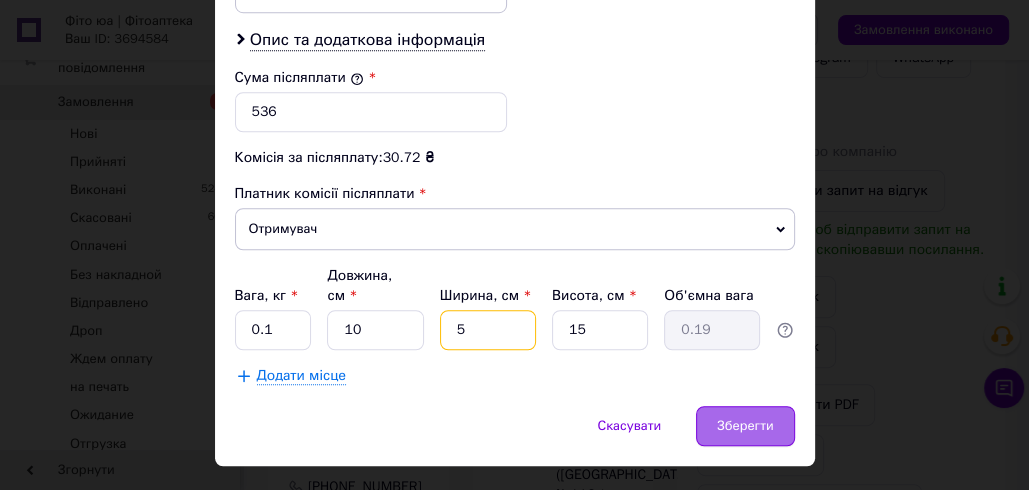 type on "5" 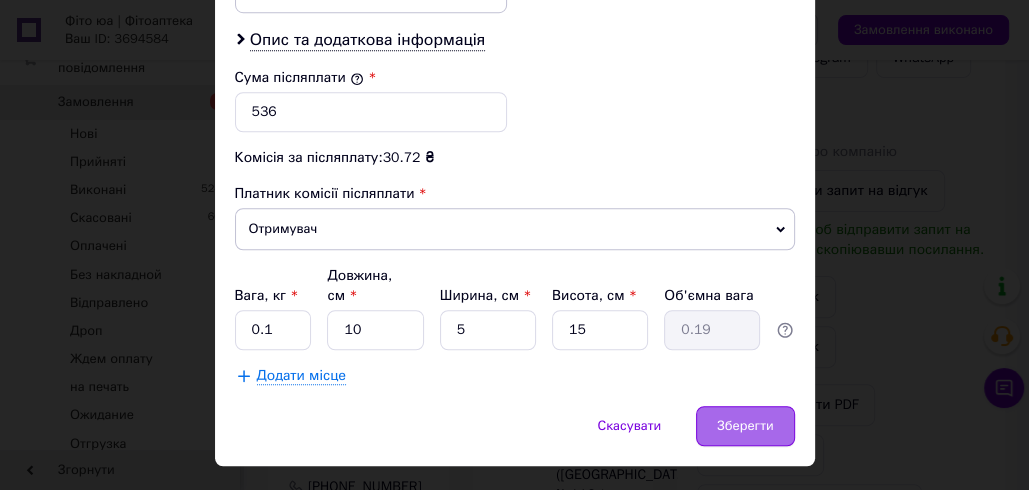 click on "Зберегти" at bounding box center [745, 426] 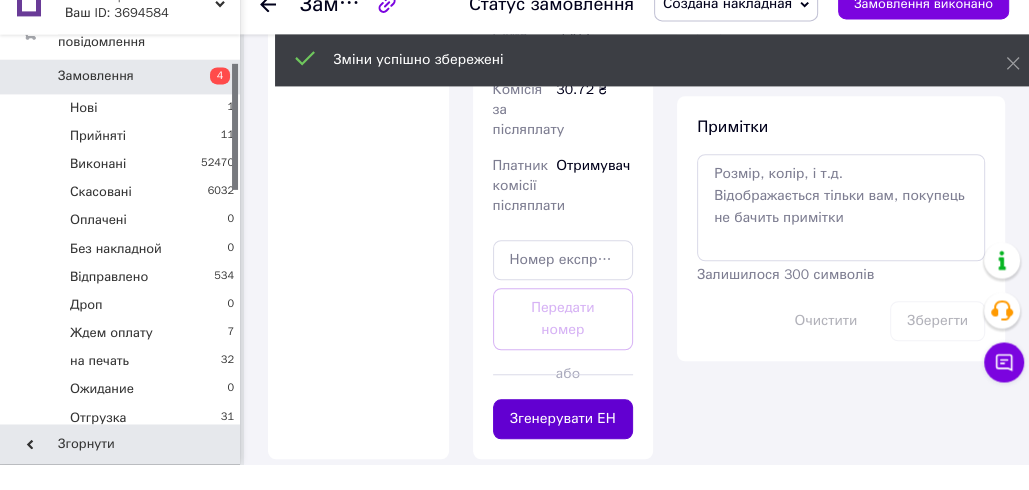 scroll, scrollTop: 1123, scrollLeft: 0, axis: vertical 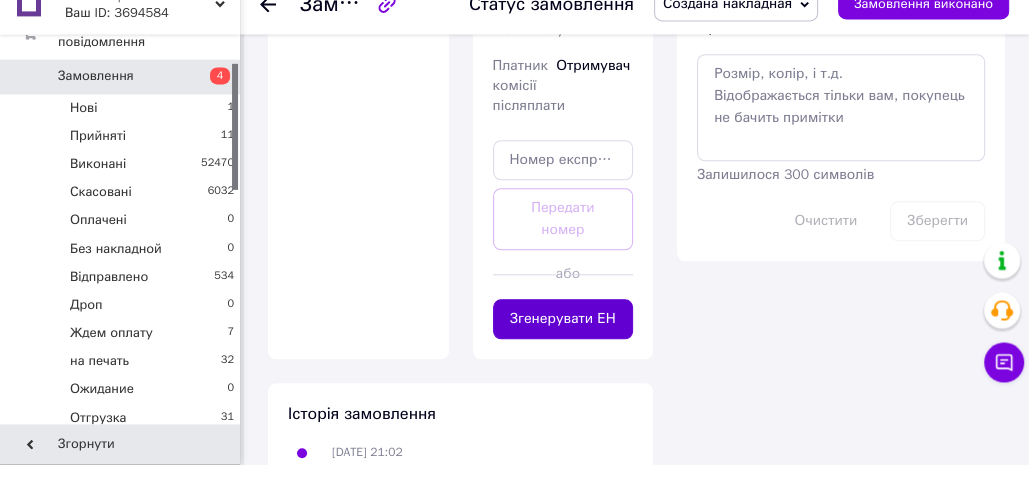 click on "Згенерувати ЕН" at bounding box center (563, 345) 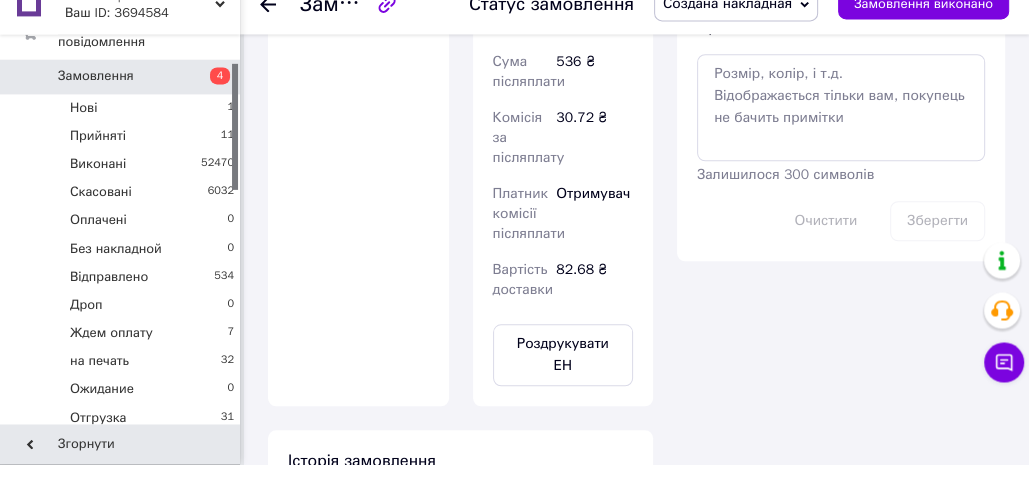 scroll, scrollTop: 80, scrollLeft: 0, axis: vertical 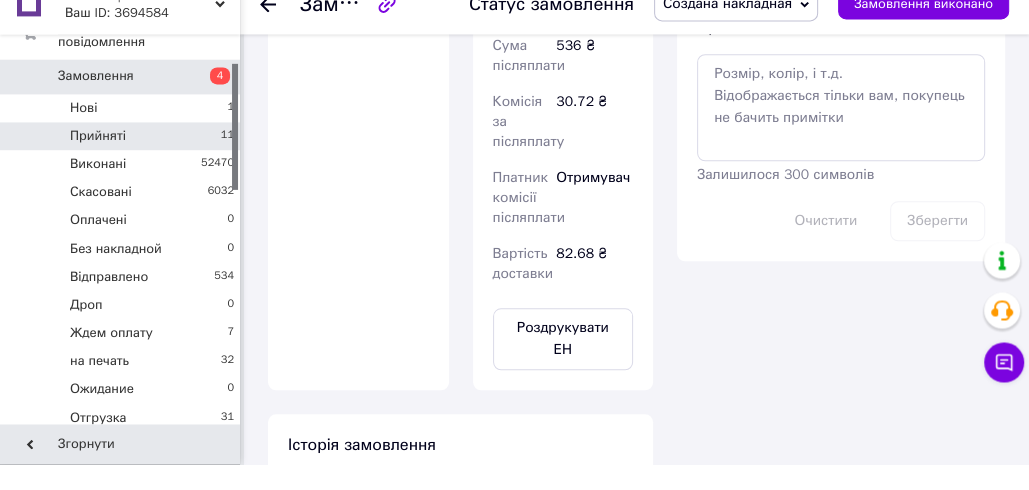 click on "Прийняті 11" at bounding box center (123, 162) 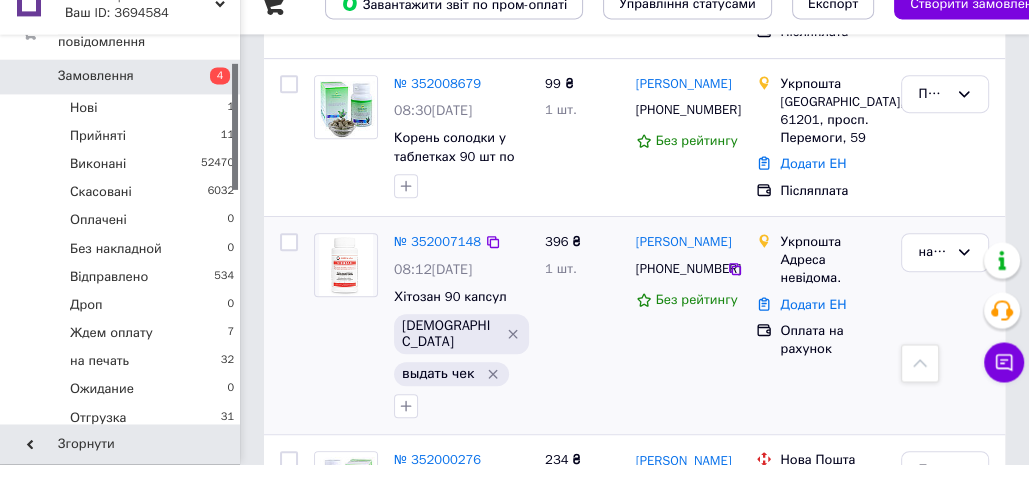 scroll, scrollTop: 638, scrollLeft: 0, axis: vertical 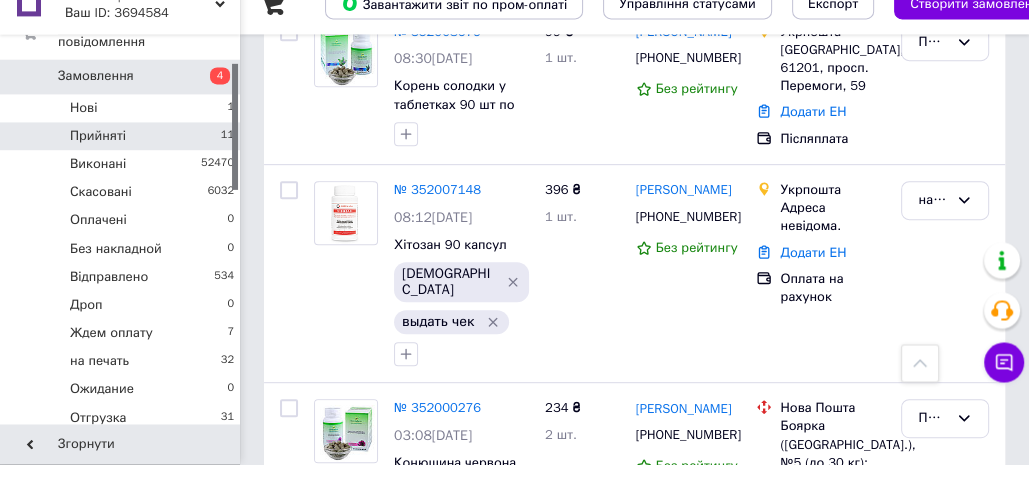 click on "Прийняті 11" at bounding box center [123, 162] 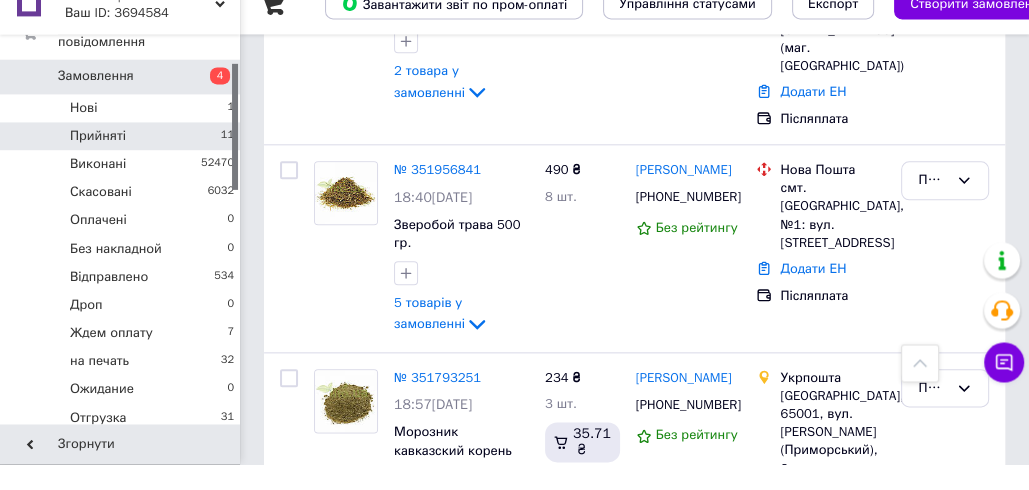 scroll, scrollTop: 1507, scrollLeft: 0, axis: vertical 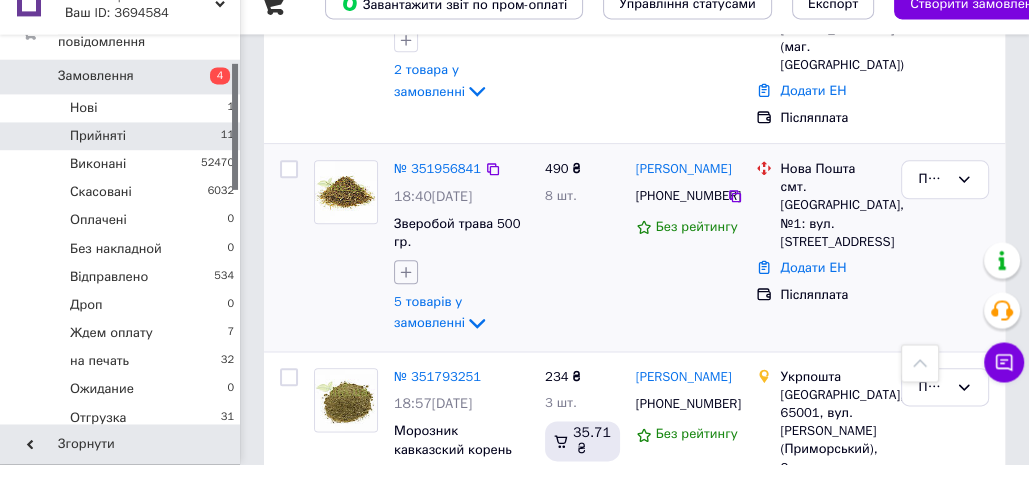click 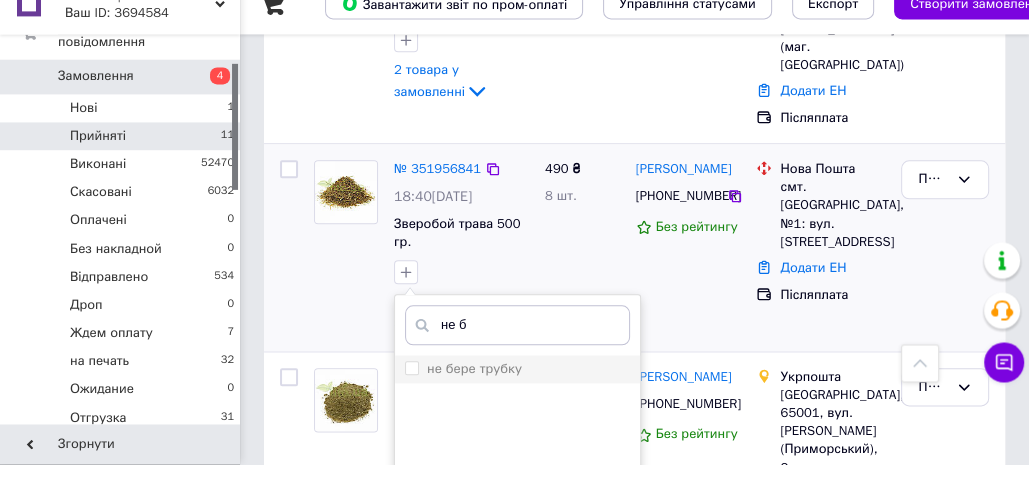 type on "не б" 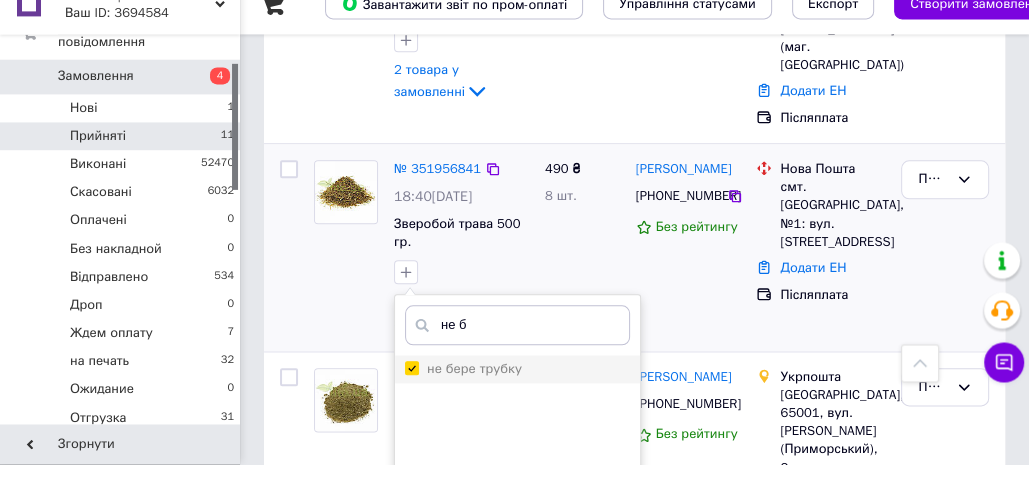 checkbox on "true" 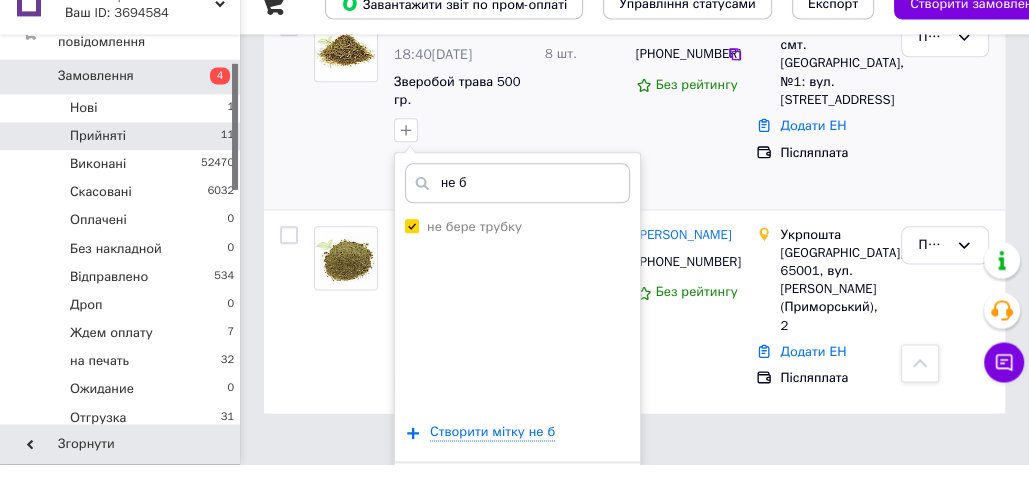 click on "Додати мітку" at bounding box center [517, 518] 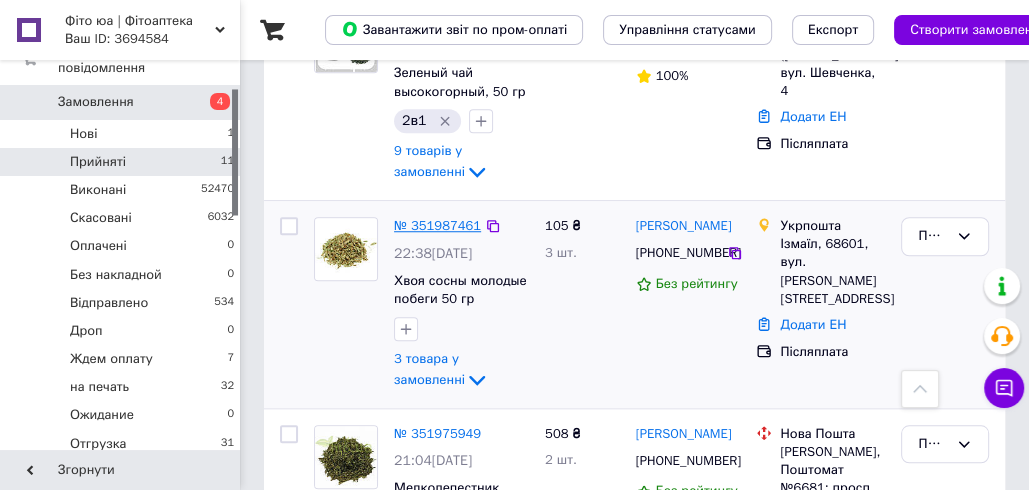 scroll, scrollTop: 1000, scrollLeft: 0, axis: vertical 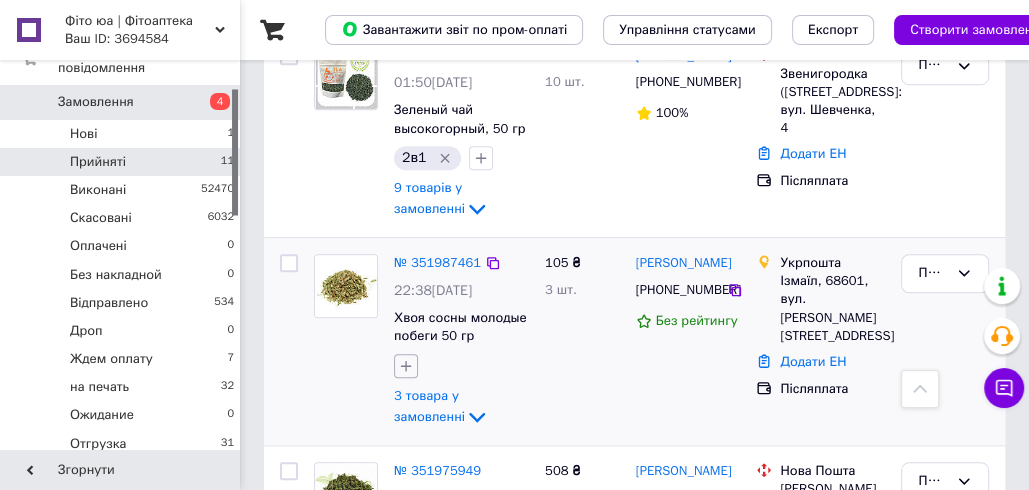 click 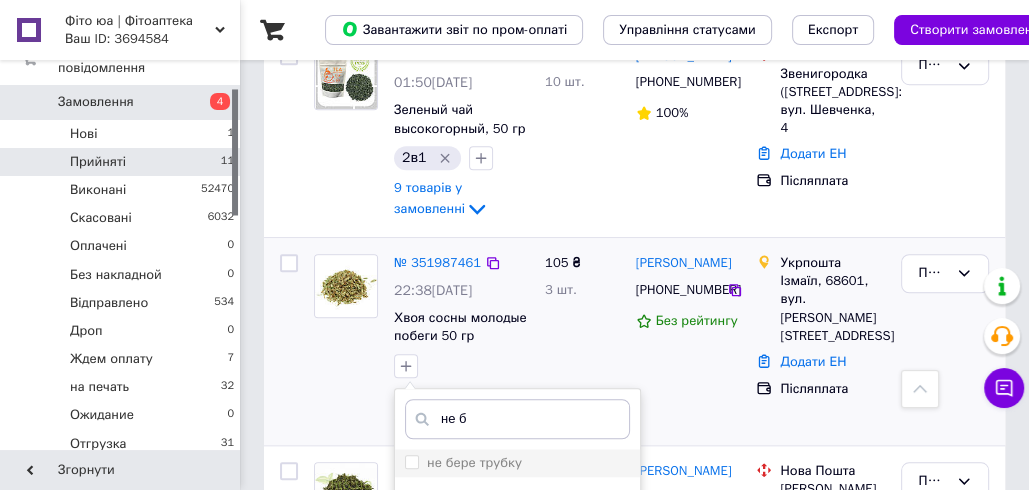 type on "не б" 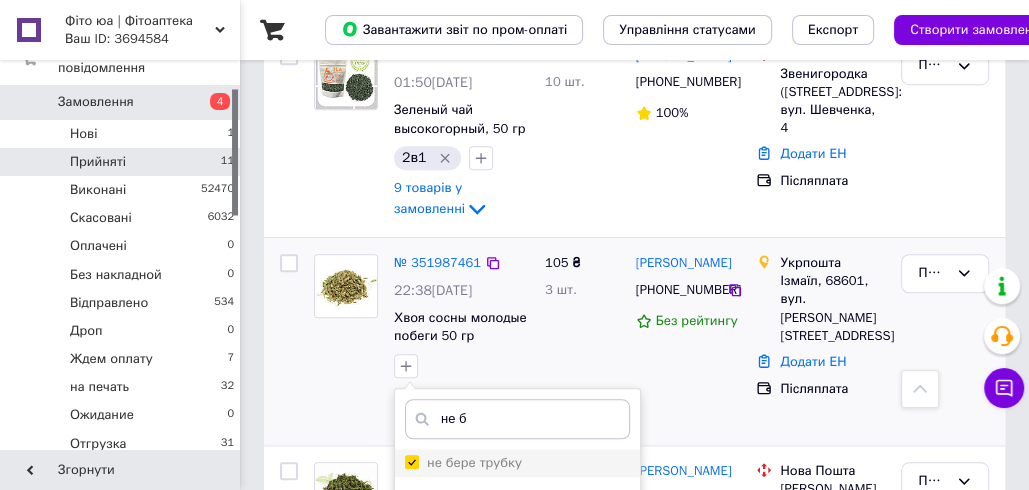checkbox on "true" 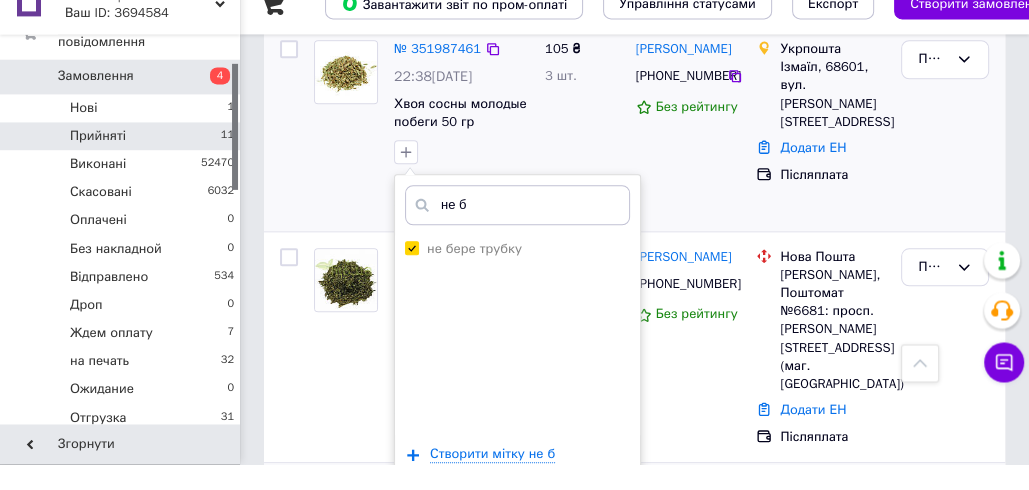 scroll, scrollTop: 1196, scrollLeft: 0, axis: vertical 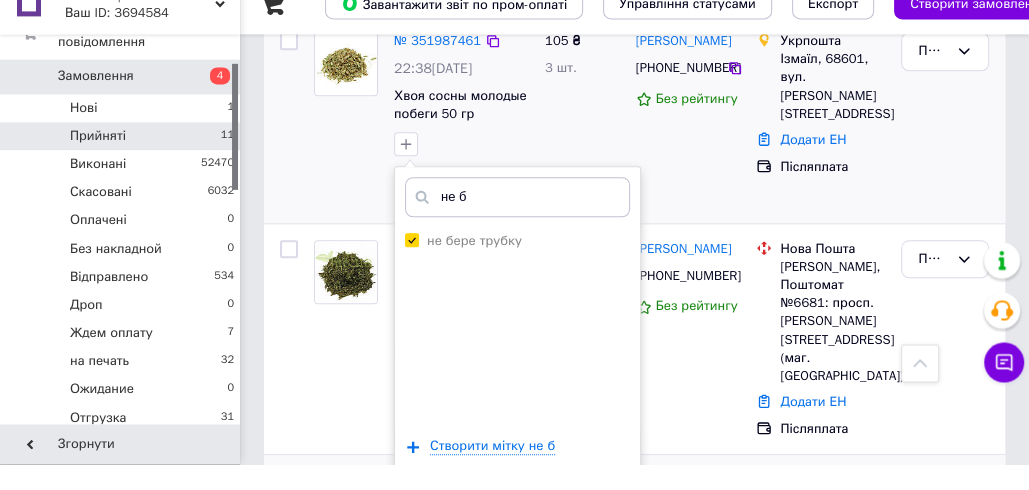 click on "Додати мітку" at bounding box center (517, 532) 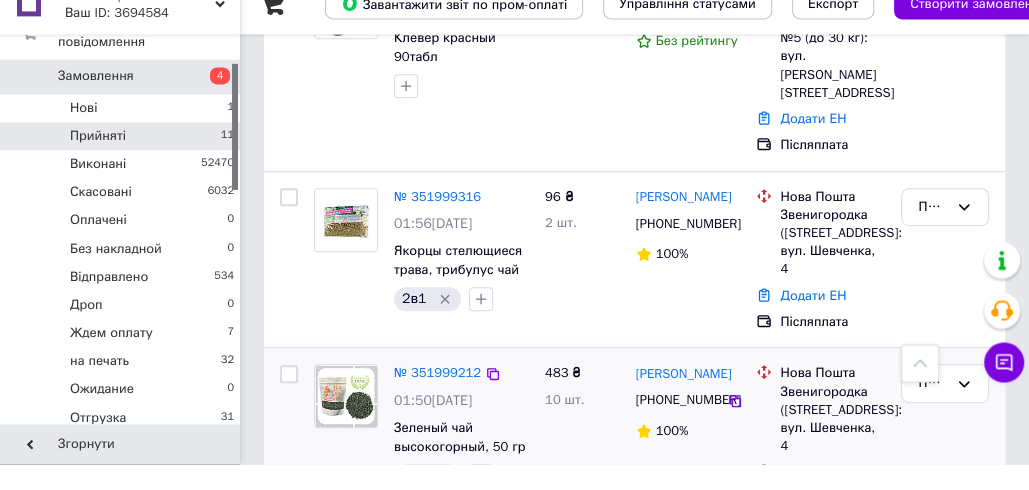 scroll, scrollTop: 676, scrollLeft: 0, axis: vertical 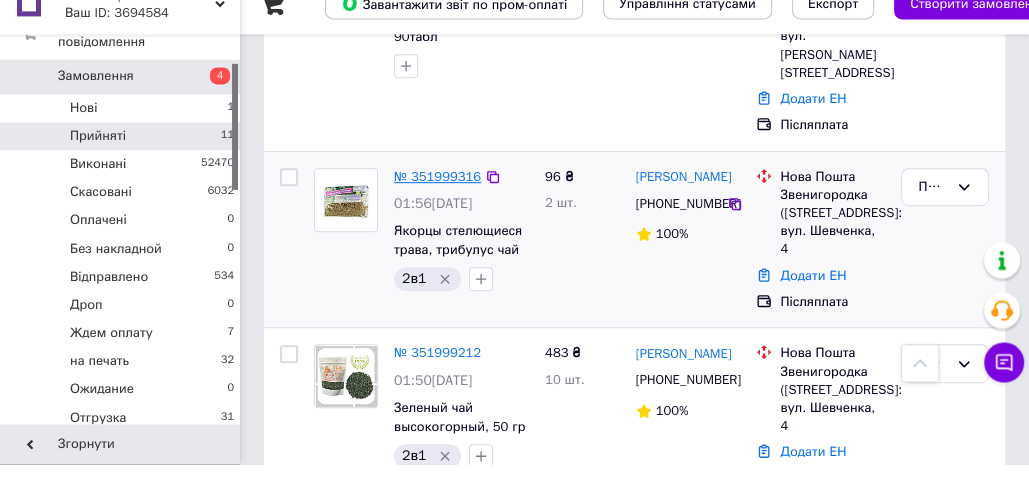 click on "№ 351999316" at bounding box center [437, 202] 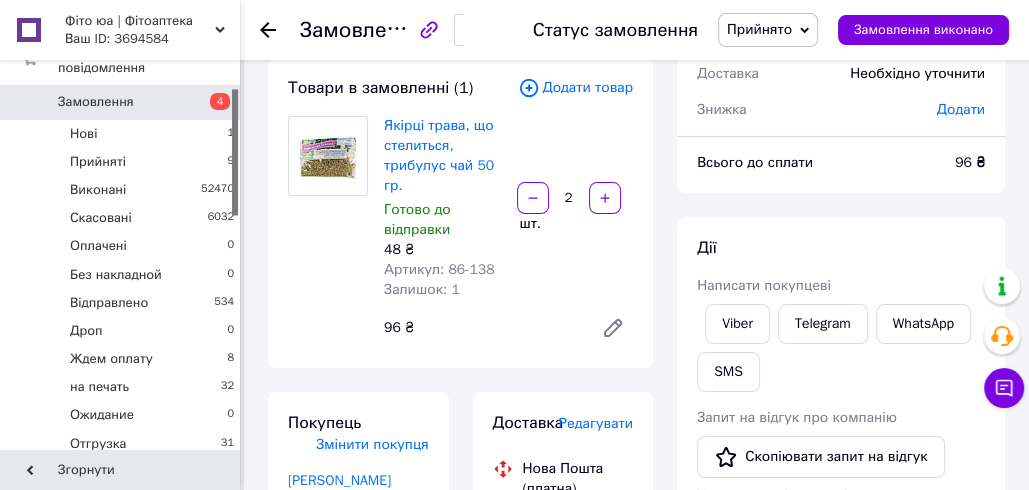 scroll, scrollTop: 66, scrollLeft: 0, axis: vertical 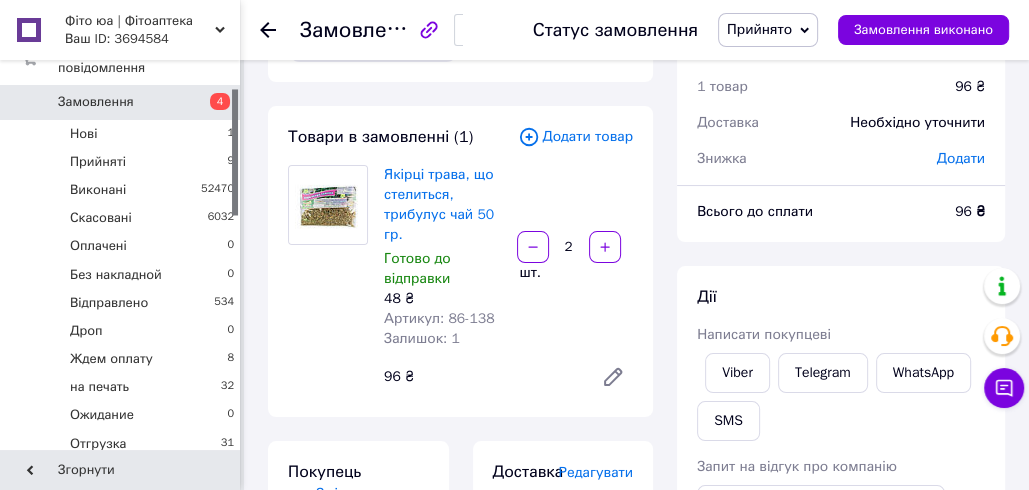 click on "Додати товар" at bounding box center [575, 137] 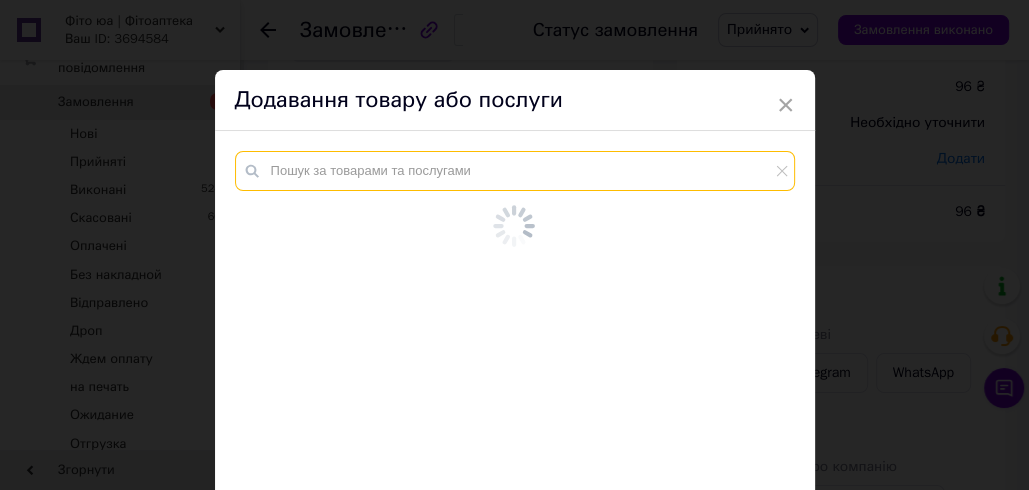 click at bounding box center (515, 171) 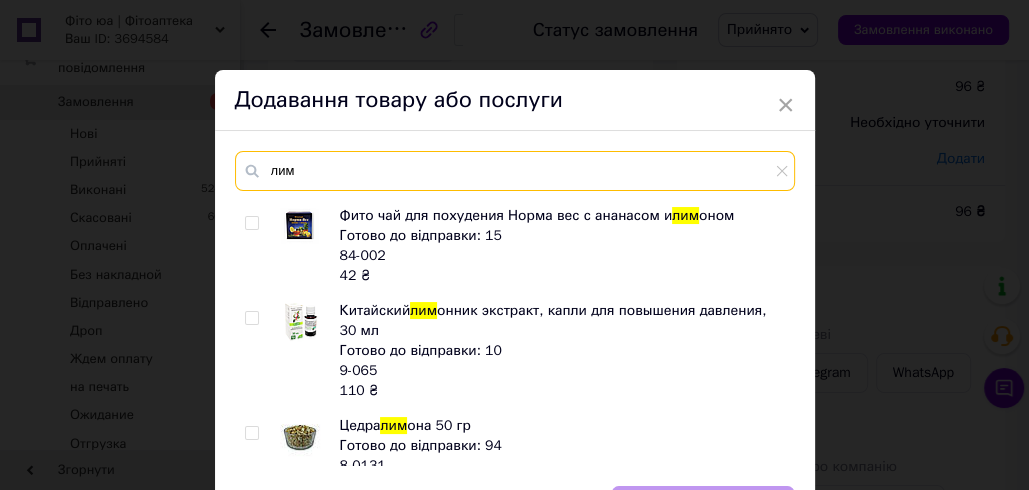 scroll, scrollTop: 584, scrollLeft: 0, axis: vertical 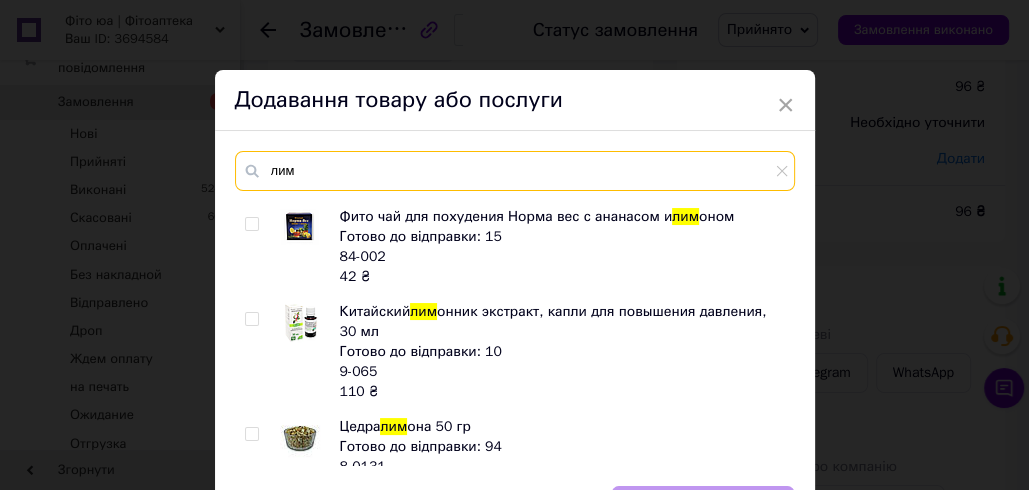 type on "лим" 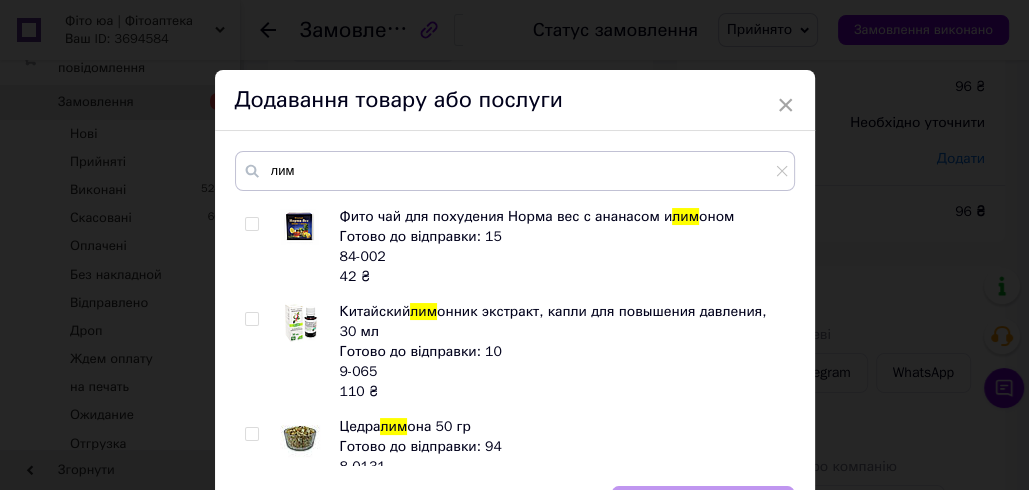 click at bounding box center (251, 319) 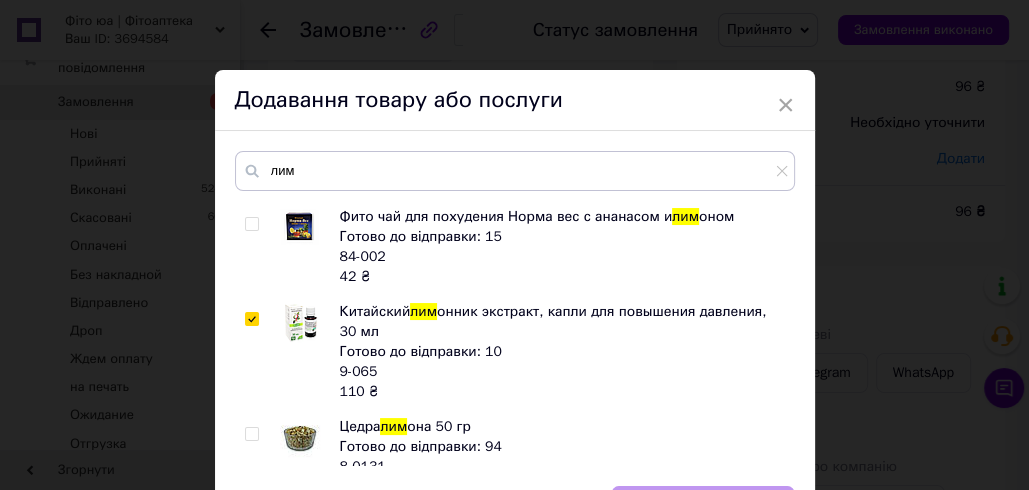 checkbox on "true" 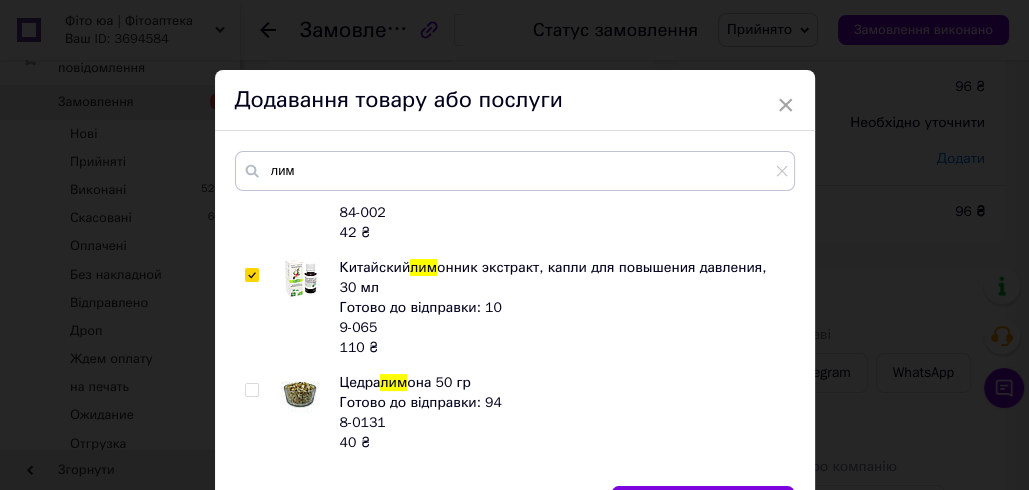 scroll, scrollTop: 709, scrollLeft: 0, axis: vertical 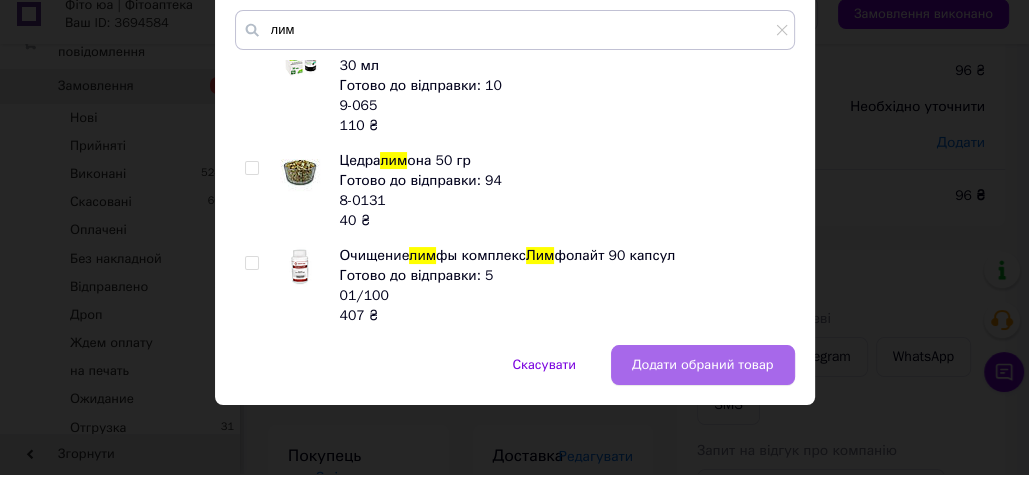 click on "Додати обраний товар" at bounding box center [703, 381] 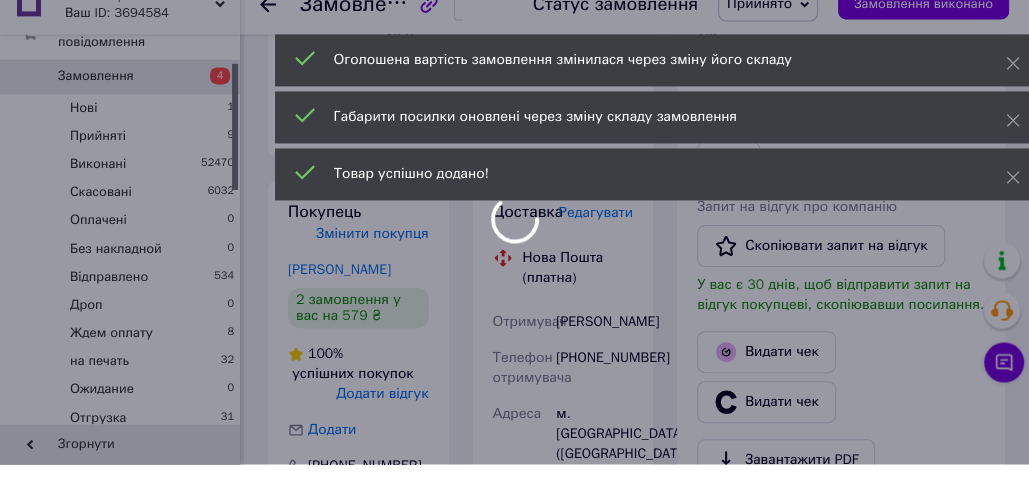type on "1" 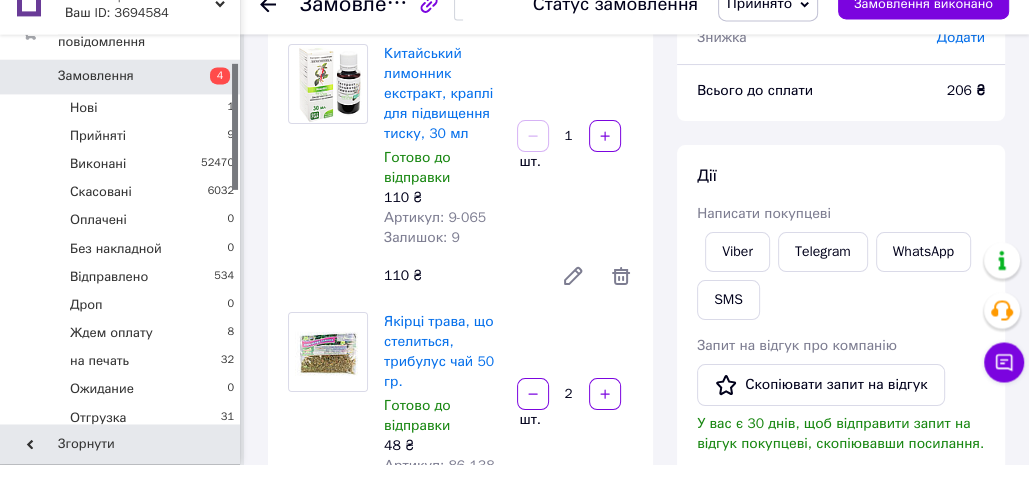 scroll, scrollTop: 272, scrollLeft: 0, axis: vertical 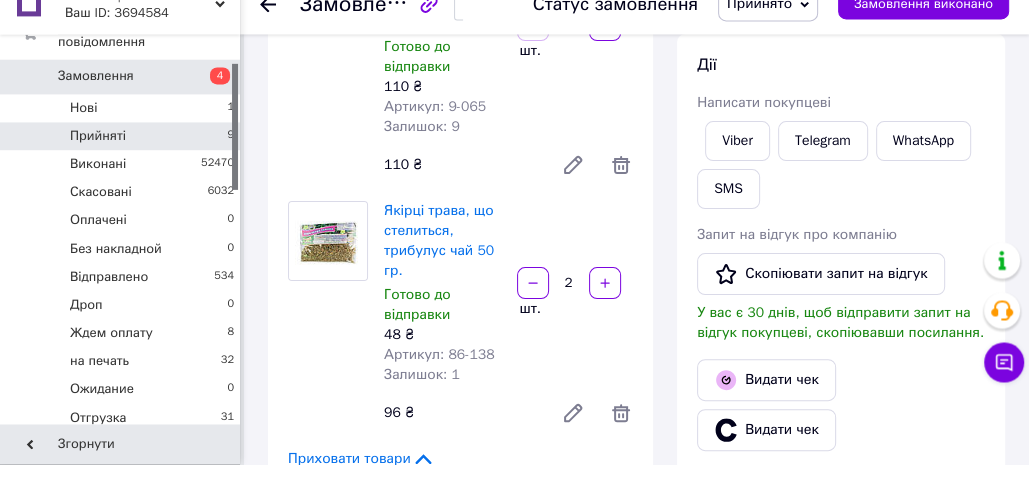 click on "Прийняті 9" at bounding box center (123, 162) 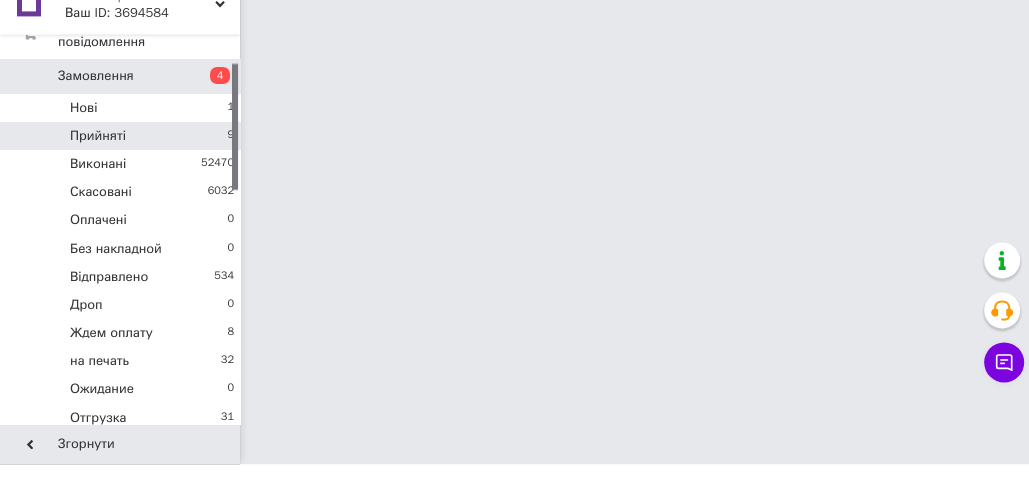 scroll, scrollTop: 272, scrollLeft: 0, axis: vertical 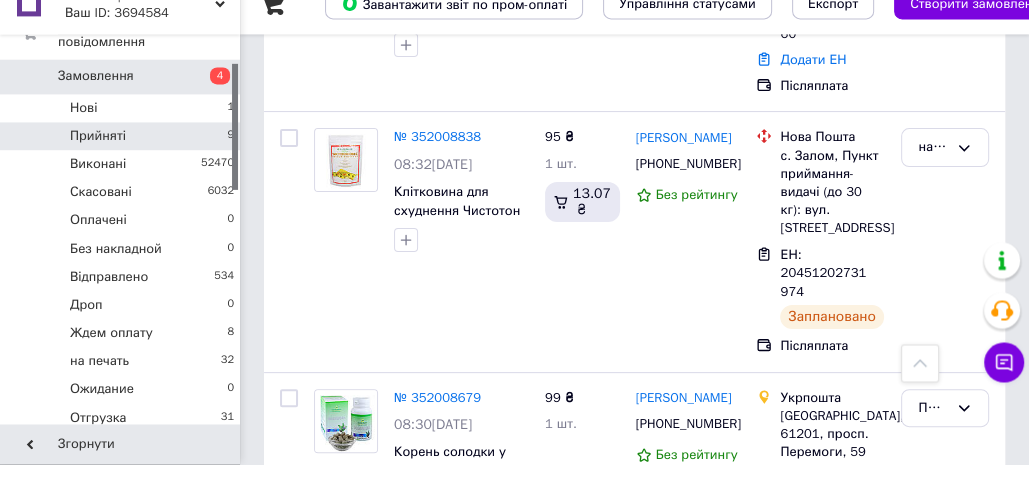 click on "Прийняті 9" at bounding box center (123, 162) 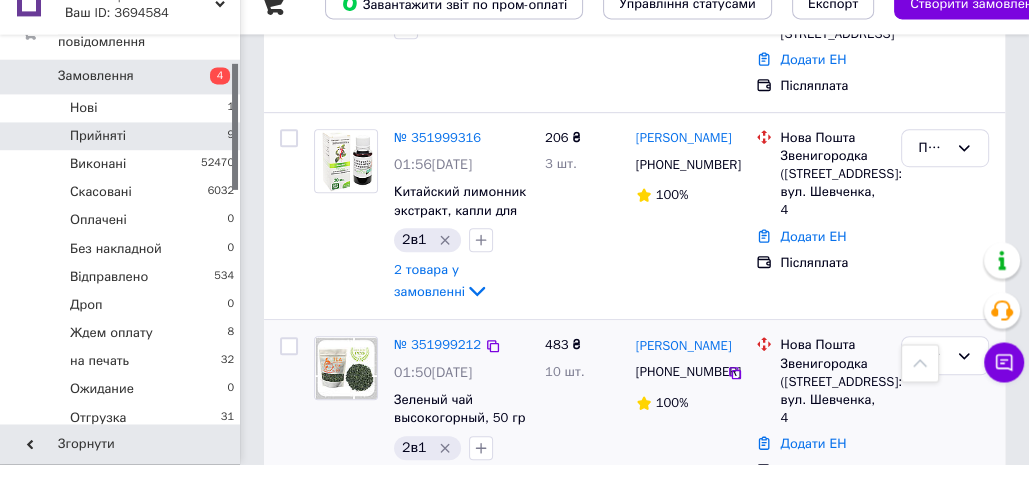 scroll, scrollTop: 719, scrollLeft: 0, axis: vertical 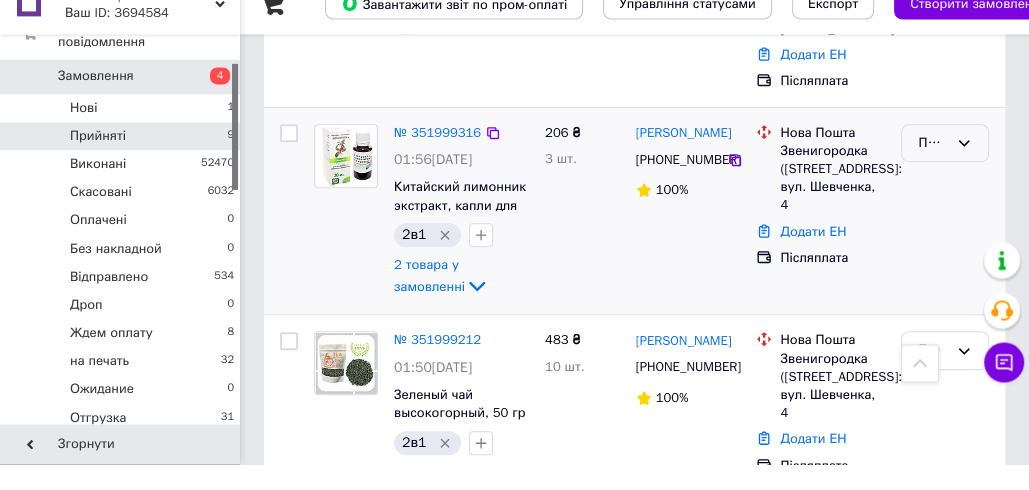 click on "Прийнято" at bounding box center [933, 169] 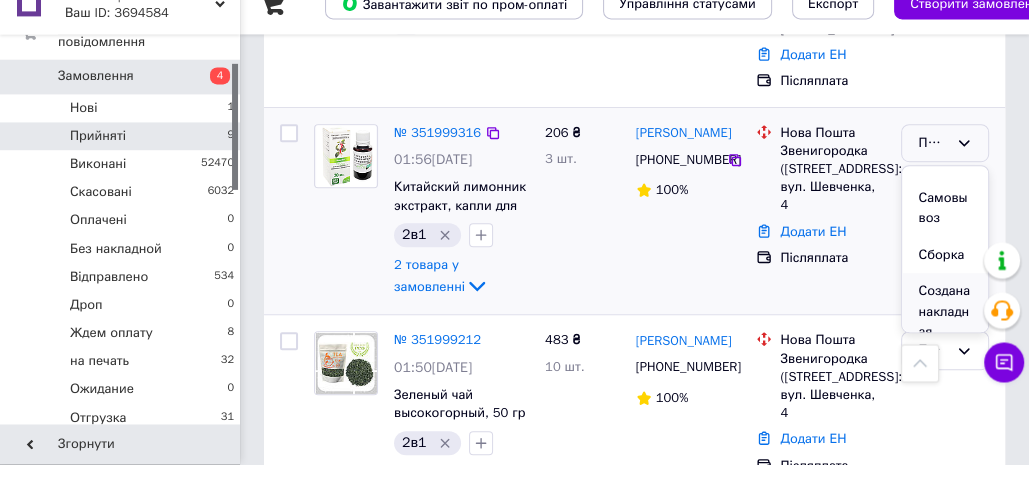 scroll, scrollTop: 675, scrollLeft: 0, axis: vertical 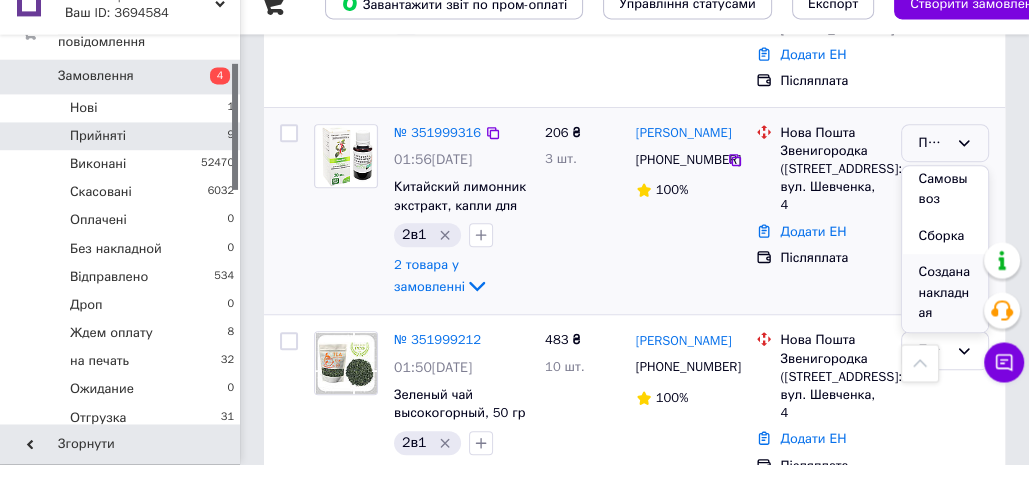 click on "Создана накладная" at bounding box center [945, 319] 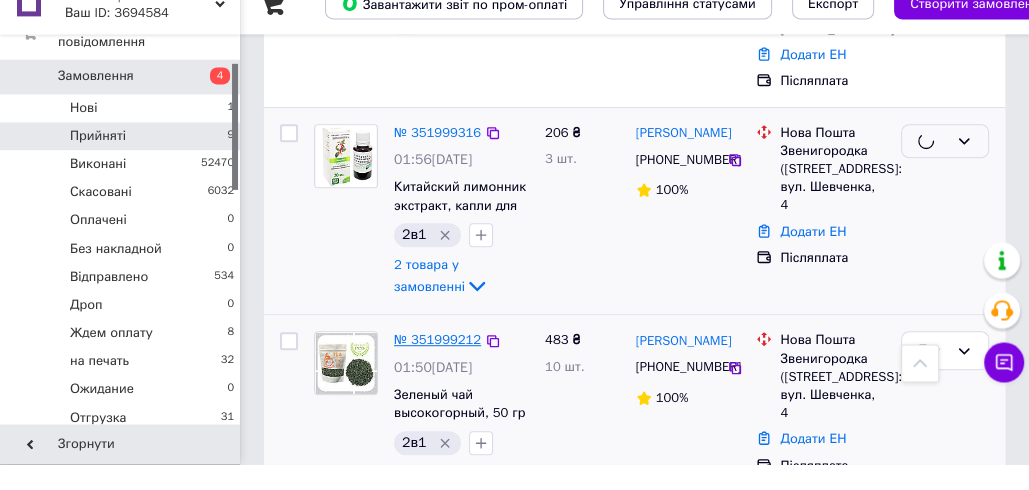 click on "№ 351999212" at bounding box center (437, 365) 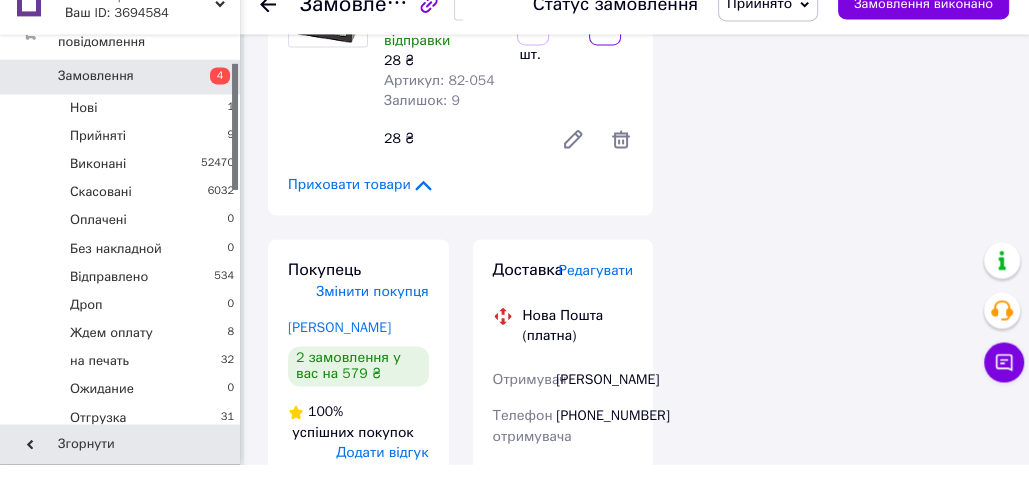 scroll, scrollTop: 2126, scrollLeft: 0, axis: vertical 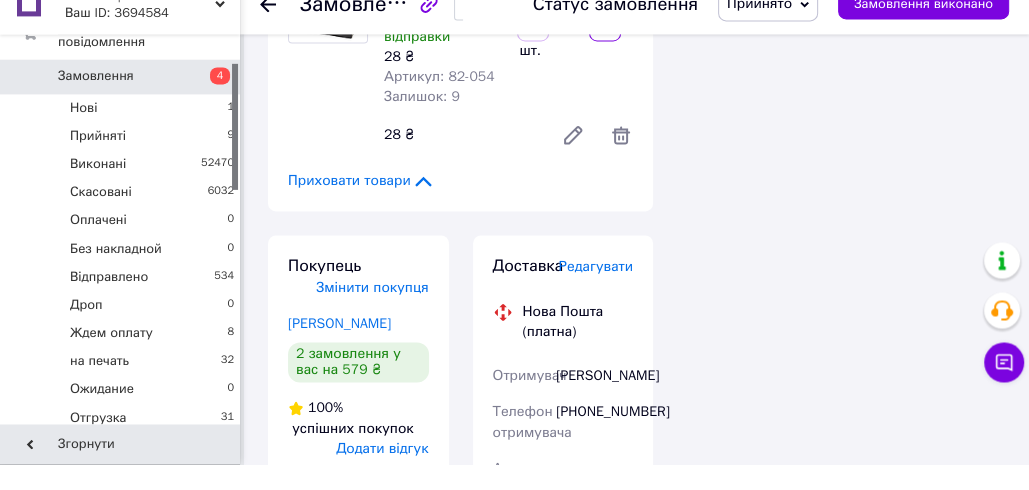 click on "Редагувати" at bounding box center (596, 292) 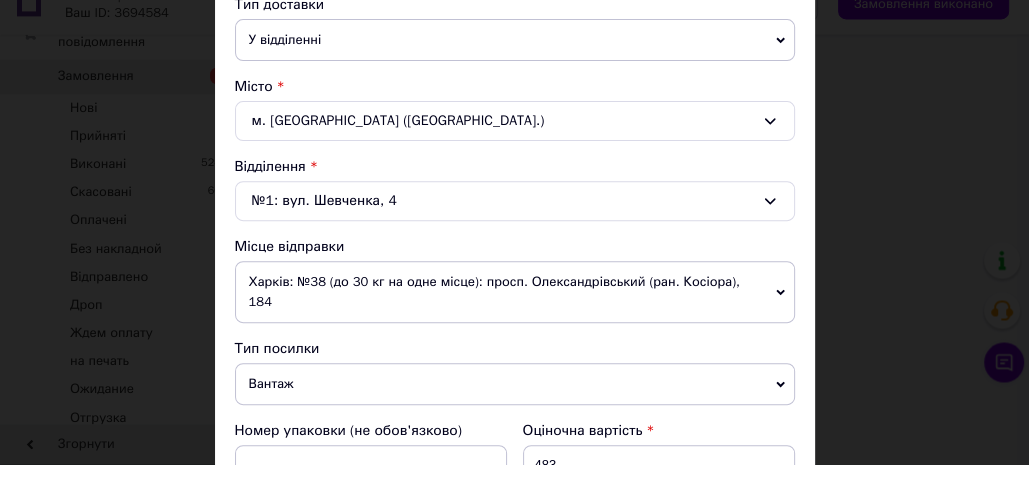 scroll, scrollTop: 612, scrollLeft: 0, axis: vertical 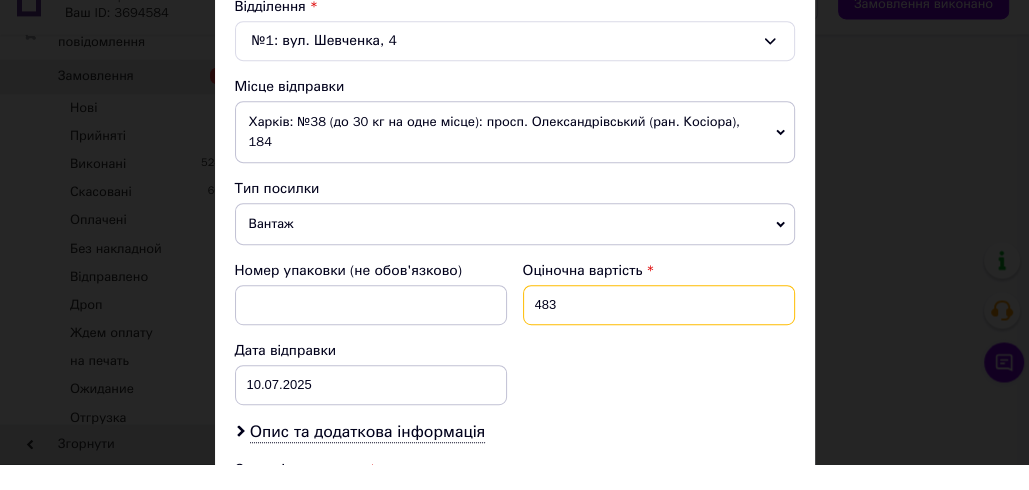 click on "483" at bounding box center (659, 331) 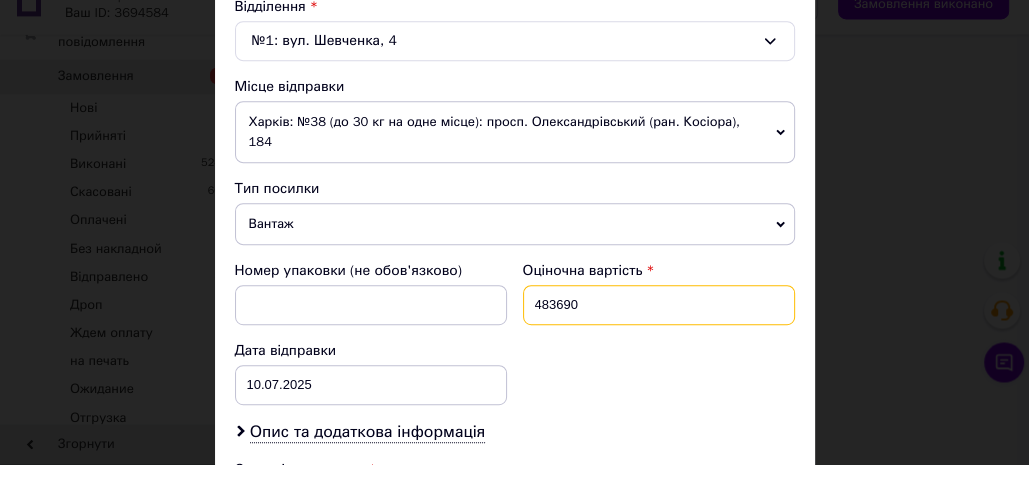 click on "483690" at bounding box center (659, 331) 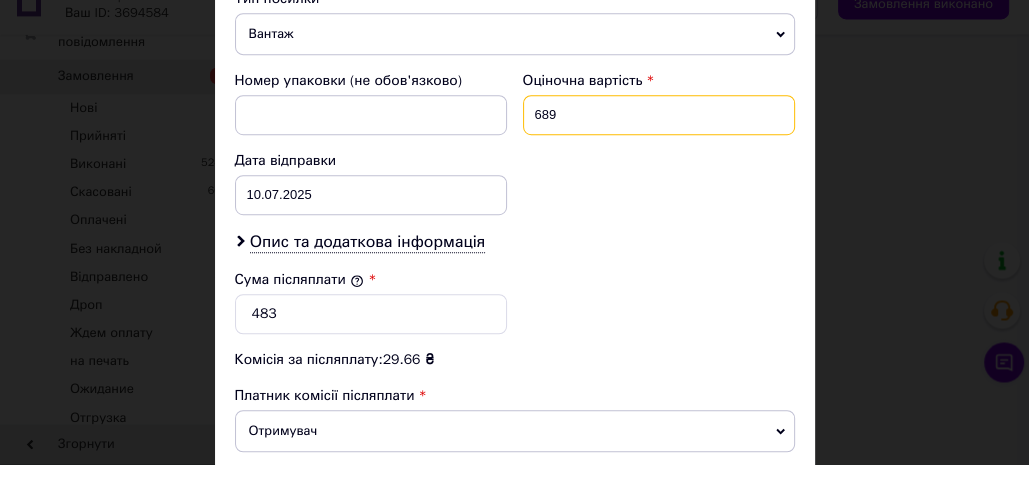 scroll, scrollTop: 805, scrollLeft: 0, axis: vertical 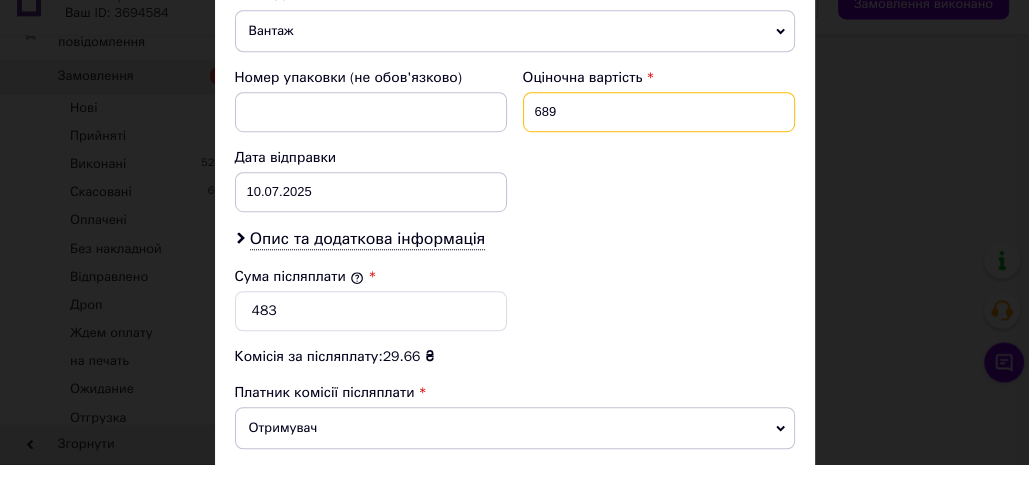 type on "689" 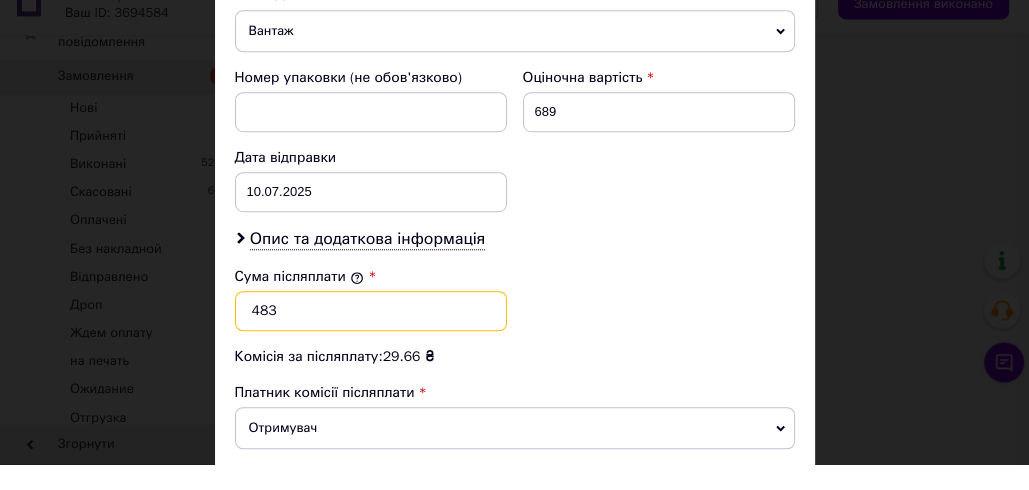 click on "483" at bounding box center (371, 337) 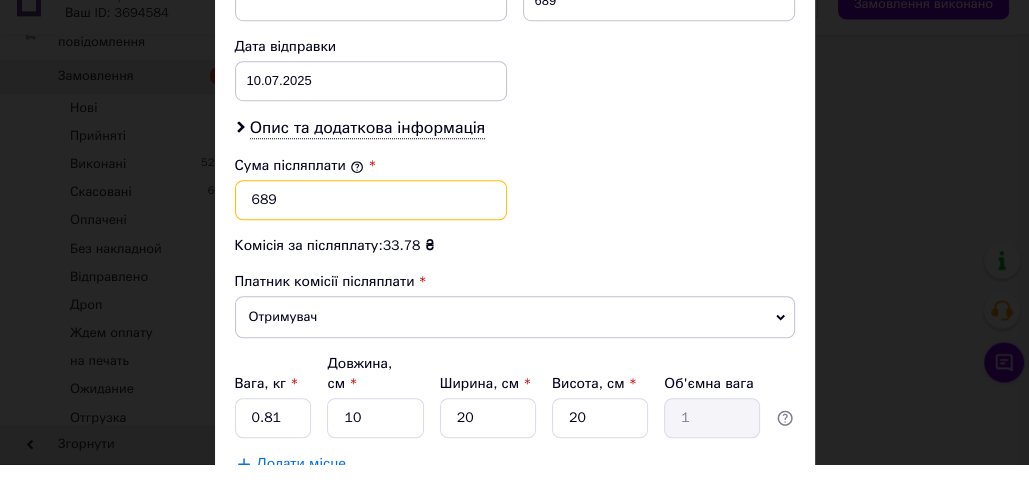scroll, scrollTop: 1030, scrollLeft: 0, axis: vertical 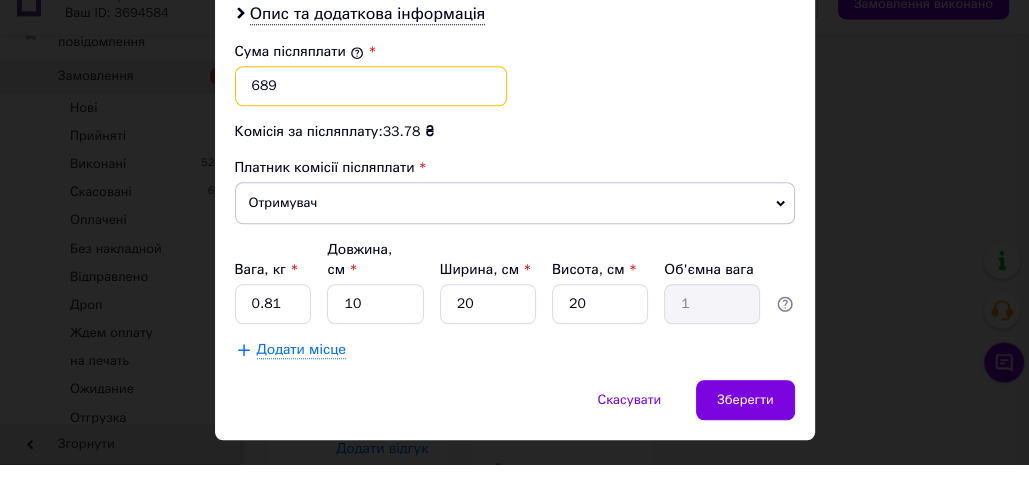 type on "689" 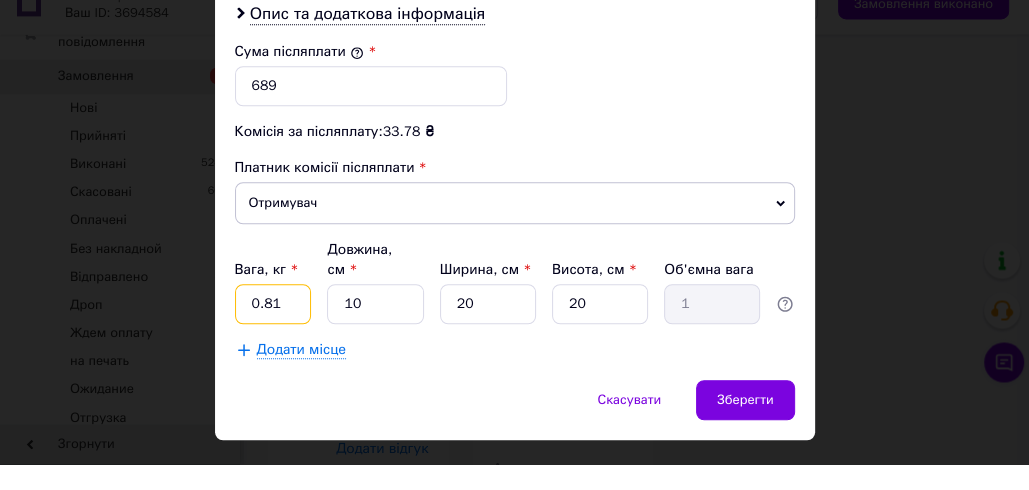click on "0.81" at bounding box center (273, 330) 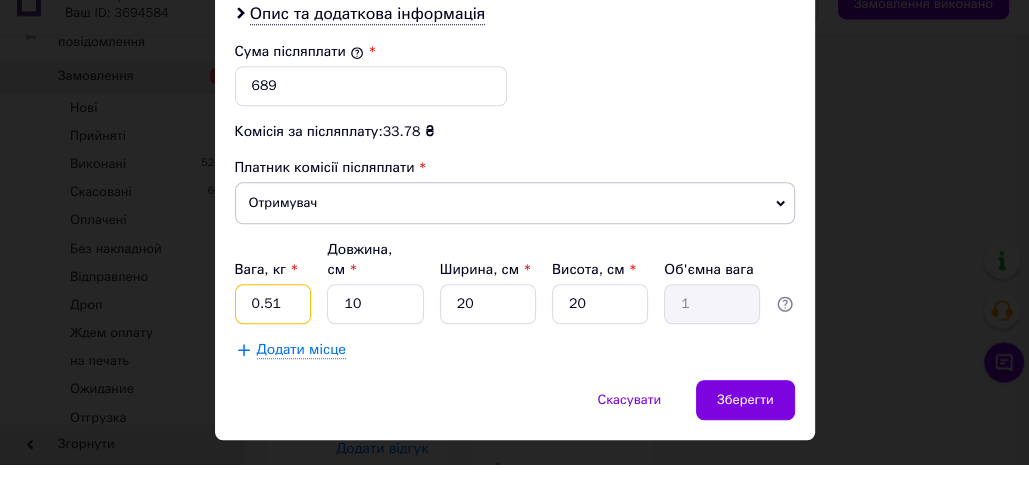 type on "0.51" 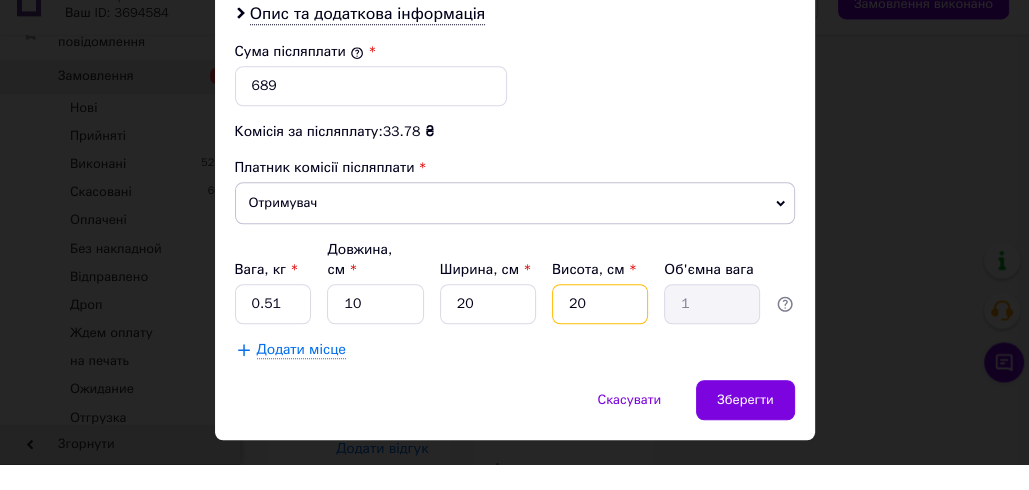 click on "20" at bounding box center [600, 330] 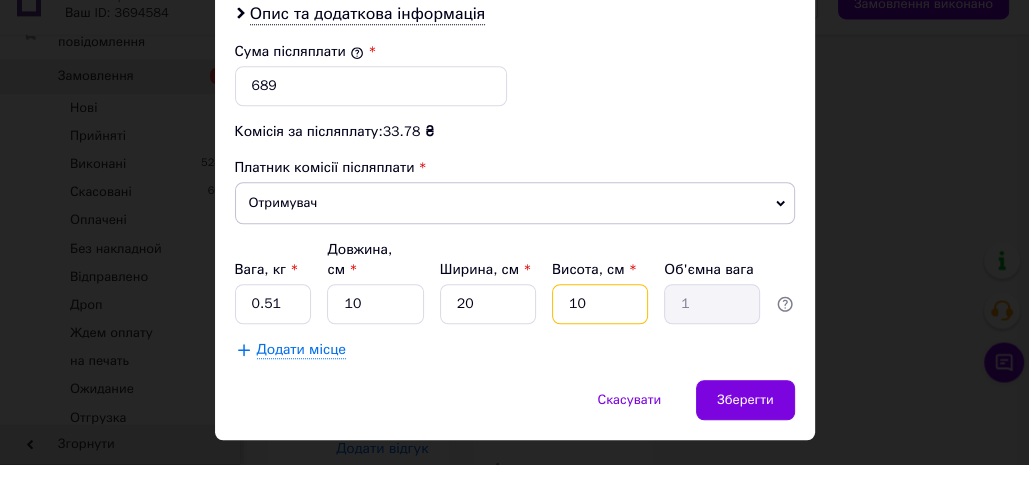 type on "0.5" 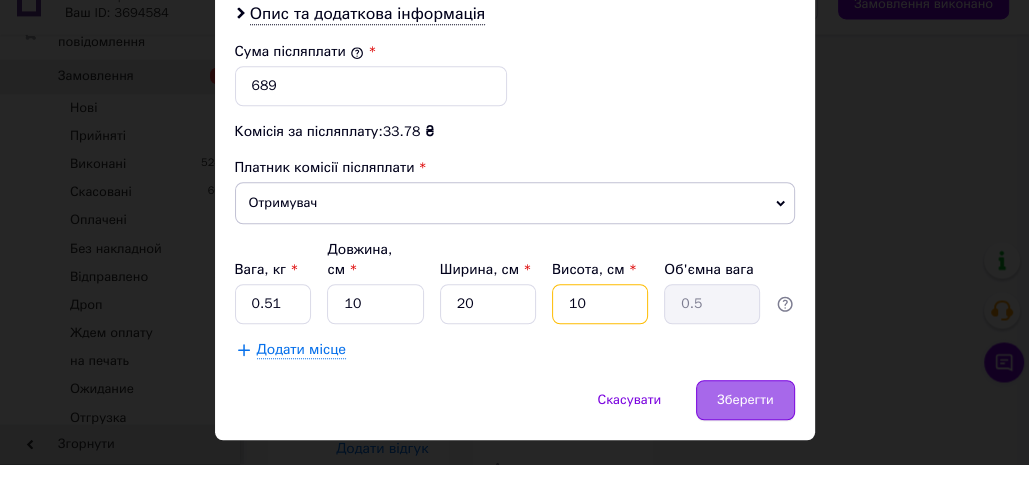 type on "10" 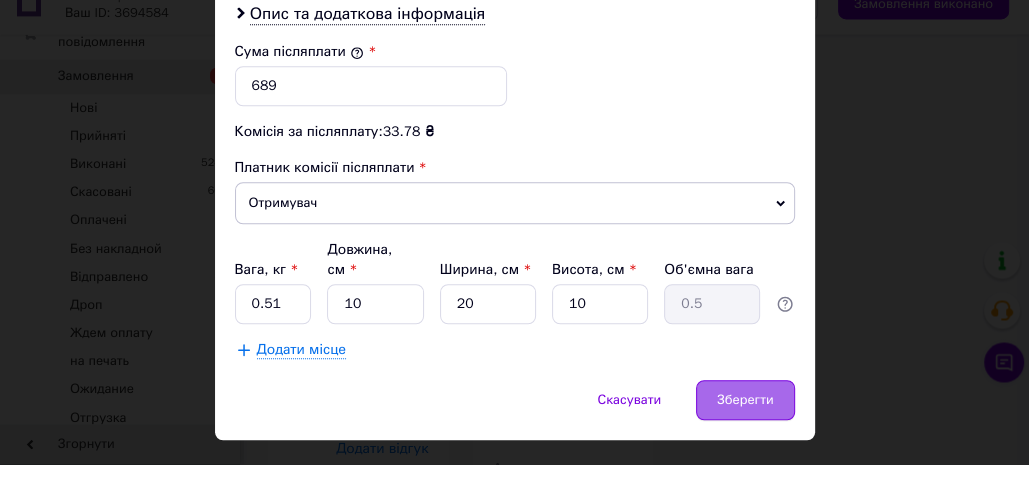 click on "Зберегти" at bounding box center (745, 426) 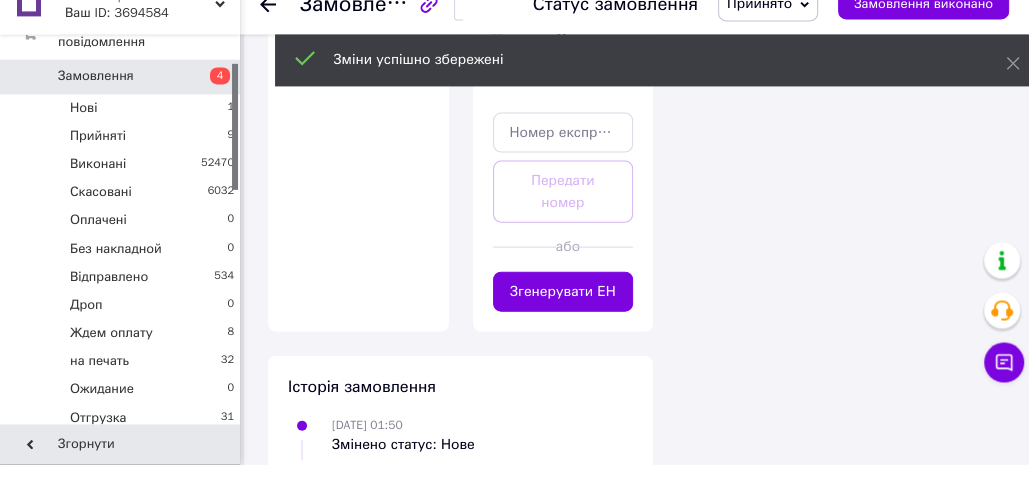 scroll, scrollTop: 3168, scrollLeft: 0, axis: vertical 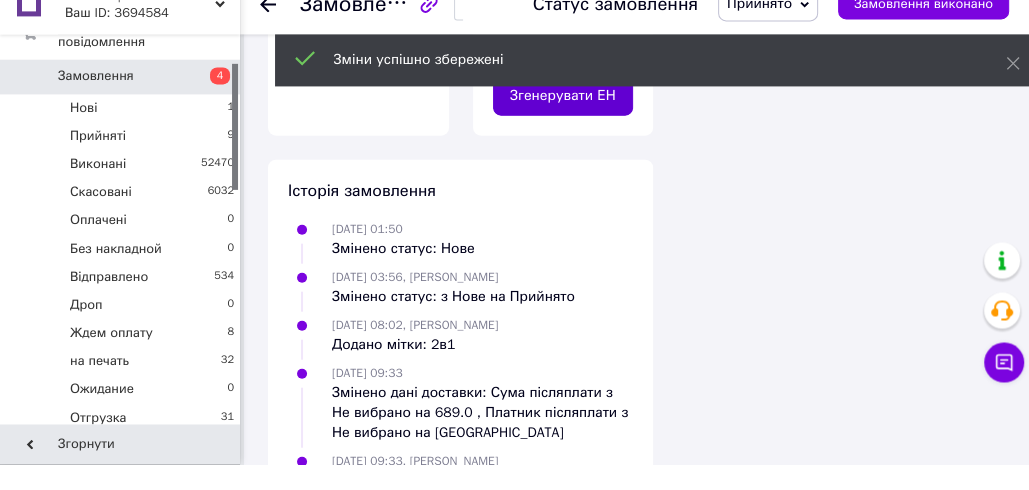 click on "Згенерувати ЕН" at bounding box center [563, 121] 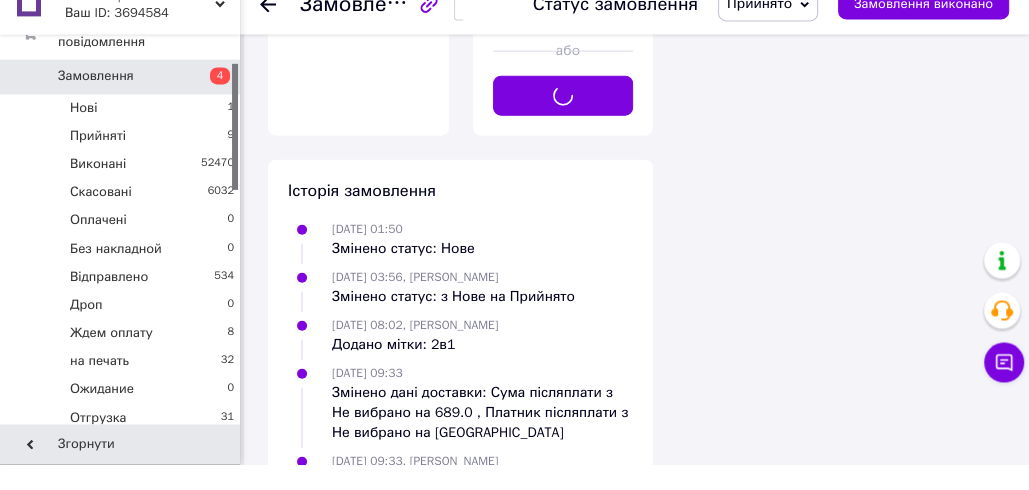 click on "Прийнято" at bounding box center (768, 30) 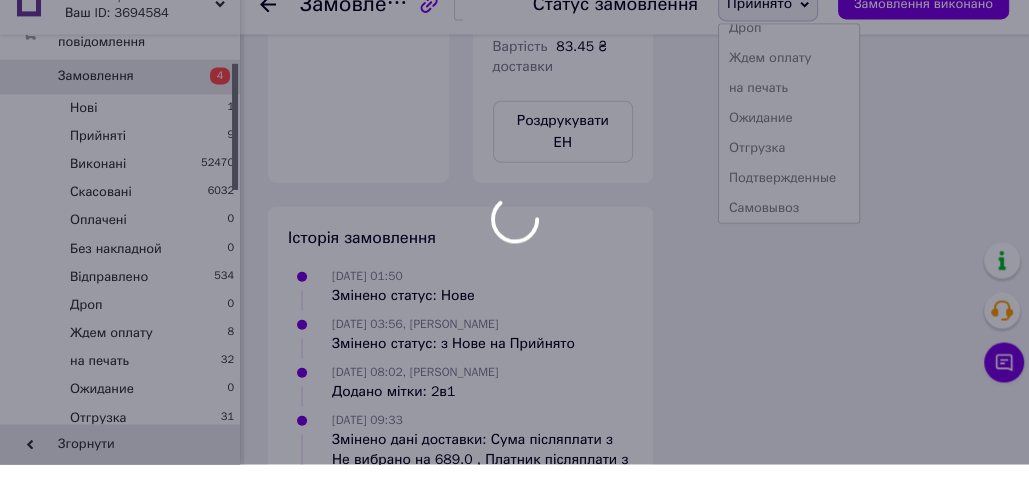 scroll, scrollTop: 232, scrollLeft: 0, axis: vertical 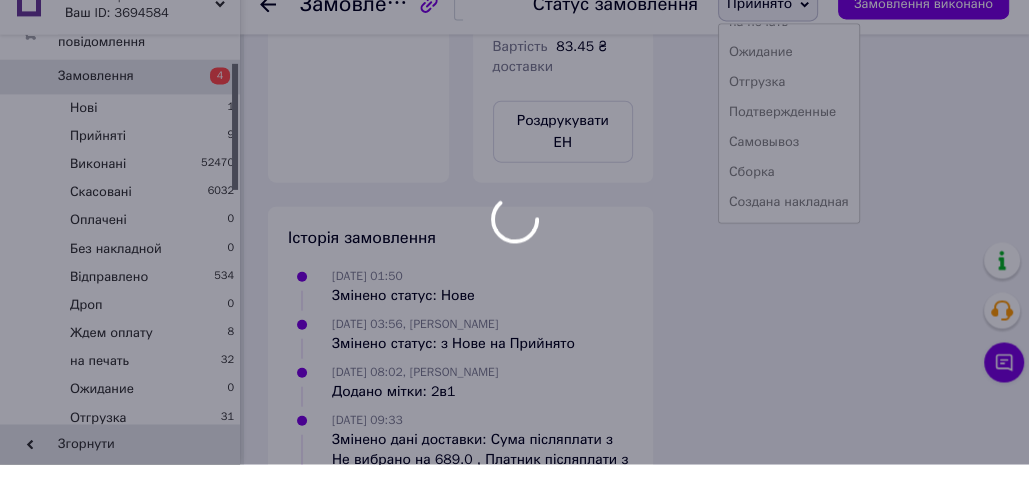 click at bounding box center (514, 245) 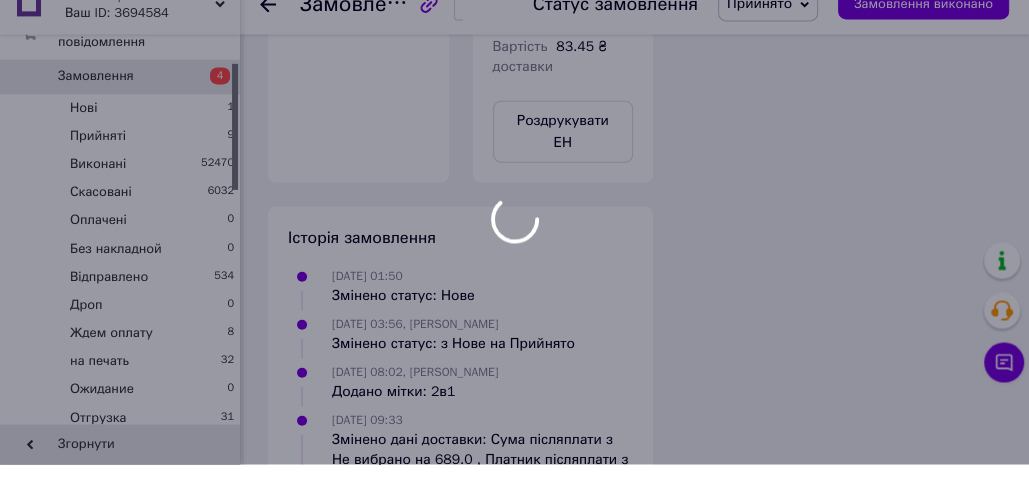 scroll, scrollTop: 40, scrollLeft: 0, axis: vertical 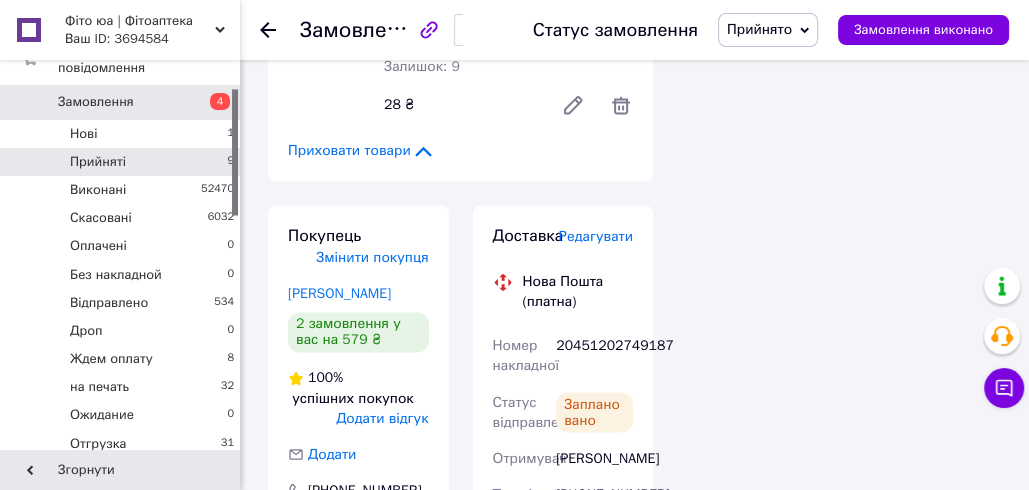 click on "Прийняті 9" at bounding box center (123, 162) 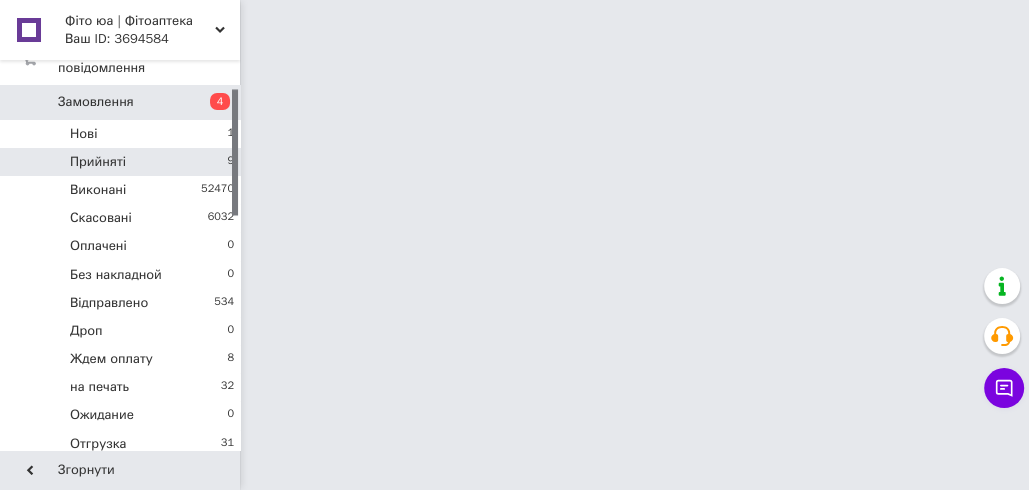 scroll, scrollTop: 0, scrollLeft: 0, axis: both 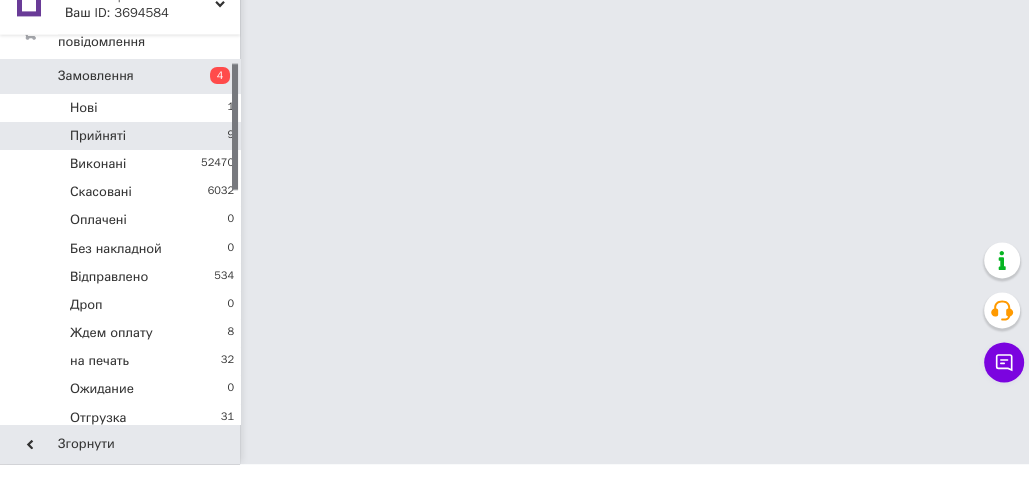 click on "Прийняті 9" at bounding box center [123, 162] 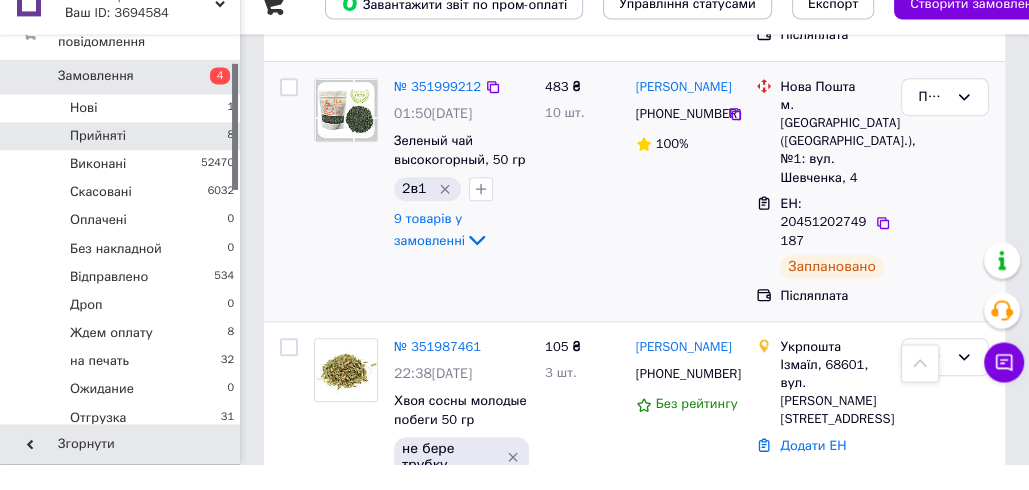 scroll, scrollTop: 766, scrollLeft: 0, axis: vertical 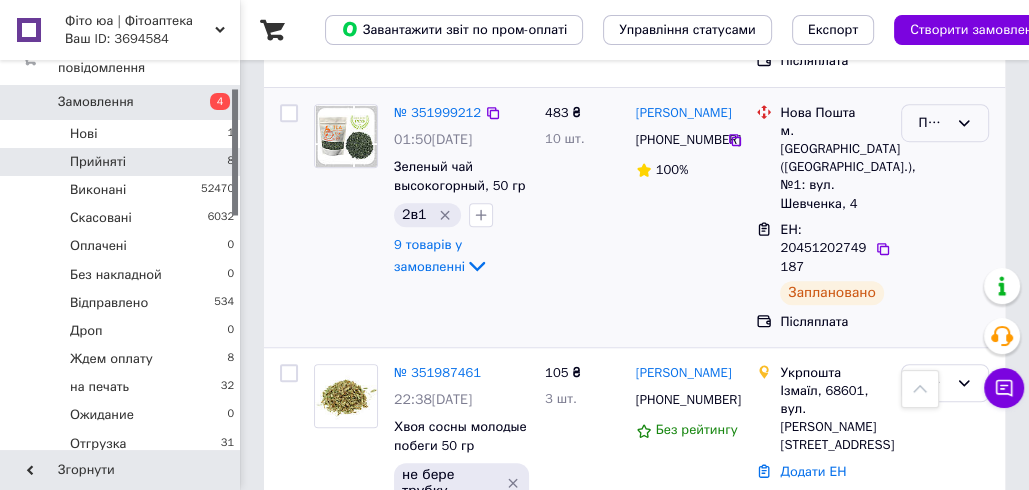 click on "Прийнято" at bounding box center (945, 123) 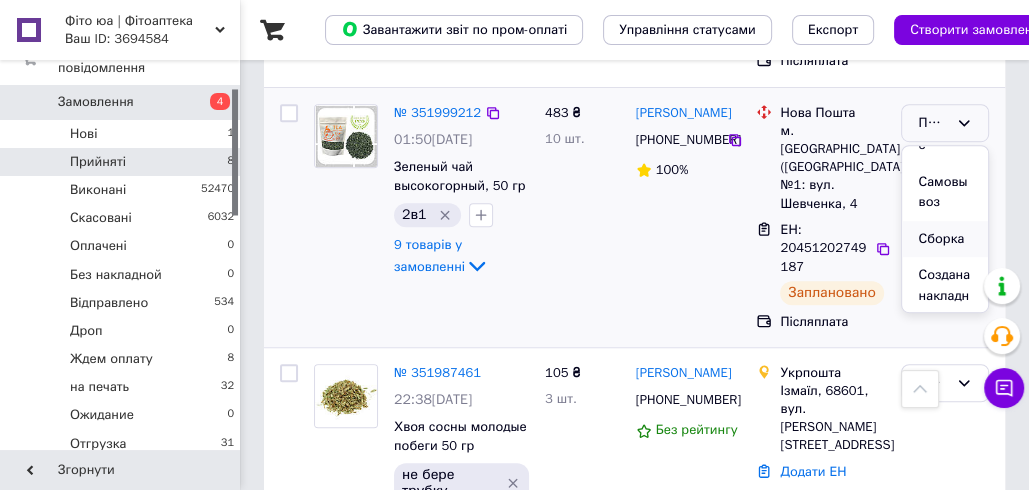 scroll, scrollTop: 675, scrollLeft: 0, axis: vertical 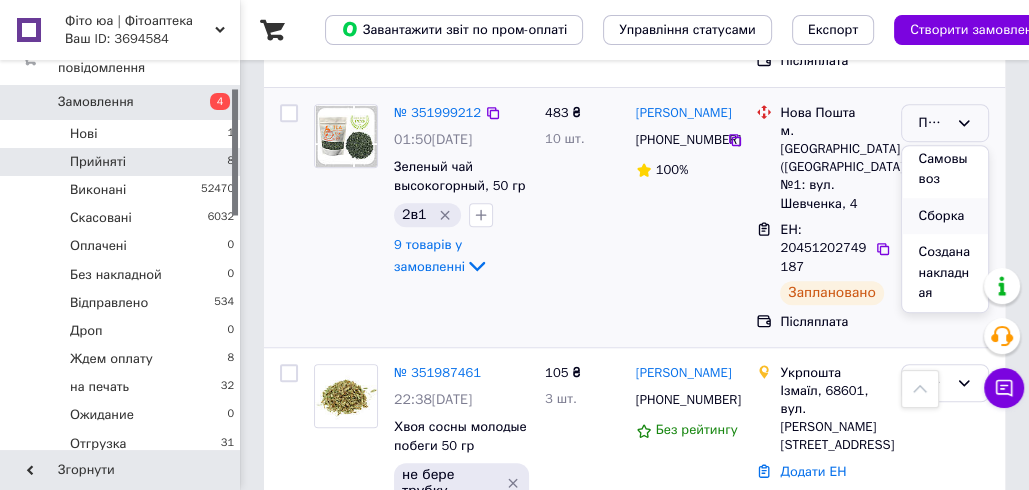 click on "Создана накладная" at bounding box center (945, 273) 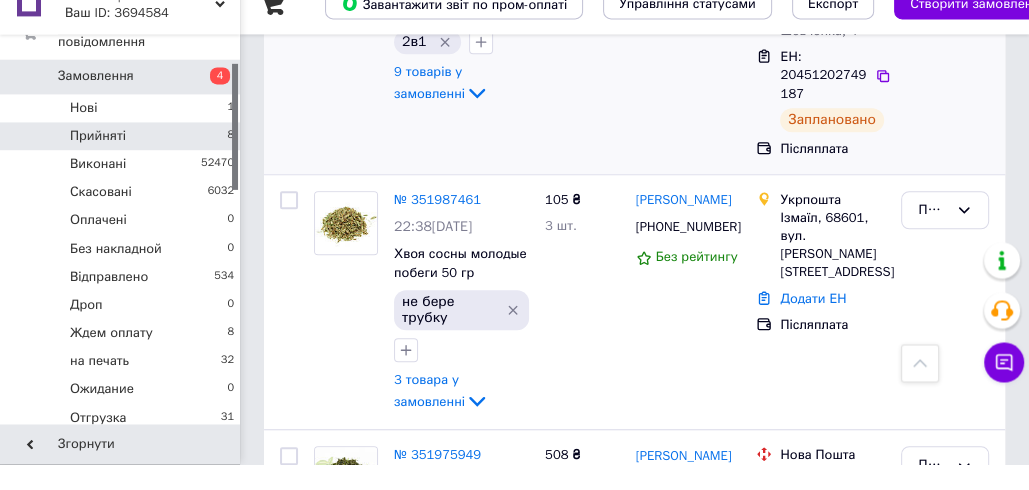 scroll, scrollTop: 918, scrollLeft: 0, axis: vertical 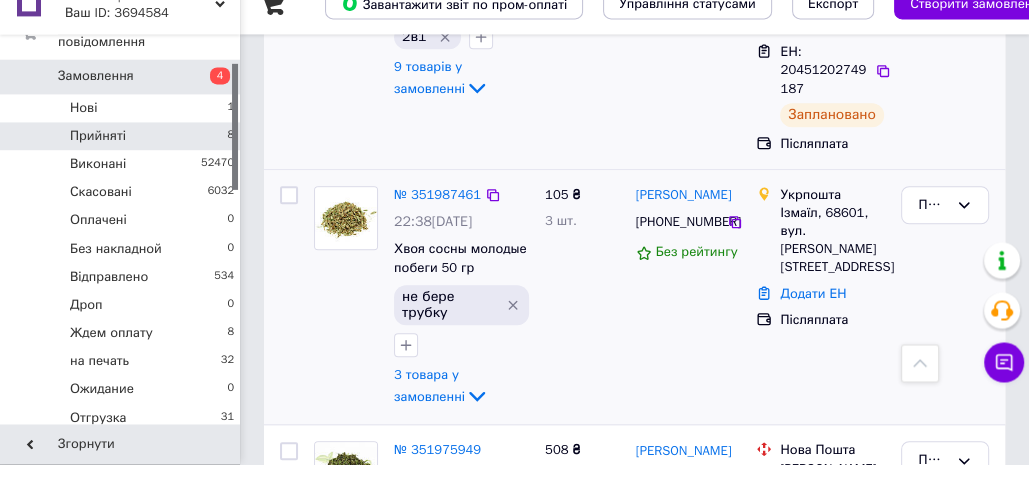 click 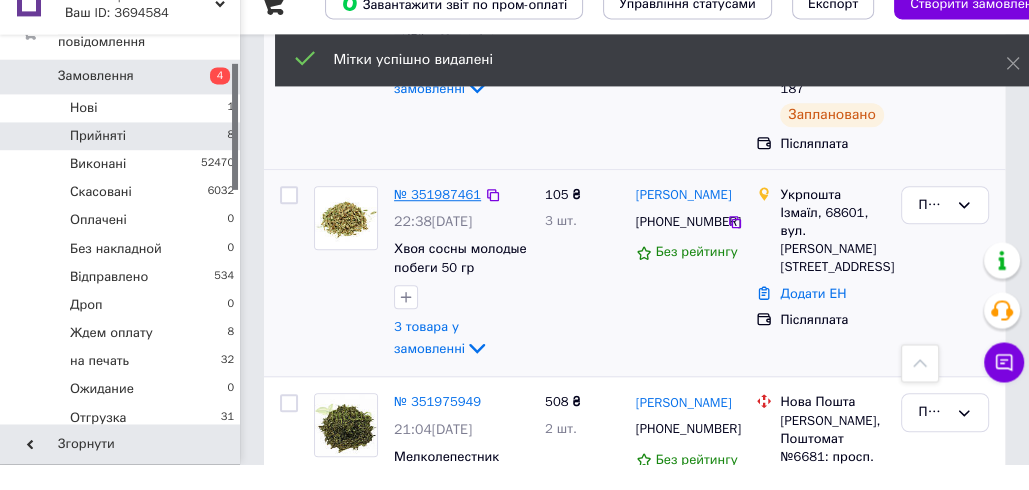 click on "№ 351987461" at bounding box center [437, 220] 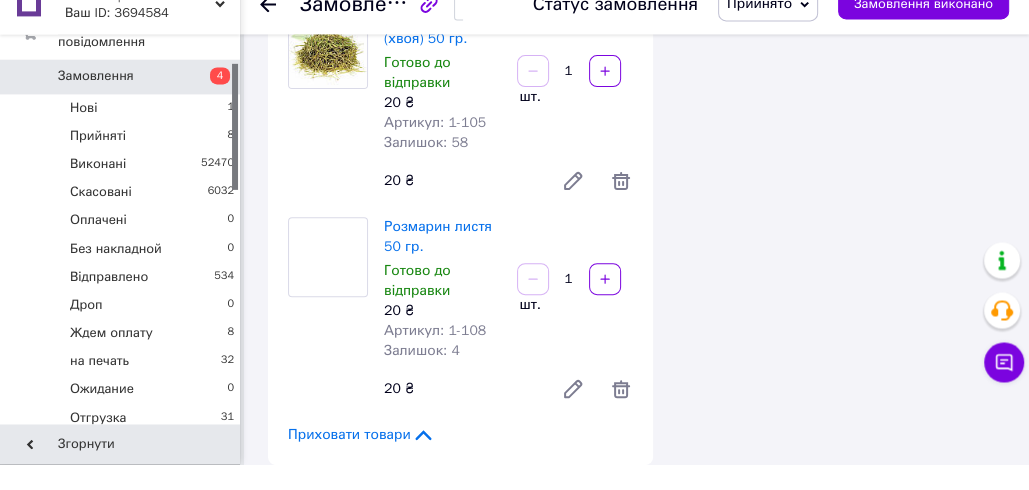 scroll, scrollTop: 918, scrollLeft: 0, axis: vertical 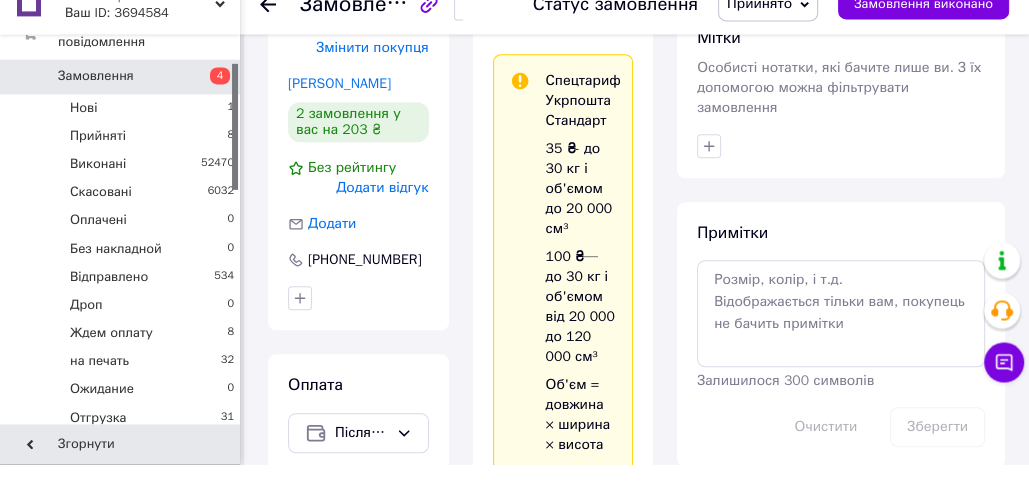 click on "Прийнято" at bounding box center (768, 30) 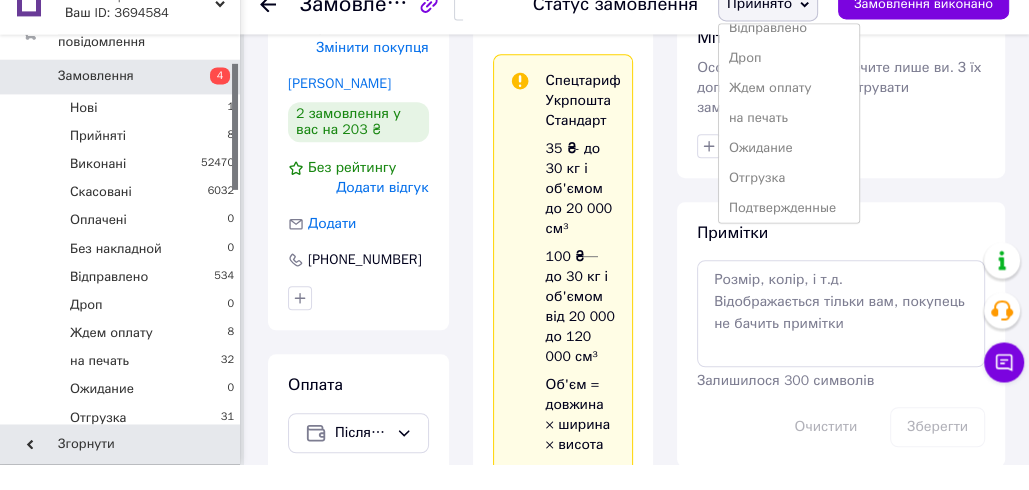 scroll, scrollTop: 232, scrollLeft: 0, axis: vertical 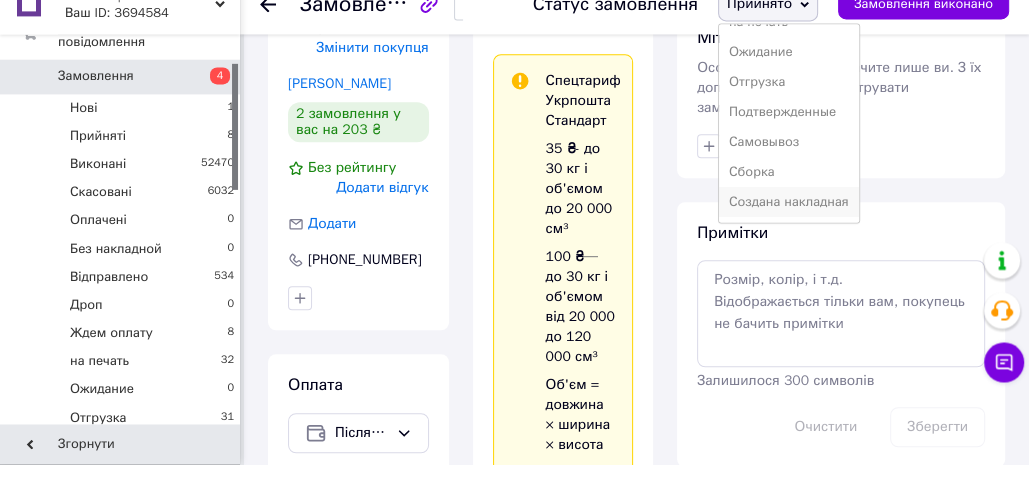 click on "Создана накладная" at bounding box center [789, 228] 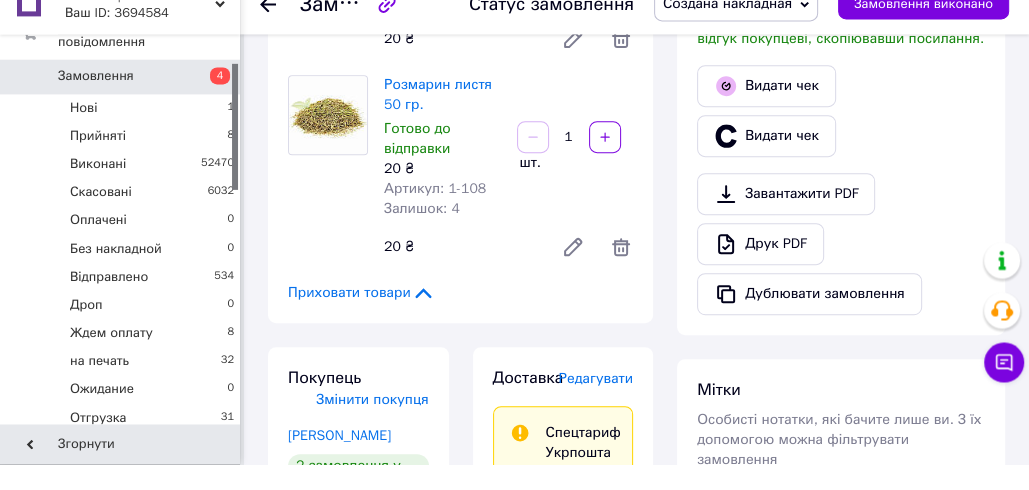 scroll, scrollTop: 577, scrollLeft: 0, axis: vertical 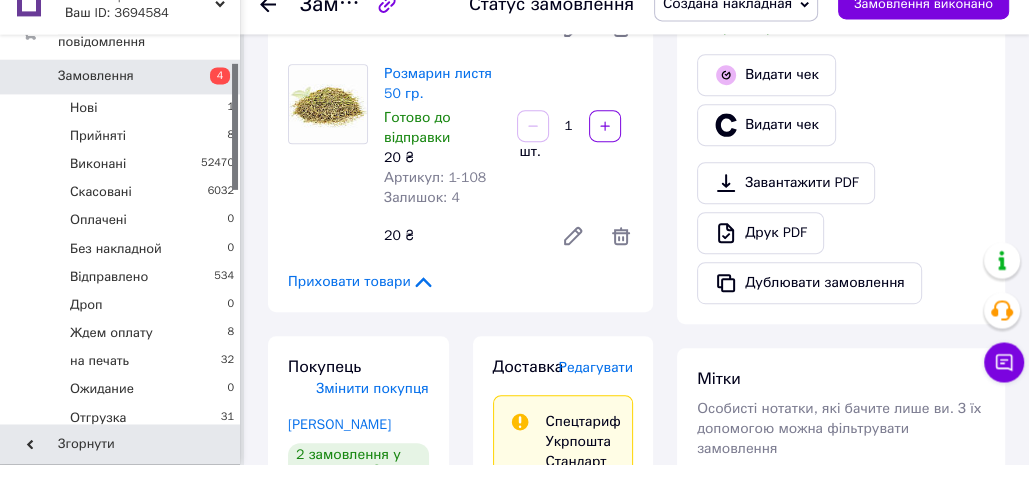 click on "Редагувати" at bounding box center [596, 393] 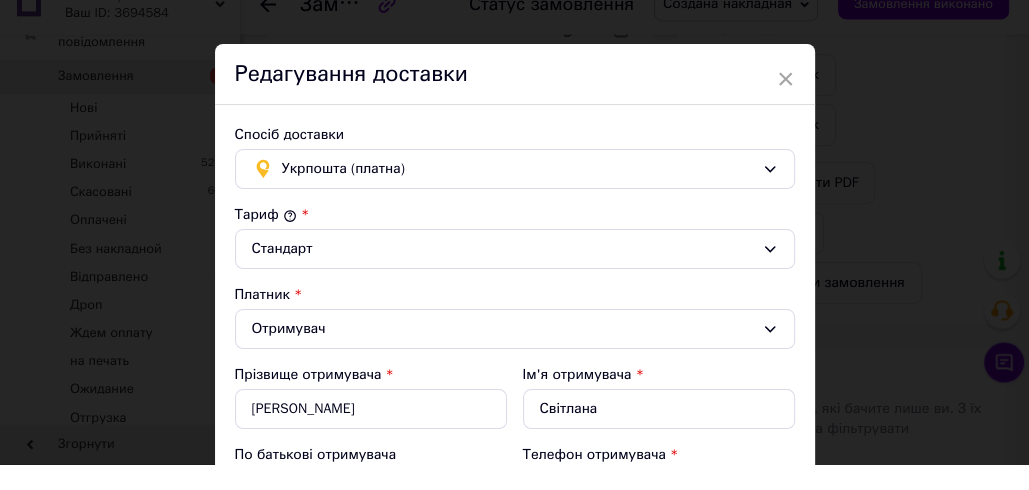 scroll, scrollTop: 941, scrollLeft: 0, axis: vertical 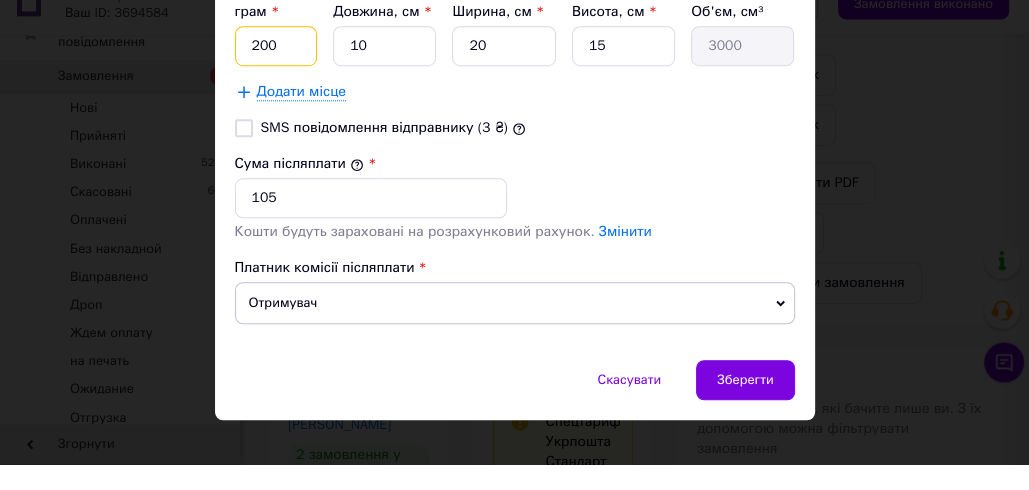click on "200" at bounding box center (276, 72) 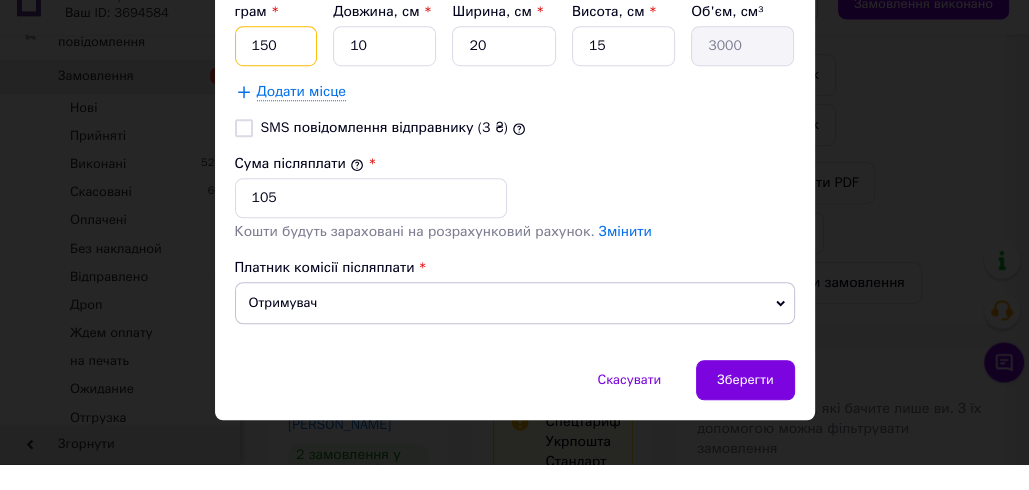type on "150" 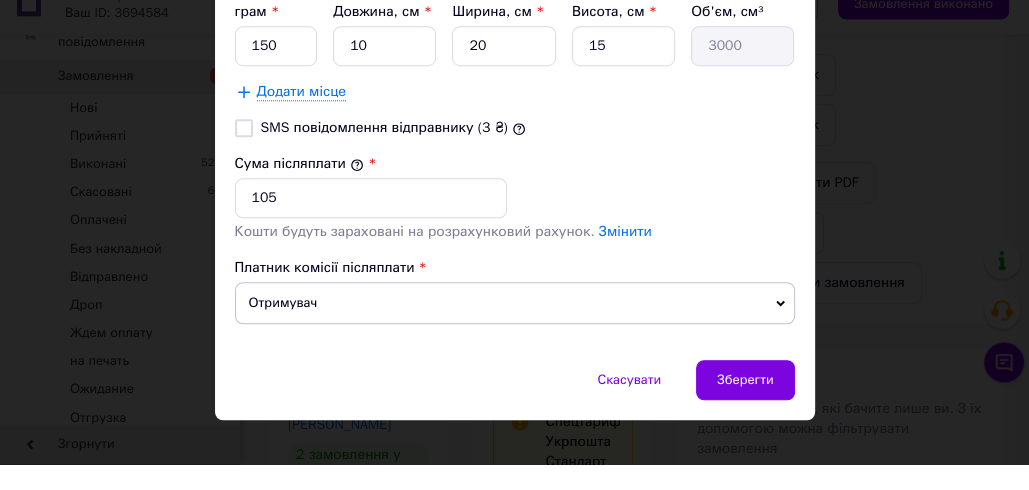 click on "SMS повідомлення відправнику (3 ₴)" at bounding box center [515, 154] 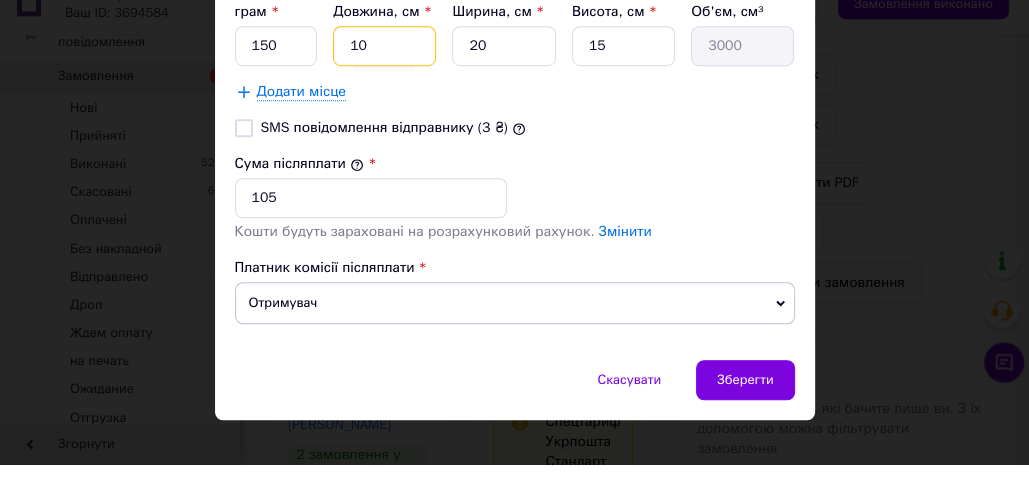 drag, startPoint x: 352, startPoint y: 50, endPoint x: 325, endPoint y: 26, distance: 36.124783 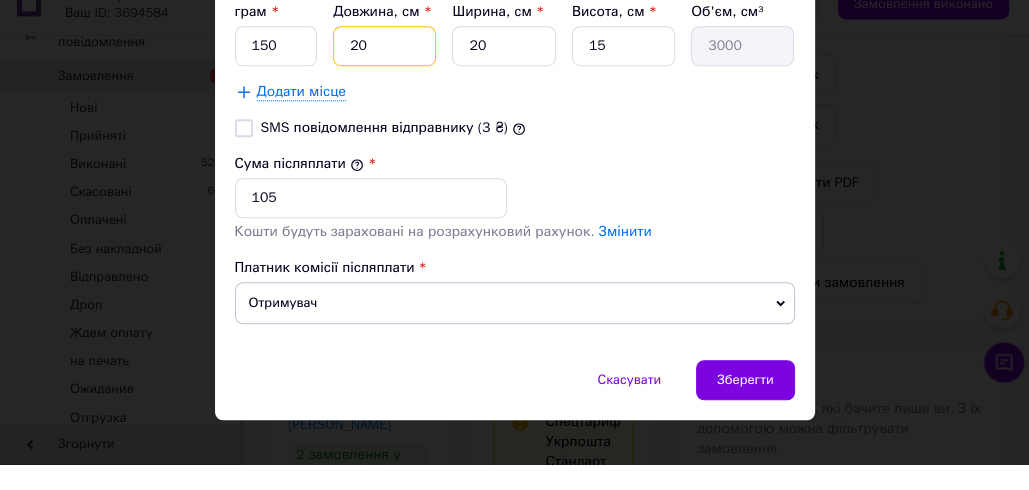 type on "6000" 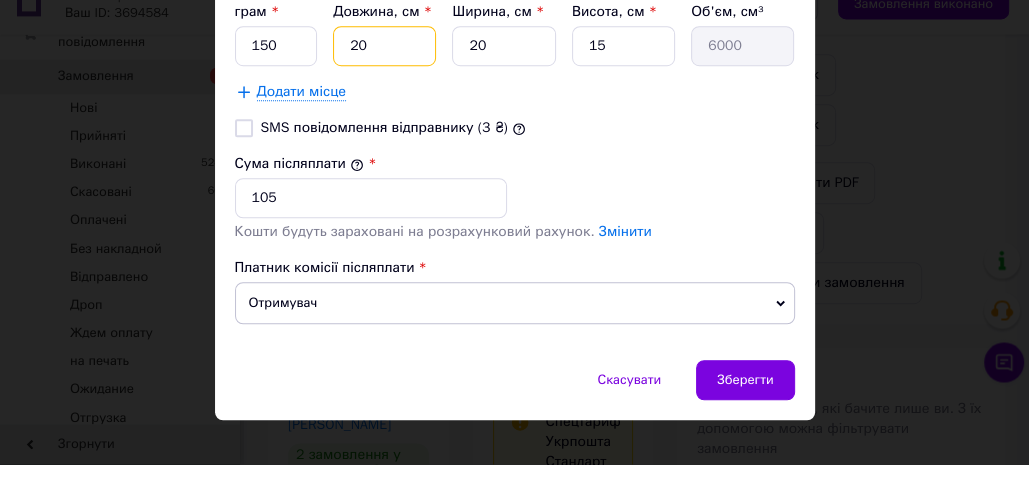type on "20" 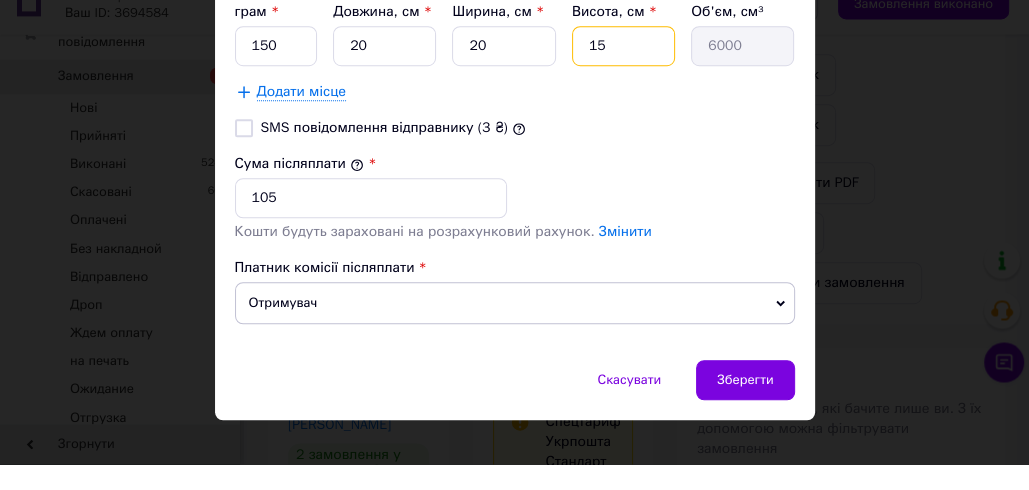 click on "15" at bounding box center (623, 72) 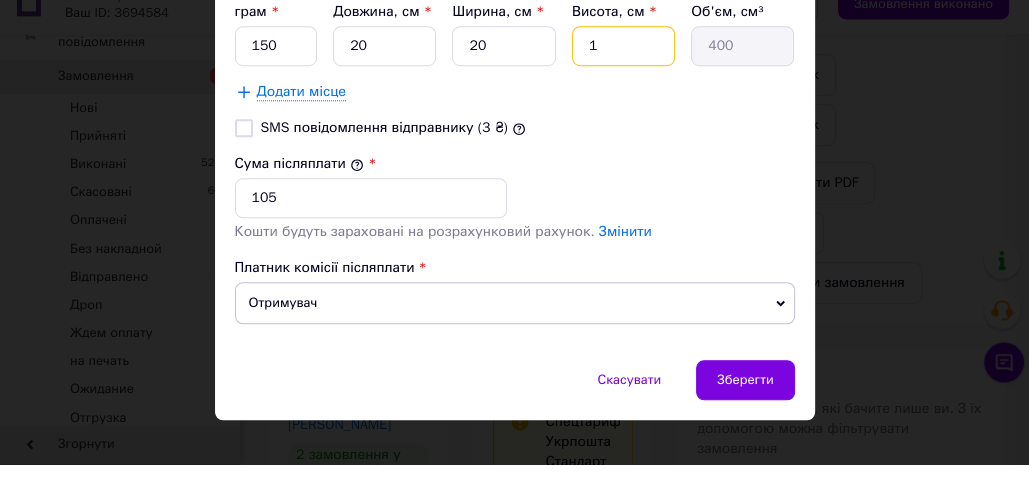type 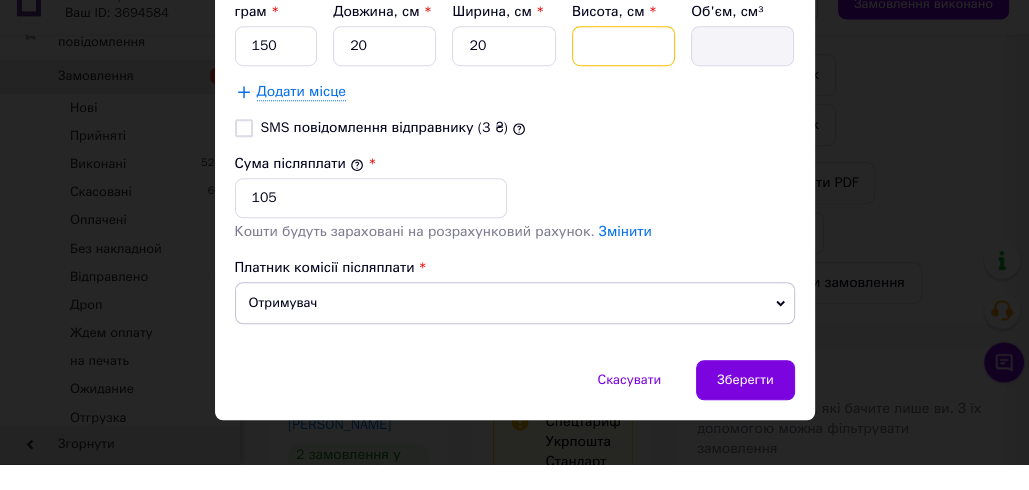 type on "7" 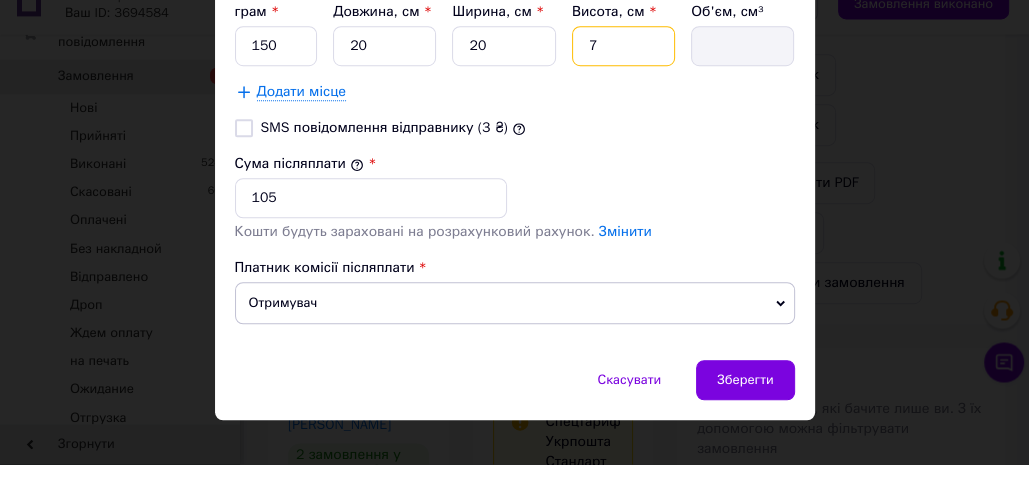 type on "2800" 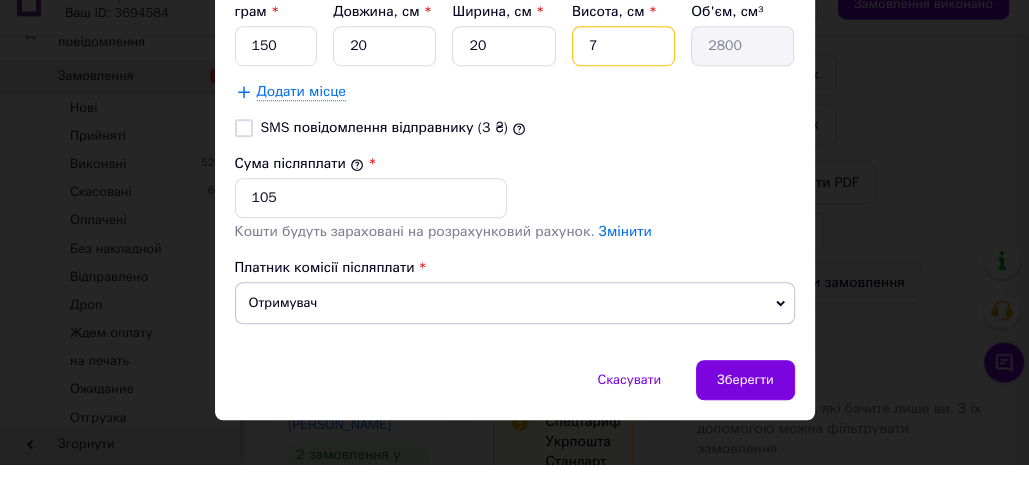 type 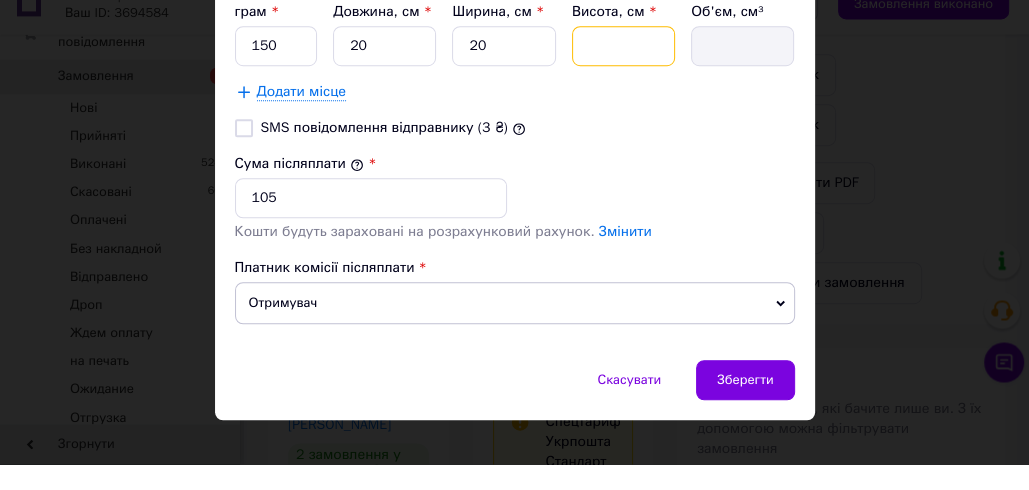 type on "6" 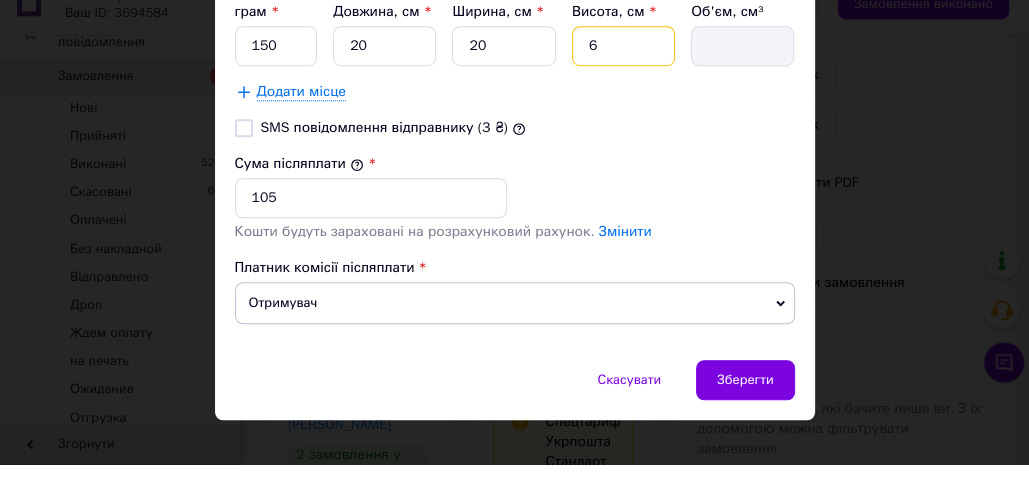 type on "2400" 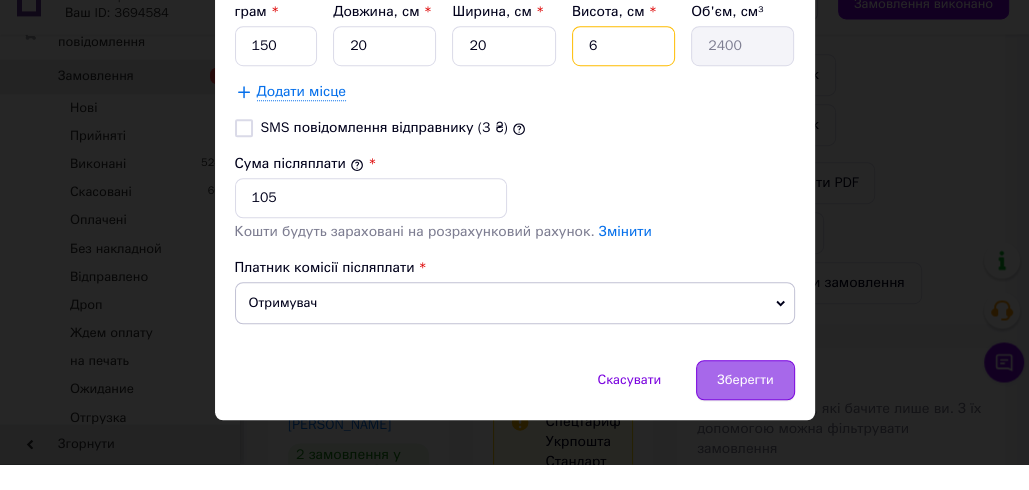 type on "6" 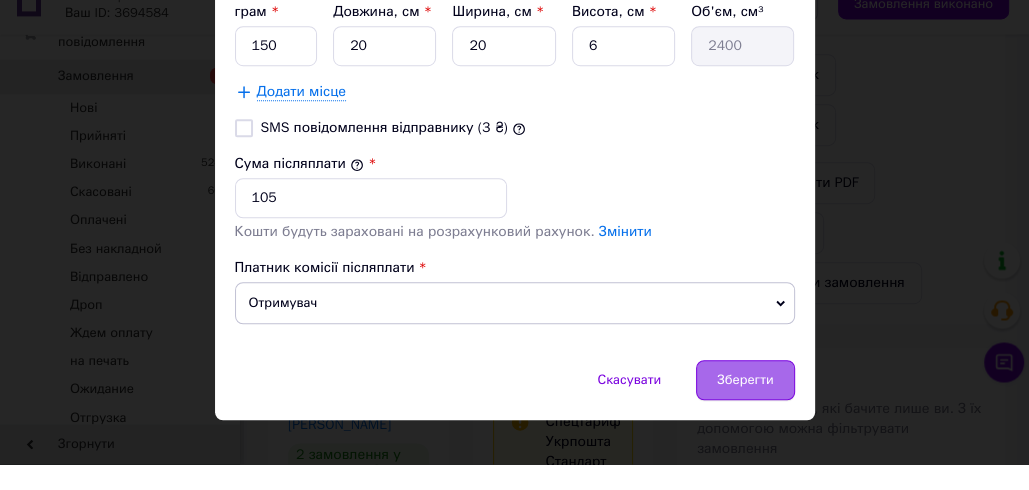 click on "Зберегти" at bounding box center (745, 406) 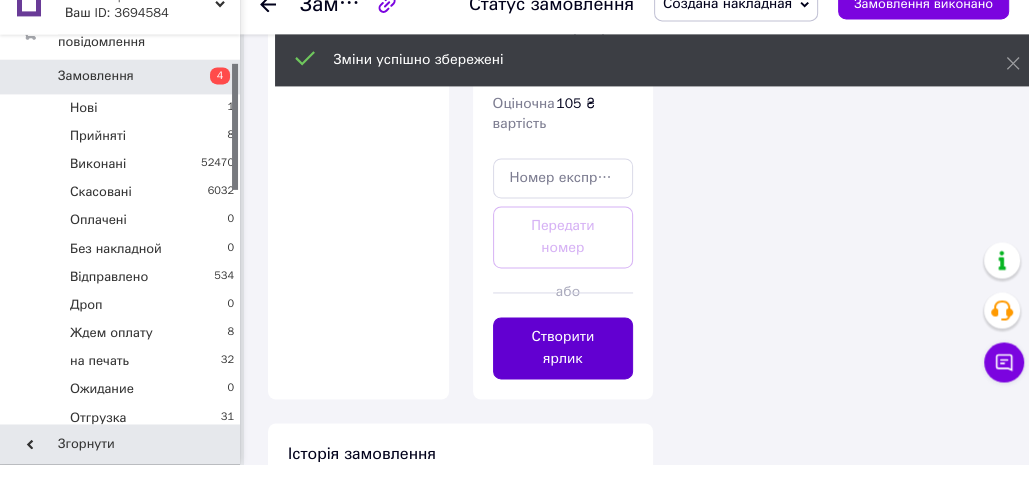 scroll, scrollTop: 1996, scrollLeft: 0, axis: vertical 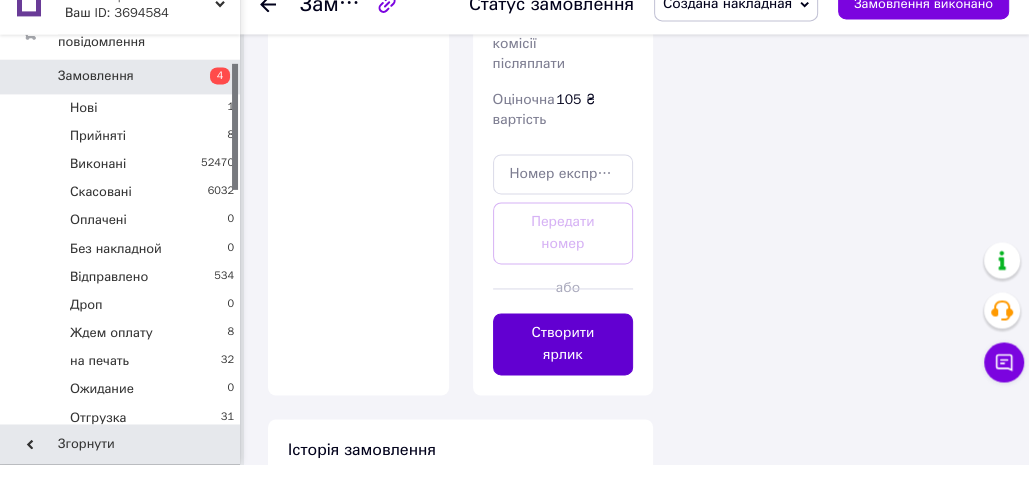 click on "Створити ярлик" at bounding box center (563, 370) 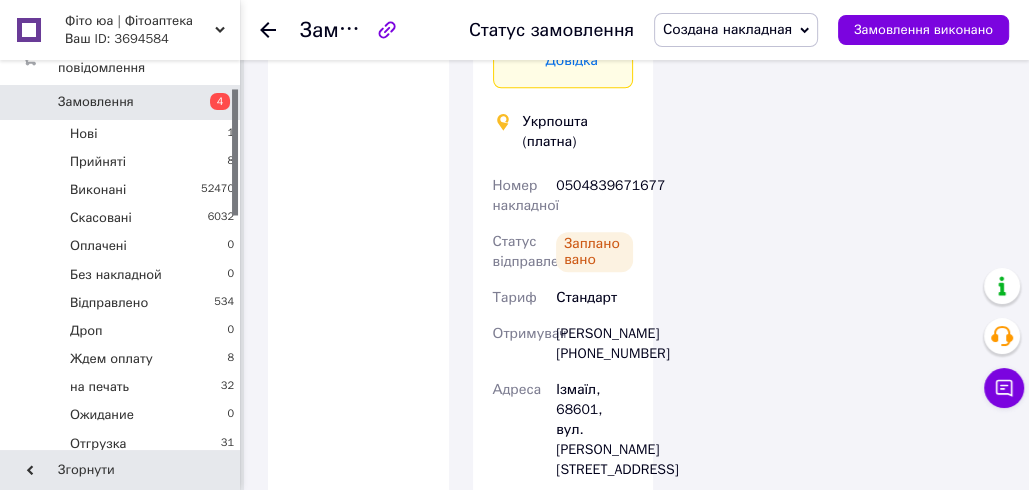 scroll, scrollTop: 1483, scrollLeft: 0, axis: vertical 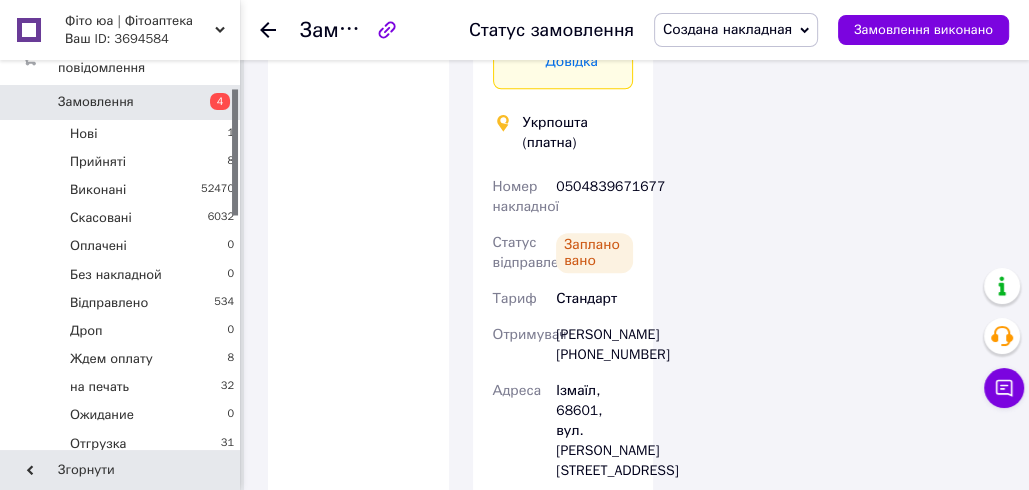 click on "0504839671677" at bounding box center (594, 197) 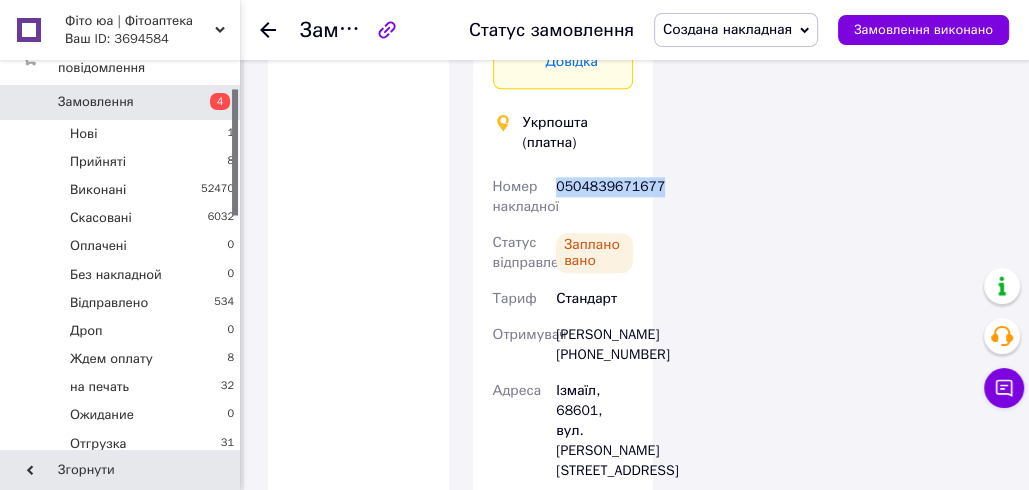 click on "0504839671677" at bounding box center [594, 197] 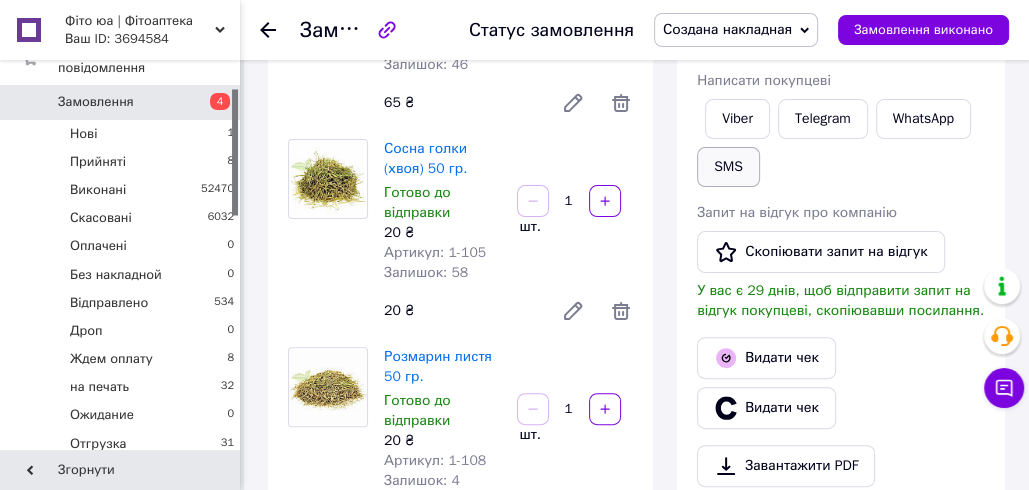 scroll, scrollTop: 292, scrollLeft: 0, axis: vertical 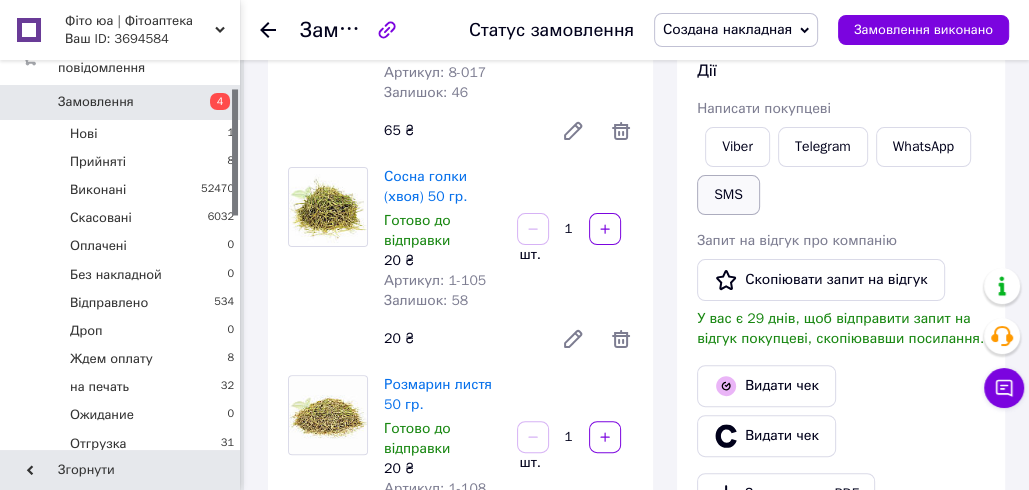 click on "SMS" at bounding box center (728, 195) 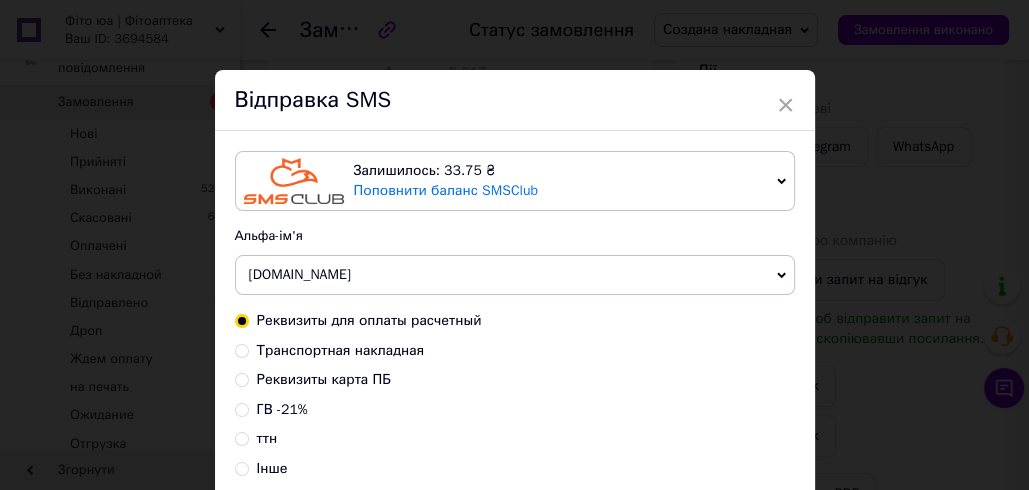 click on "Транспортная накладная" at bounding box center (341, 350) 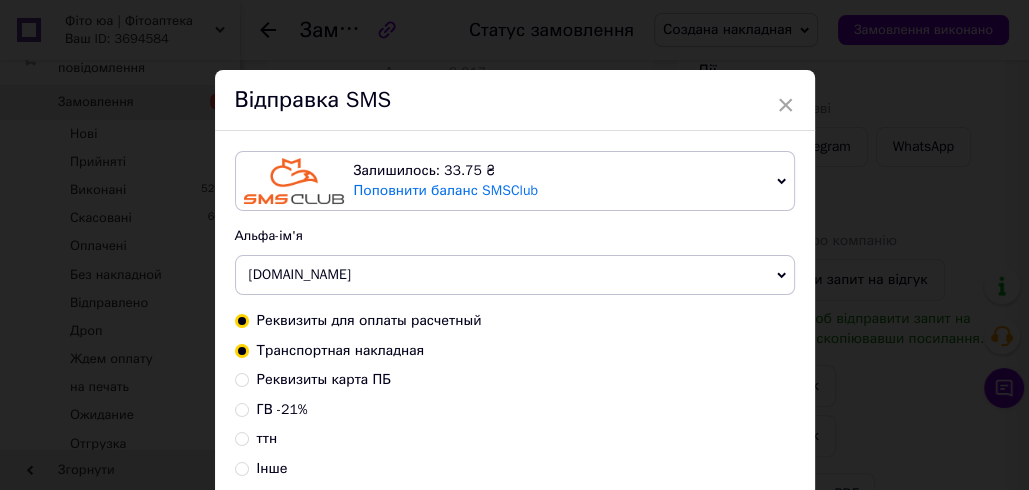 radio on "true" 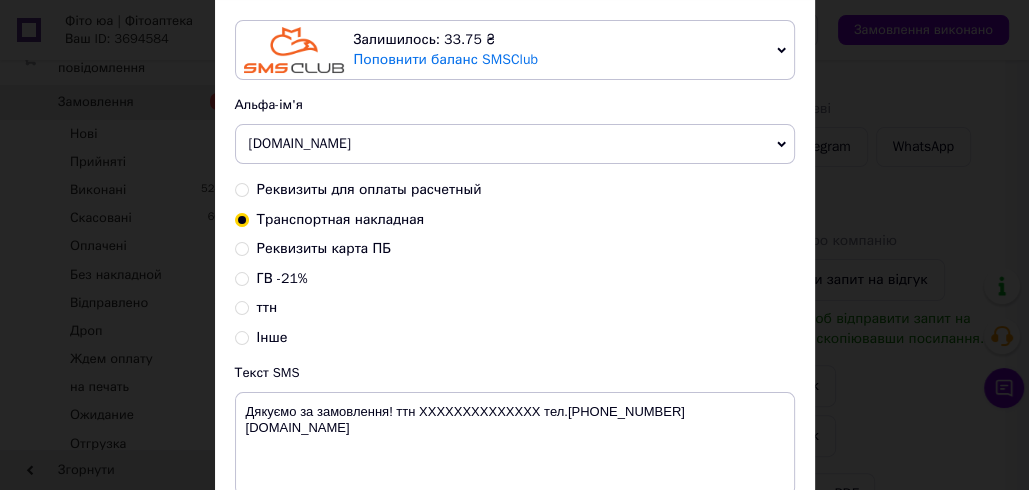 scroll, scrollTop: 302, scrollLeft: 0, axis: vertical 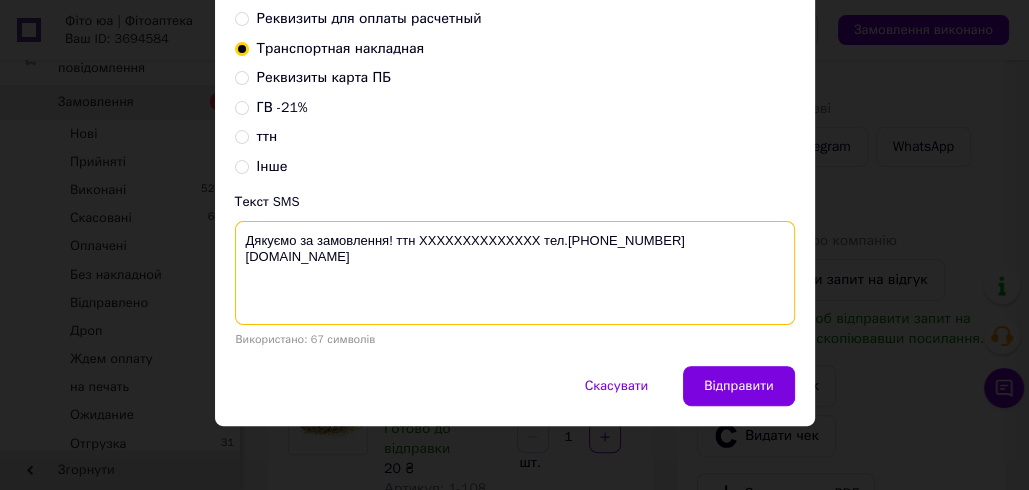 click on "Дякуємо за замовлення! ттн XXXXXXXXXXXXXX тел.[PHONE_NUMBER] [DOMAIN_NAME]" at bounding box center (515, 273) 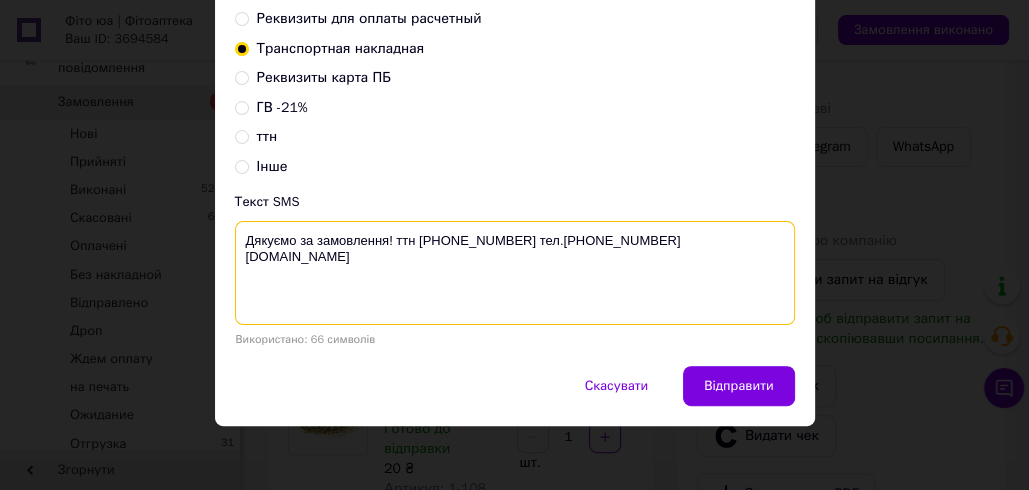 drag, startPoint x: 517, startPoint y: 236, endPoint x: 237, endPoint y: 233, distance: 280.01608 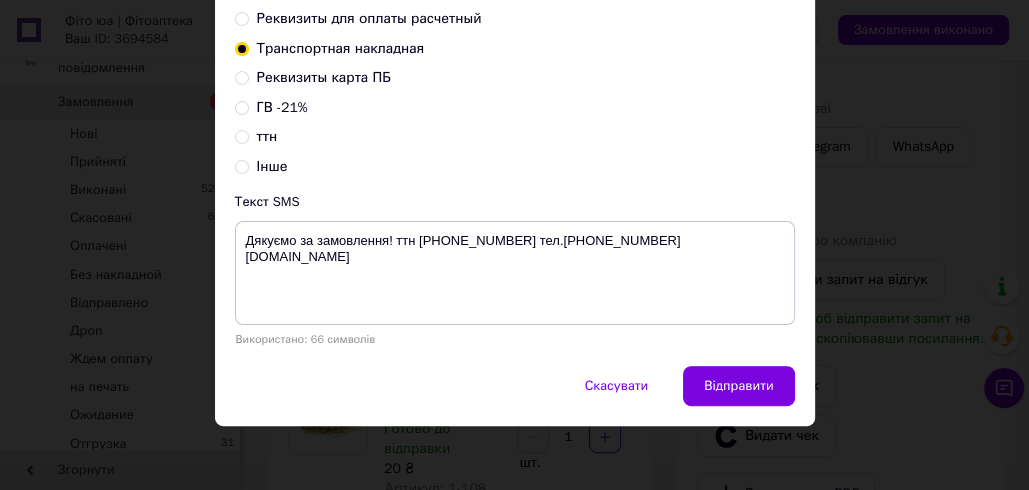 click on "× Відправка SMS Залишилось: 33.75 ₴ Поповнити баланс SMSClub Підключити LetsAds Альфа-ім'я  [DOMAIN_NAME] Оновити список альфа-імен Реквизиты для оплаты расчетный Транспортная накладная Реквизиты карта ПБ ГВ -21% ттн Інше Текст SMS Дякуємо за замовлення! ттн [PHONE_NUMBER] тел.[PHONE_NUMBER] [DOMAIN_NAME] Використано: 66 символів Скасувати   Відправити" at bounding box center (514, 245) 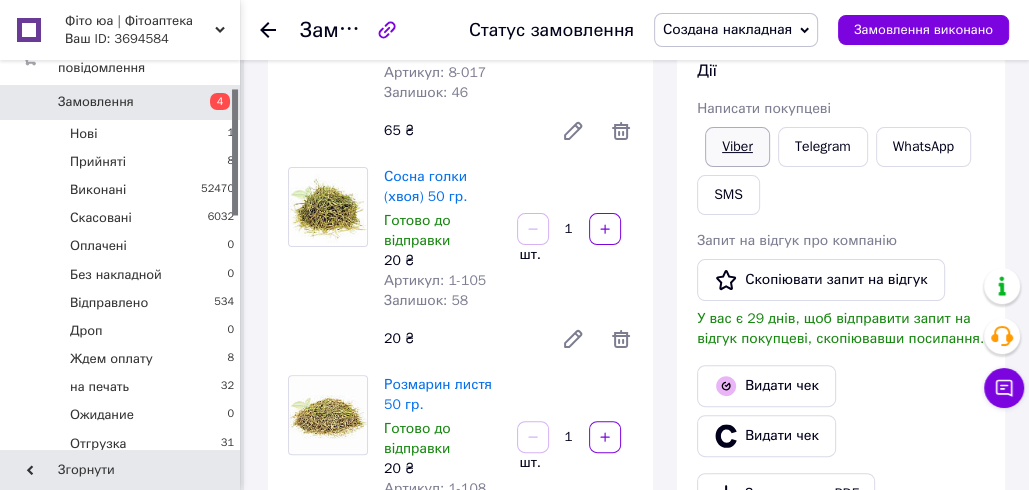 click on "Viber" at bounding box center [737, 147] 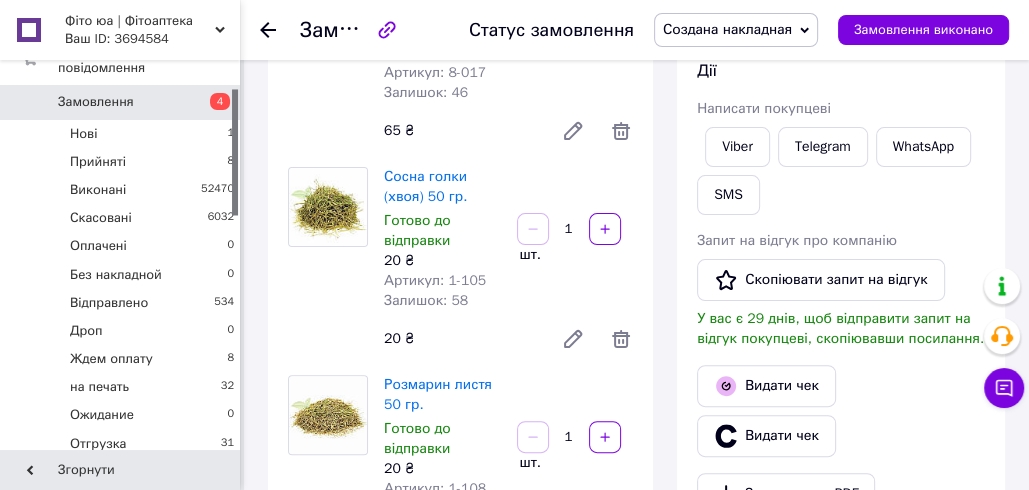 click on "Замовлення з сайту [DATE] 22:38 Товари в замовленні (3) Додати товар Хвоя сосни молоді пагони 50 гр Готово до відправки 65 ₴ Артикул: 8-017 Залишок: 46 1   шт. 65 ₴ Сосна голки (хвоя) 50 гр. Готово до відправки 20 ₴ Артикул: 1-105 Залишок: 58 1   шт. 20 ₴ Розмарин листя 50 гр. Готово до відправки 20 ₴ Артикул: 1-108 Залишок: 4 1   шт. 20 ₴ Приховати товари Покупець Змінити покупця [PERSON_NAME] 2 замовлення у вас на 203 ₴ Без рейтингу   Додати відгук Додати [PHONE_NUMBER] Оплата Післяплата Доставка Редагувати Спецтариф Укрпошта Стандарт 35 ₴  - до 30 кг і об'ємом до 20 000 см³ 100 ₴ Довідка 0504839671677" at bounding box center (460, 1258) 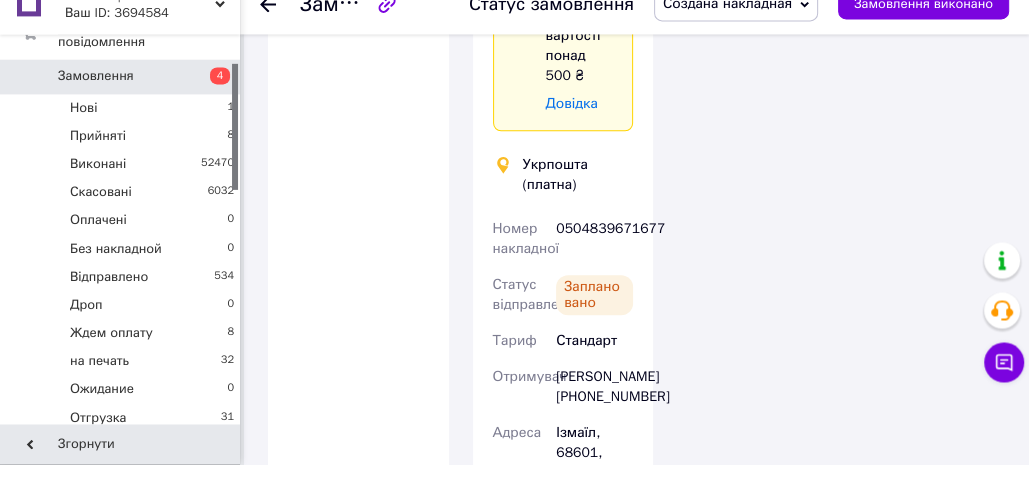 scroll, scrollTop: 1466, scrollLeft: 0, axis: vertical 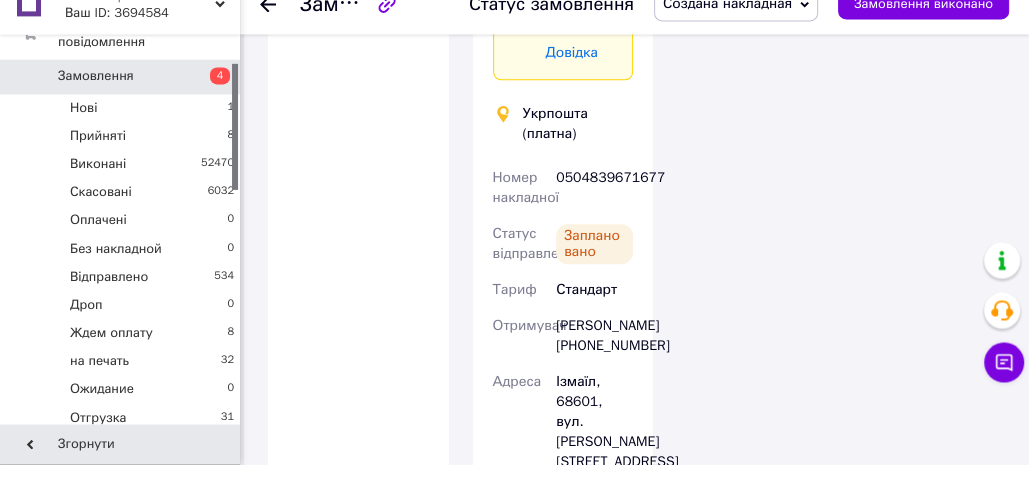 click on "0504839671677" at bounding box center (594, 214) 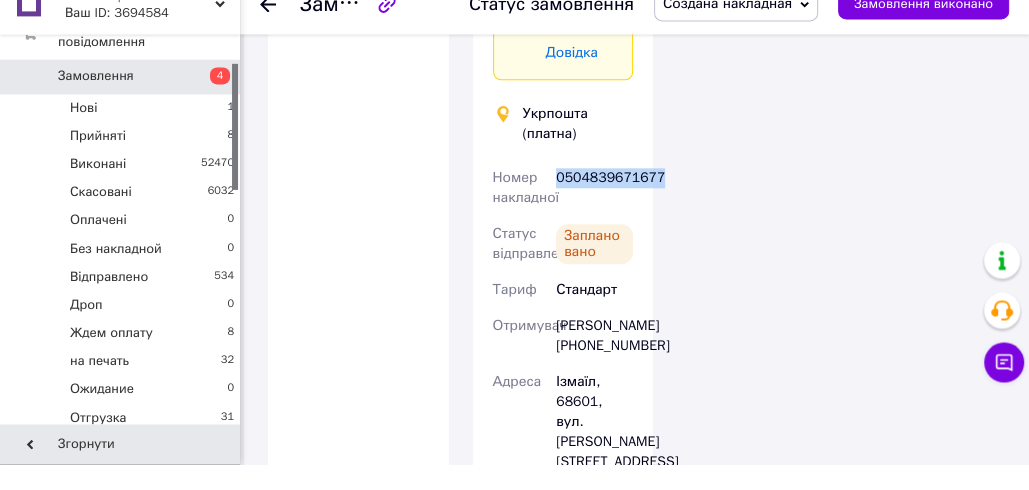 click on "0504839671677" at bounding box center (594, 214) 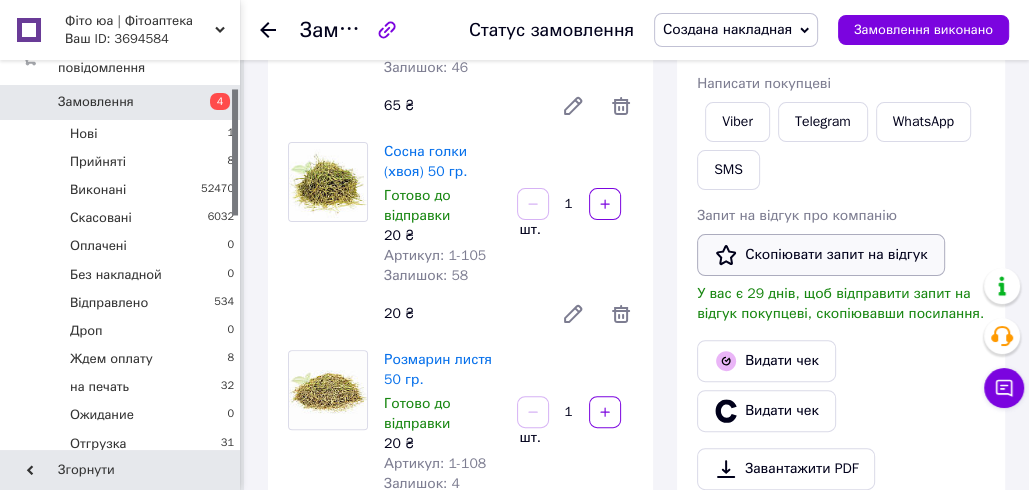 scroll, scrollTop: 316, scrollLeft: 0, axis: vertical 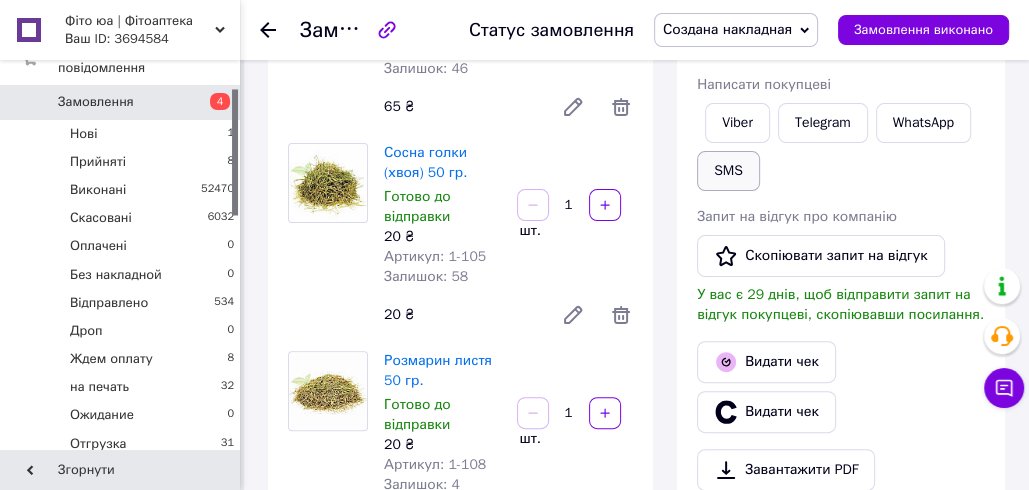 click on "SMS" at bounding box center (728, 171) 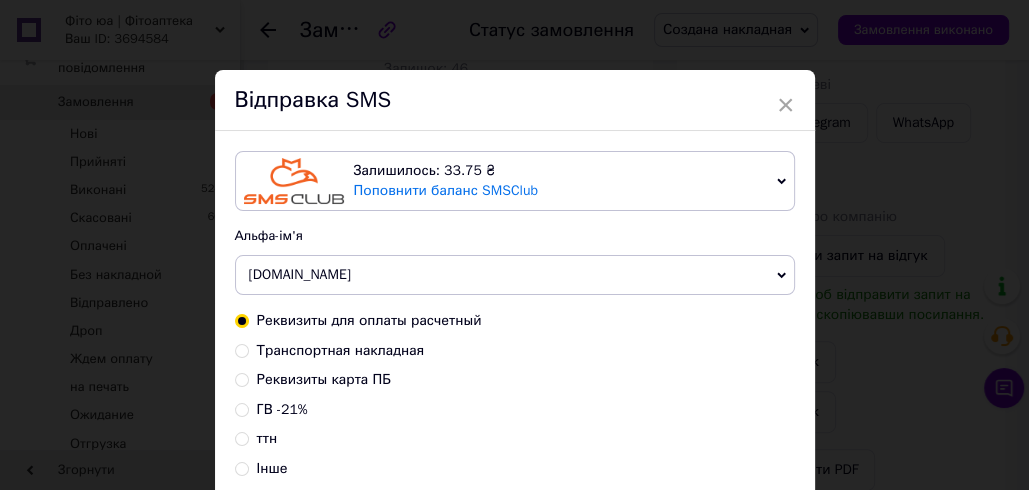 click on "Транспортная накладная" at bounding box center [341, 350] 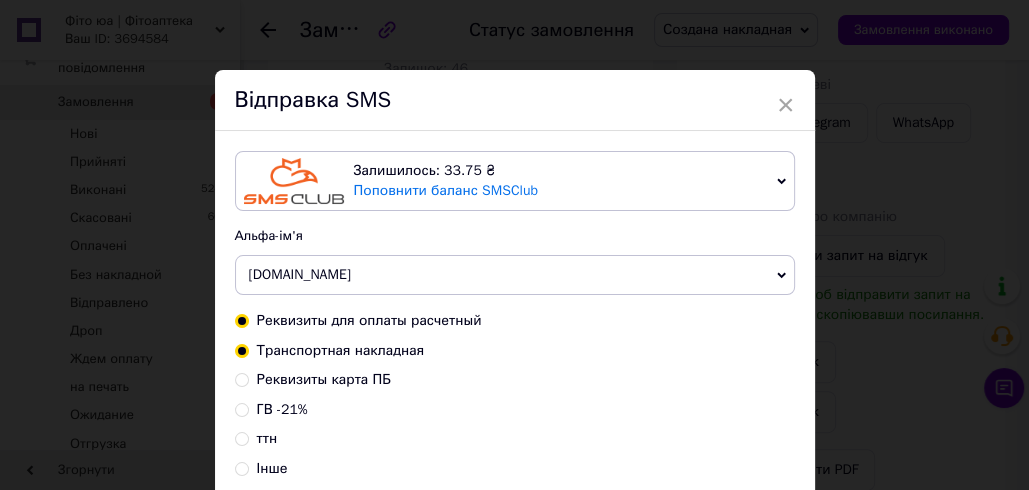 radio on "true" 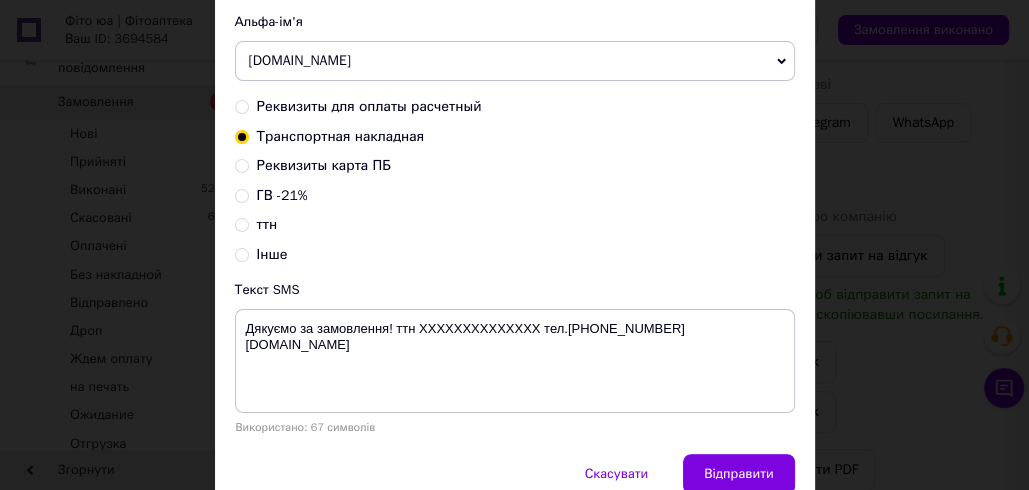 scroll, scrollTop: 302, scrollLeft: 0, axis: vertical 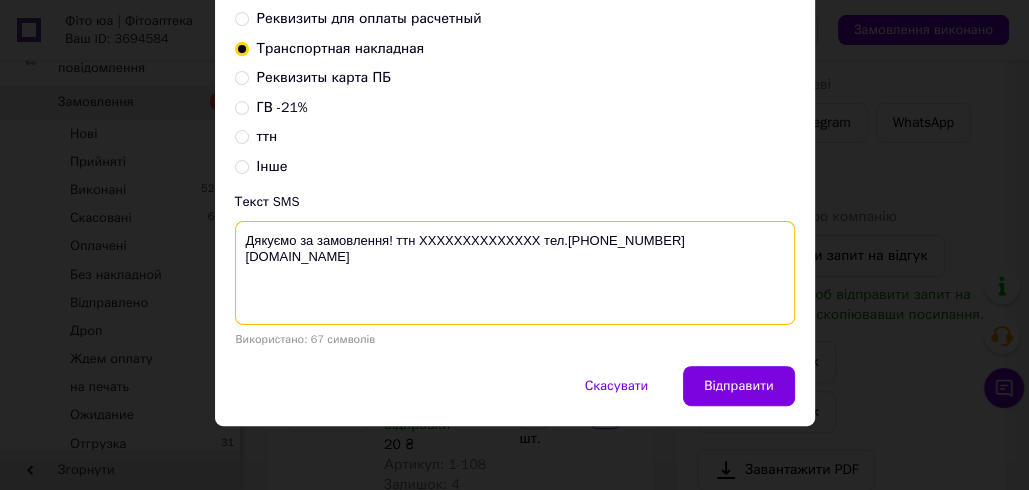 click on "Дякуємо за замовлення! ттн XXXXXXXXXXXXXX тел.[PHONE_NUMBER] [DOMAIN_NAME]" at bounding box center [515, 273] 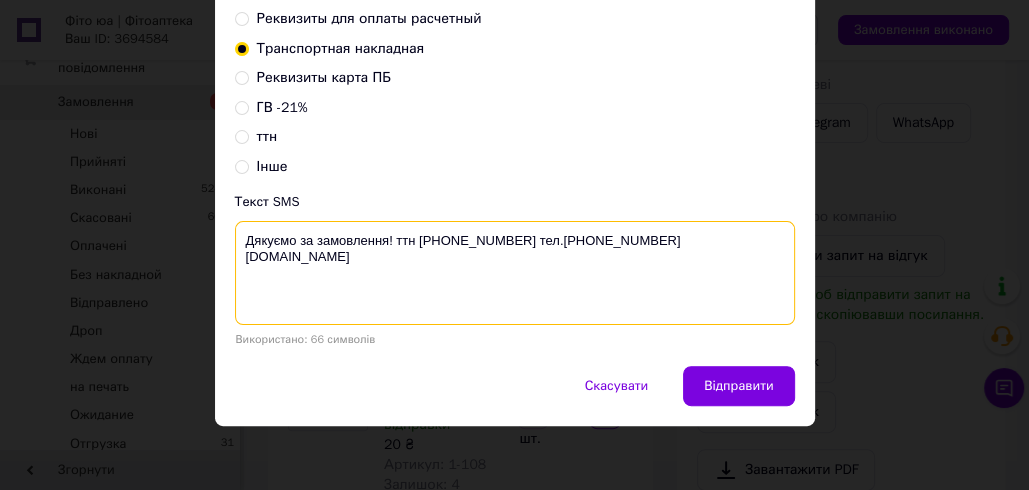 drag, startPoint x: 518, startPoint y: 232, endPoint x: 245, endPoint y: 237, distance: 273.04578 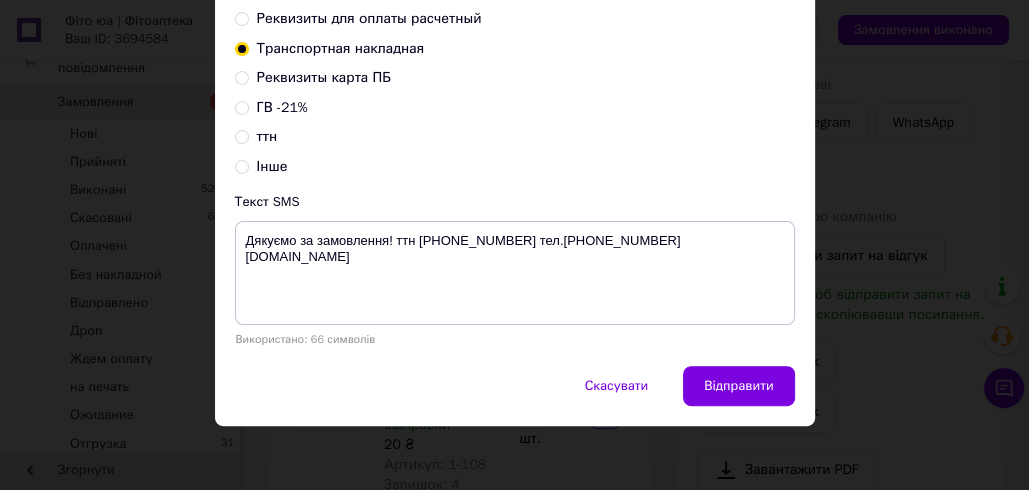 click on "× Відправка SMS Залишилось: 33.75 ₴ Поповнити баланс SMSClub Підключити LetsAds Альфа-ім'я  [DOMAIN_NAME] Оновити список альфа-імен Реквизиты для оплаты расчетный Транспортная накладная Реквизиты карта ПБ ГВ -21% ттн Інше Текст SMS Дякуємо за замовлення! ттн [PHONE_NUMBER] тел.[PHONE_NUMBER] [DOMAIN_NAME] Використано: 66 символів Скасувати   Відправити" at bounding box center [514, 245] 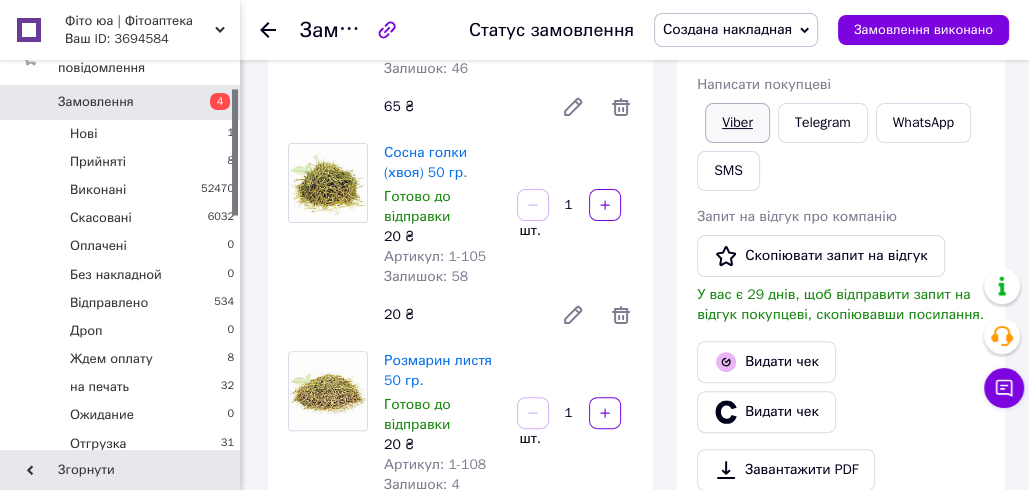 click on "Viber" at bounding box center (737, 123) 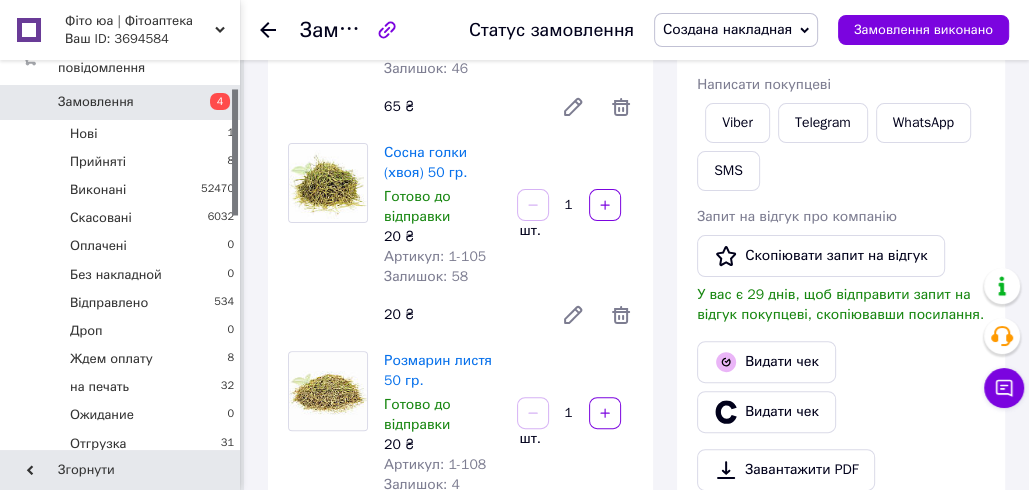 click on "20 ₴" at bounding box center [460, 315] 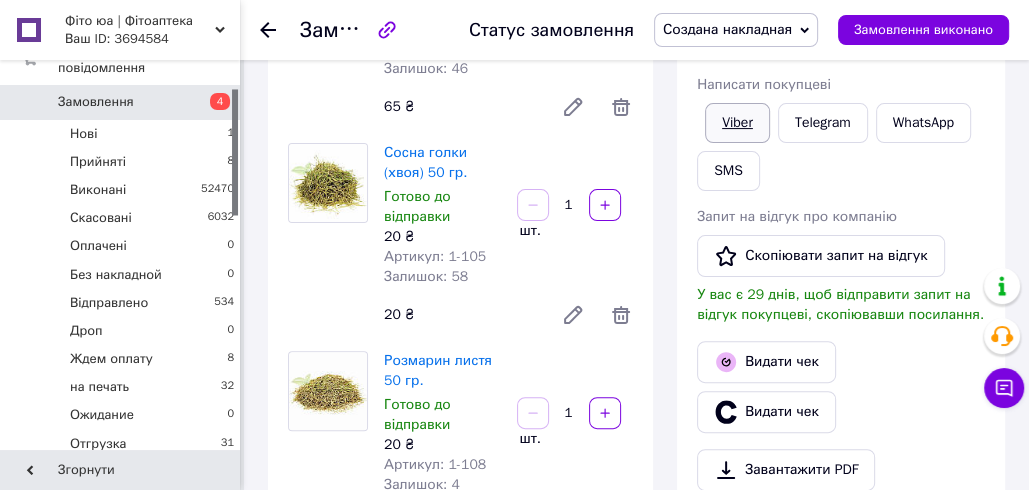 click on "Viber" at bounding box center [737, 123] 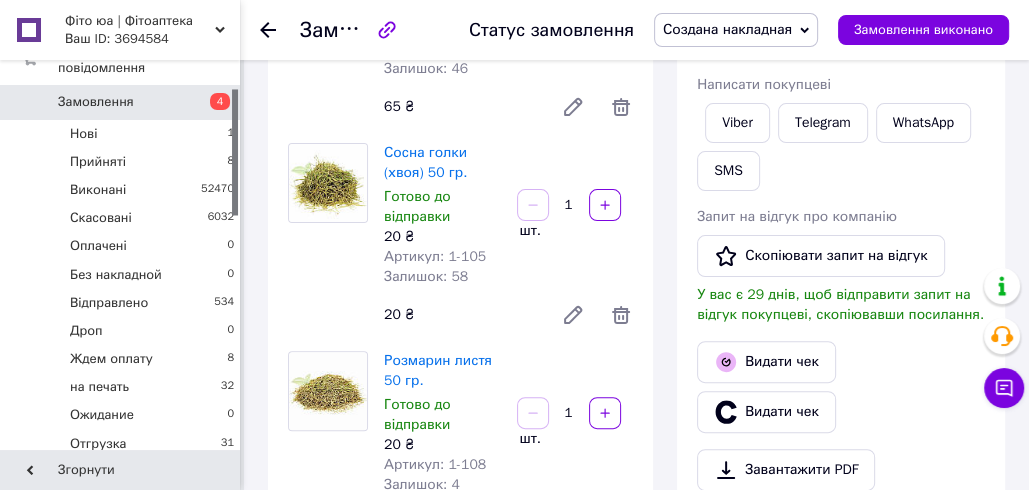click on "Всього 3 товари 105 ₴ Доставка 35 ₴ Знижка Додати Всього до сплати 105 ₴ Дії Написати покупцеві Viber Telegram WhatsApp SMS Запит на відгук про компанію   Скопіювати запит на відгук У вас є 29 днів, щоб відправити запит на відгук покупцеві, скопіювавши посилання.   Видати чек   Видати чек   Завантажити PDF   Друк PDF   Дублювати замовлення Мітки Особисті нотатки, які бачите лише ви. З їх допомогою можна фільтрувати замовлення Примітки Залишилося 300 символів Очистити Зберегти" at bounding box center (841, 1234) 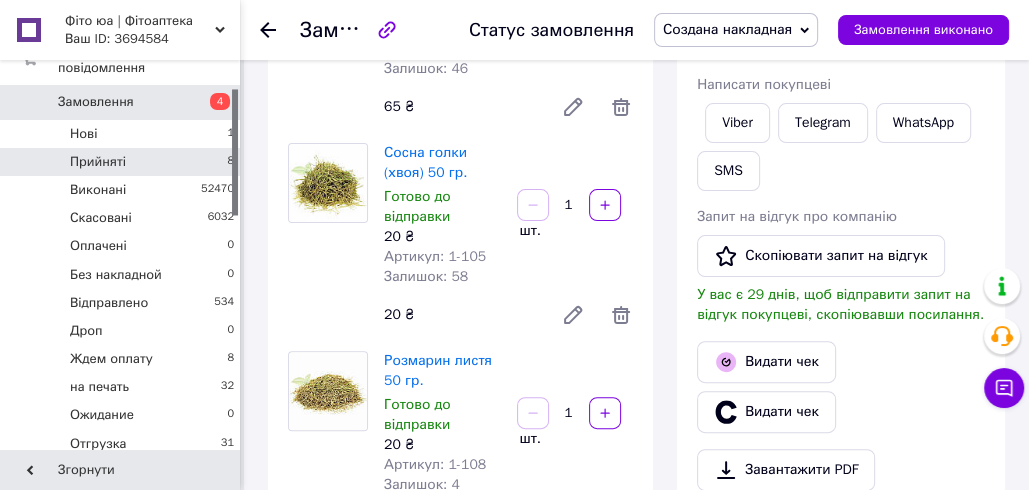 click on "Прийняті 8" at bounding box center (123, 162) 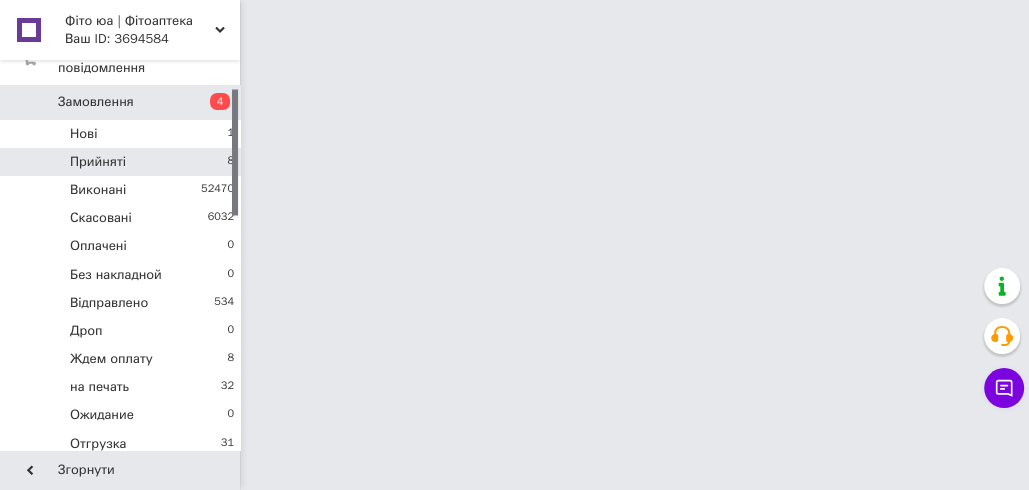 scroll, scrollTop: 0, scrollLeft: 0, axis: both 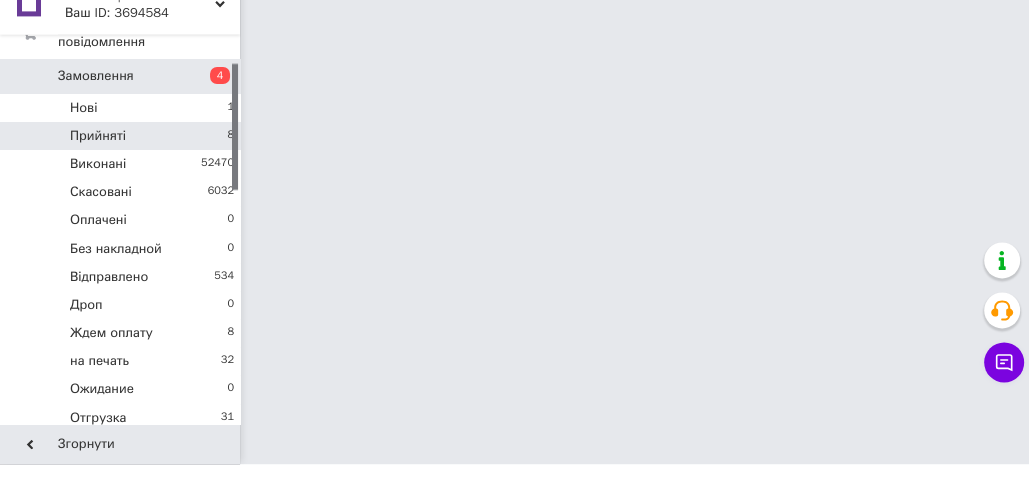 click on "Прийняті 8" at bounding box center (123, 162) 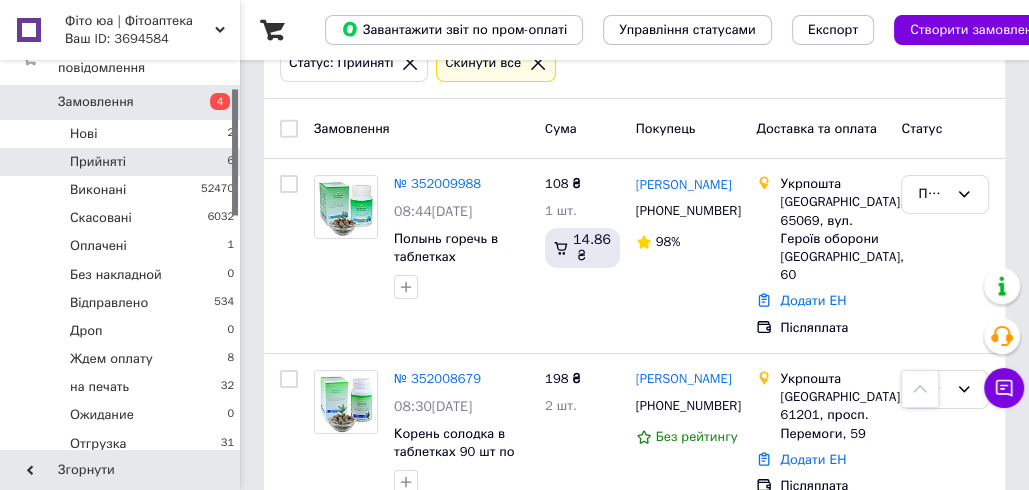 scroll, scrollTop: 127, scrollLeft: 0, axis: vertical 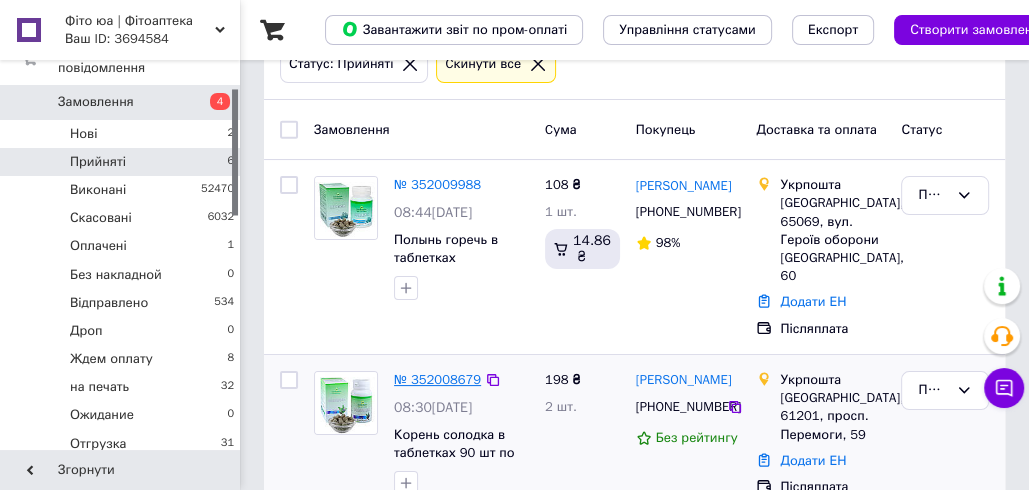 click on "№ 352008679" at bounding box center (437, 379) 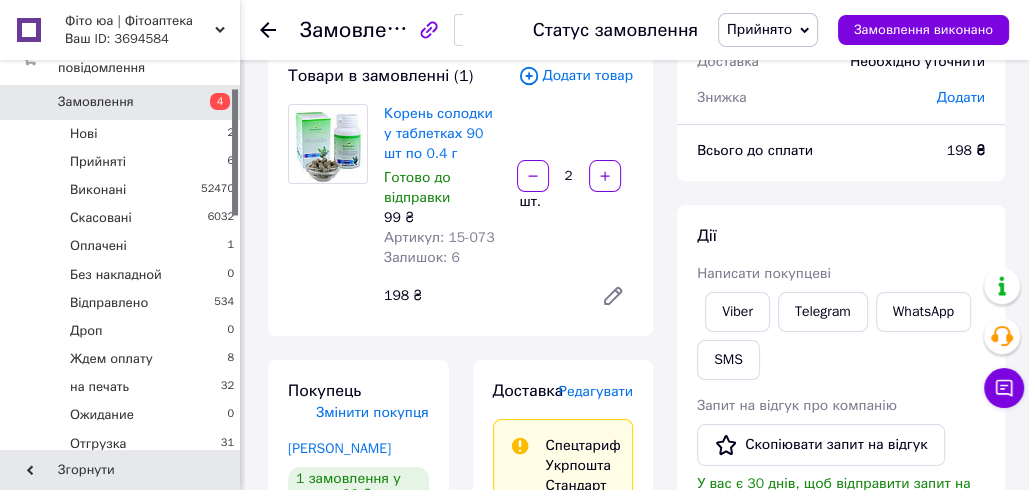 click on "Прийнято" at bounding box center (768, 30) 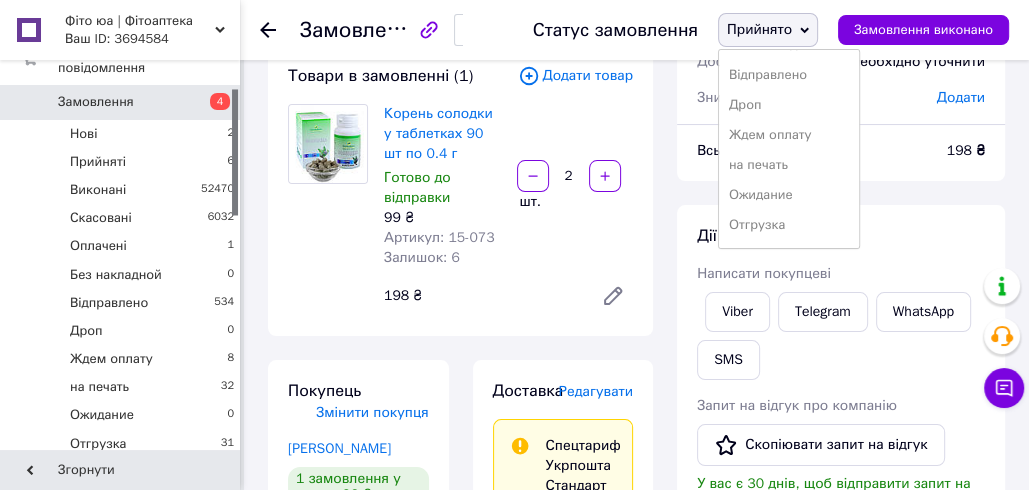 scroll, scrollTop: 232, scrollLeft: 0, axis: vertical 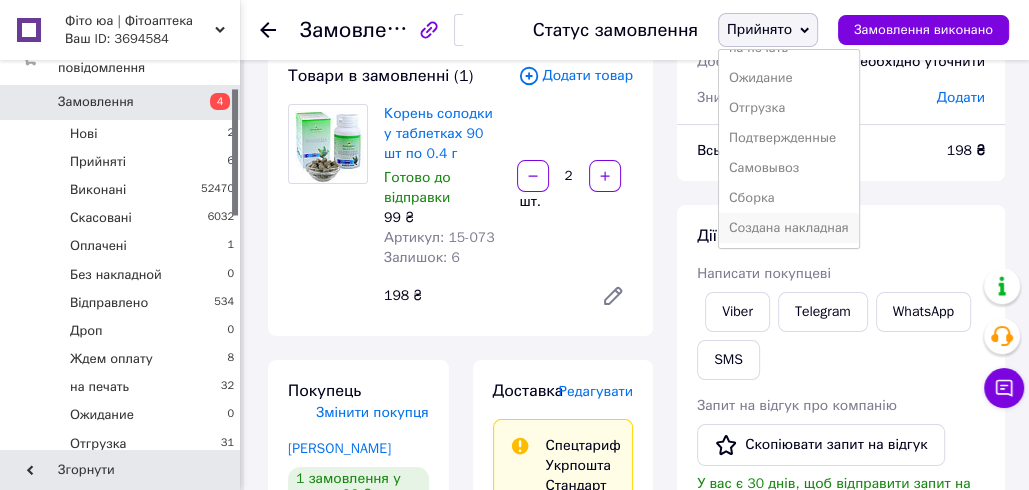 click on "Создана накладная" at bounding box center [789, 228] 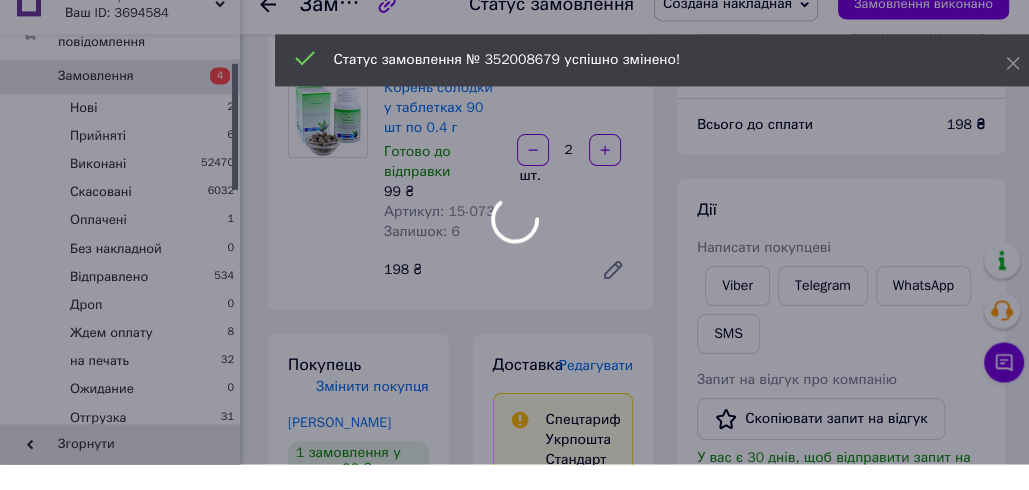 scroll, scrollTop: 302, scrollLeft: 0, axis: vertical 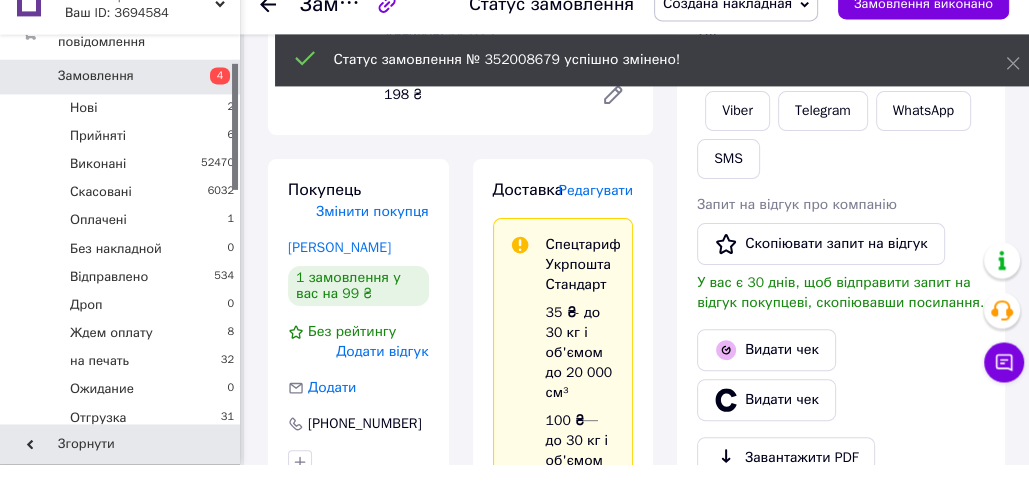 click on "Редагувати" at bounding box center [596, 216] 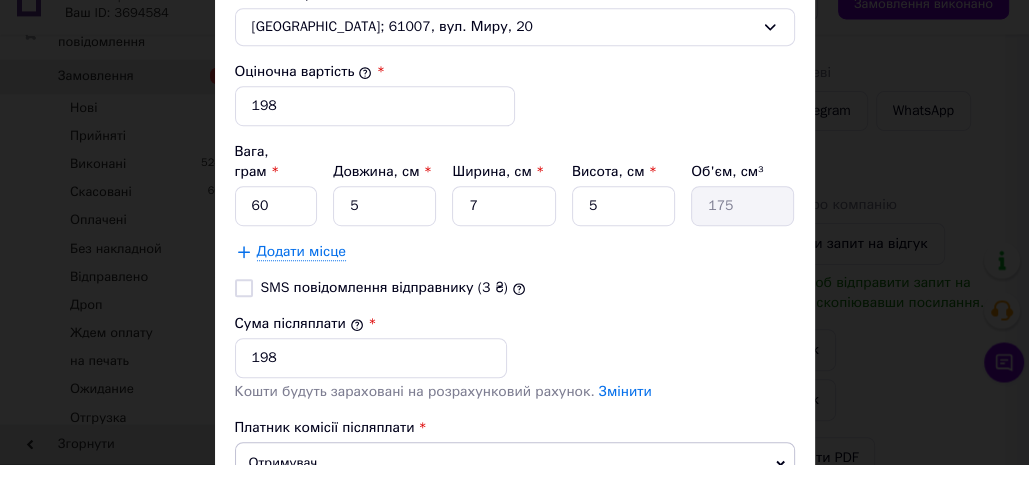 scroll, scrollTop: 801, scrollLeft: 0, axis: vertical 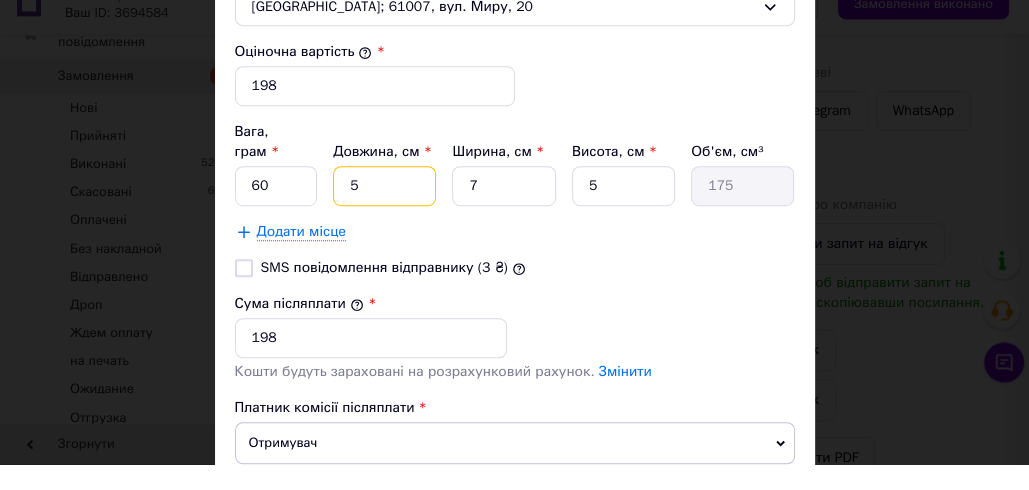 click on "5" at bounding box center [384, 212] 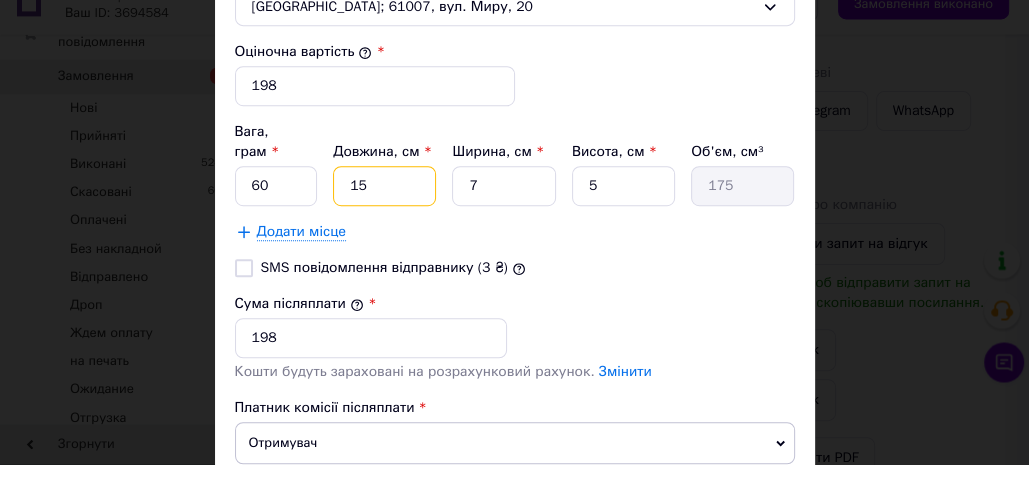 type on "525" 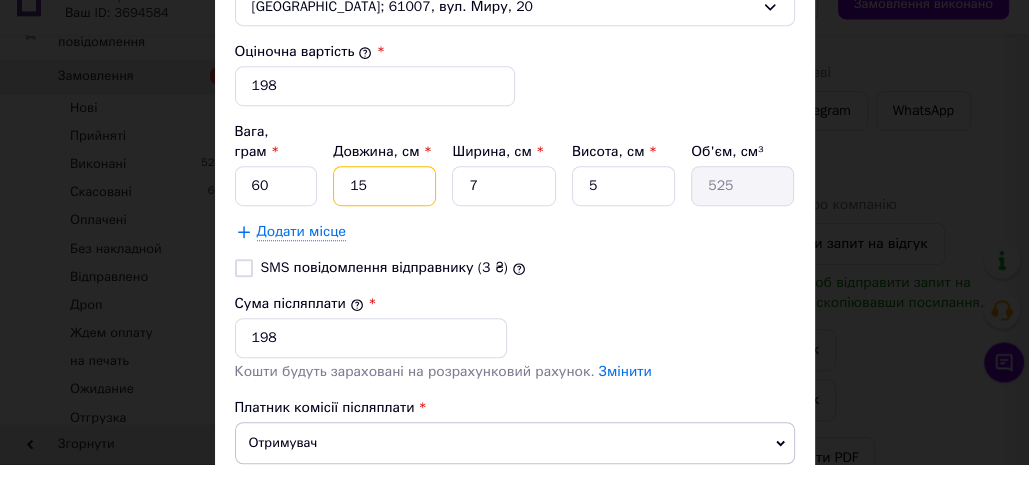 type on "15" 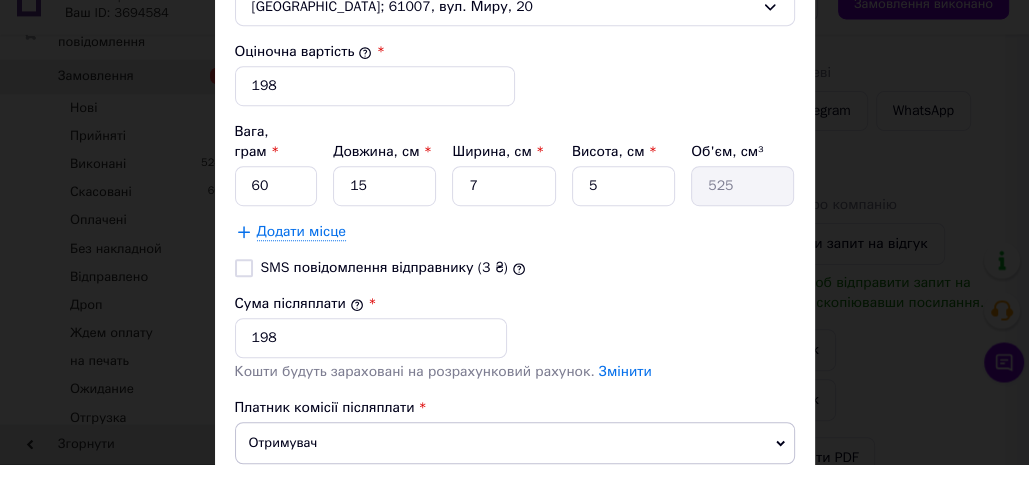 click on "SMS повідомлення відправнику (3 ₴)" at bounding box center [515, 294] 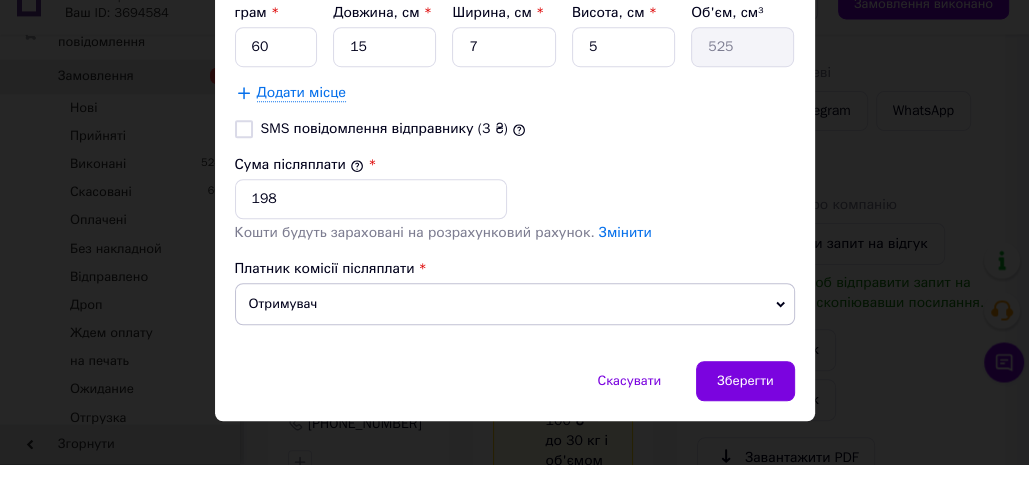 scroll, scrollTop: 941, scrollLeft: 0, axis: vertical 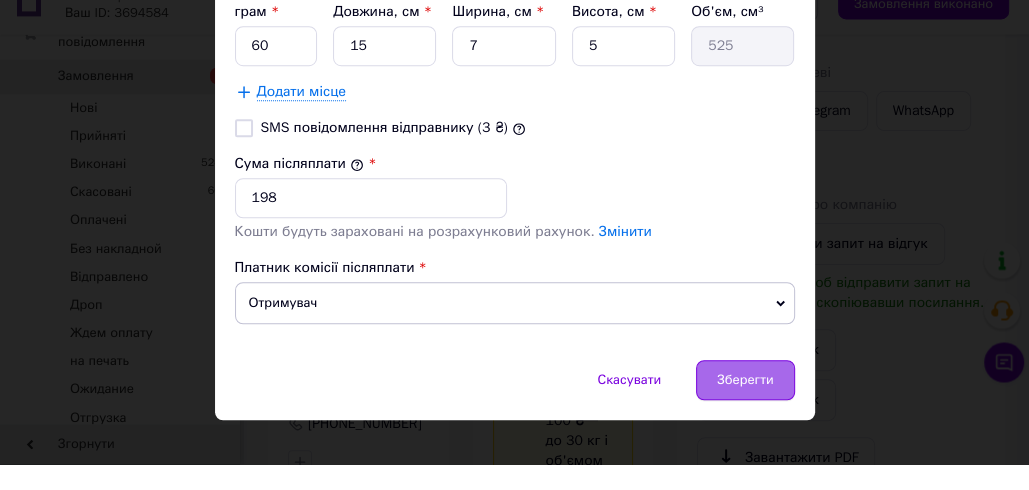 click on "Зберегти" at bounding box center (745, 406) 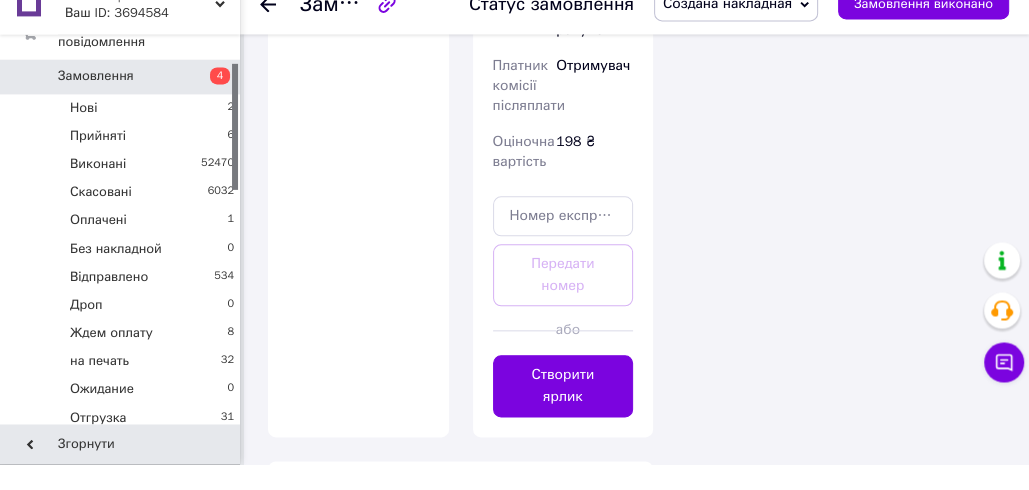 scroll, scrollTop: 1515, scrollLeft: 0, axis: vertical 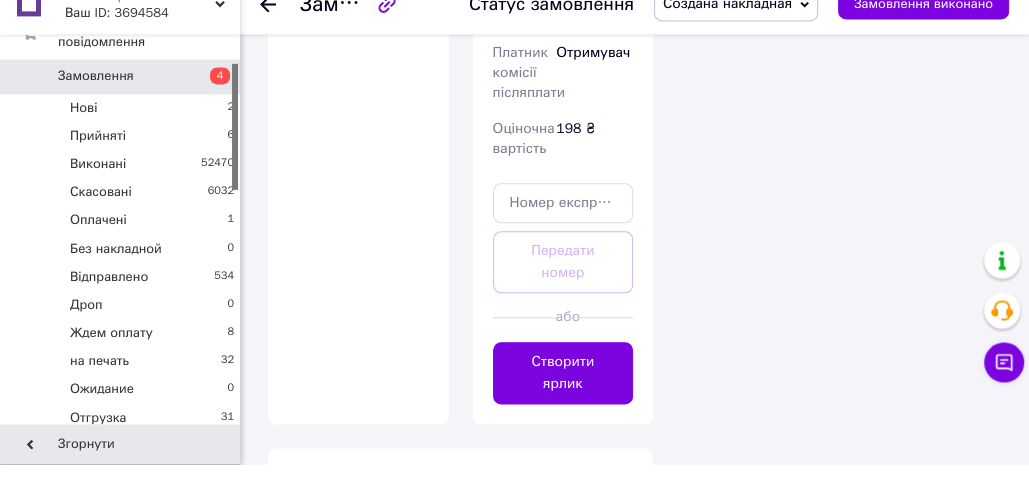 click on "Створити ярлик" at bounding box center [563, 399] 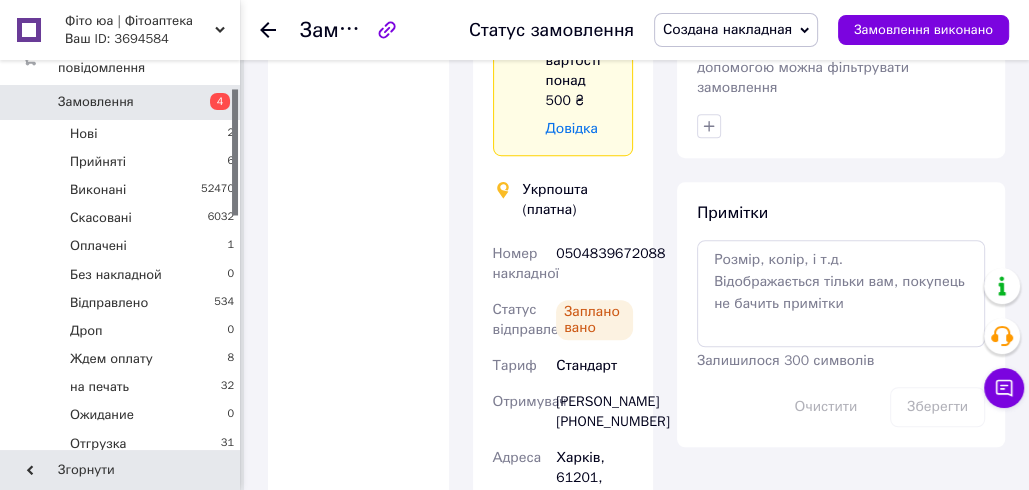 scroll, scrollTop: 944, scrollLeft: 0, axis: vertical 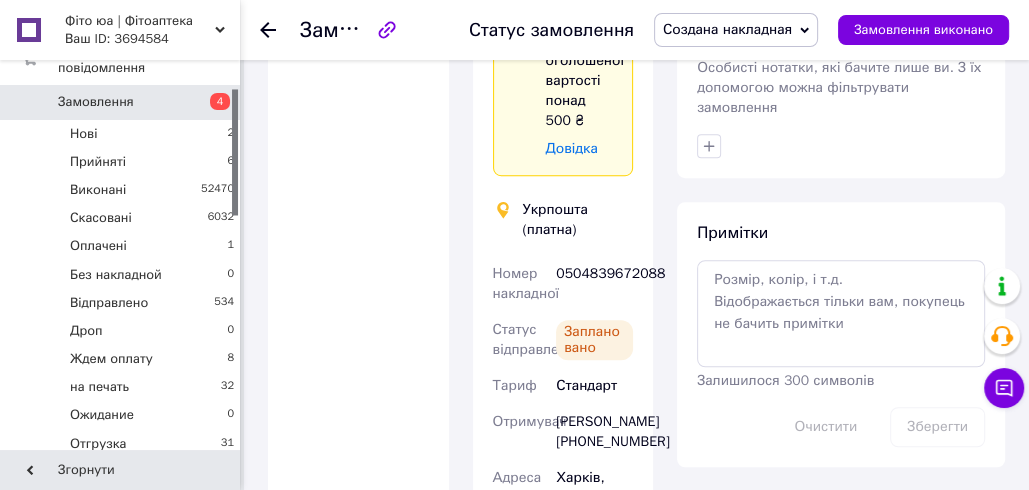 click on "0504839672088" at bounding box center [594, 284] 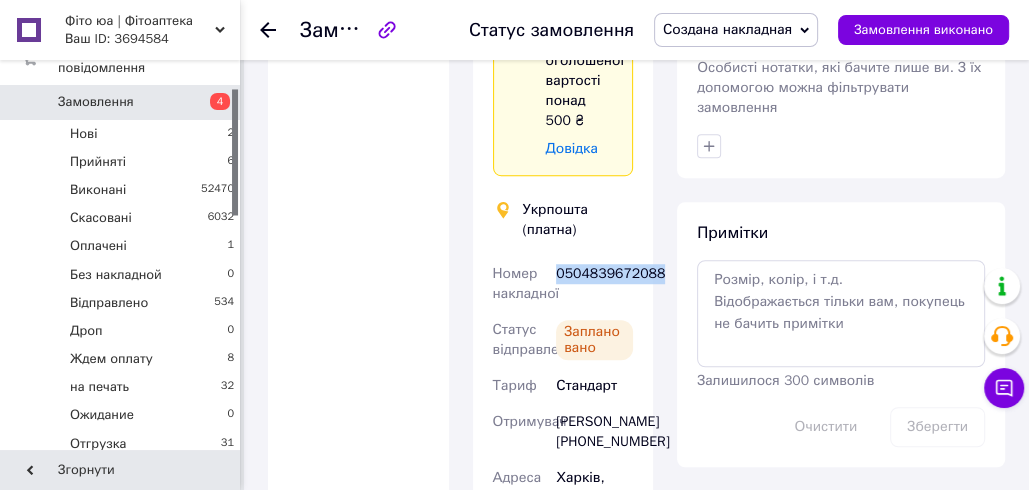 click on "0504839672088" at bounding box center (594, 284) 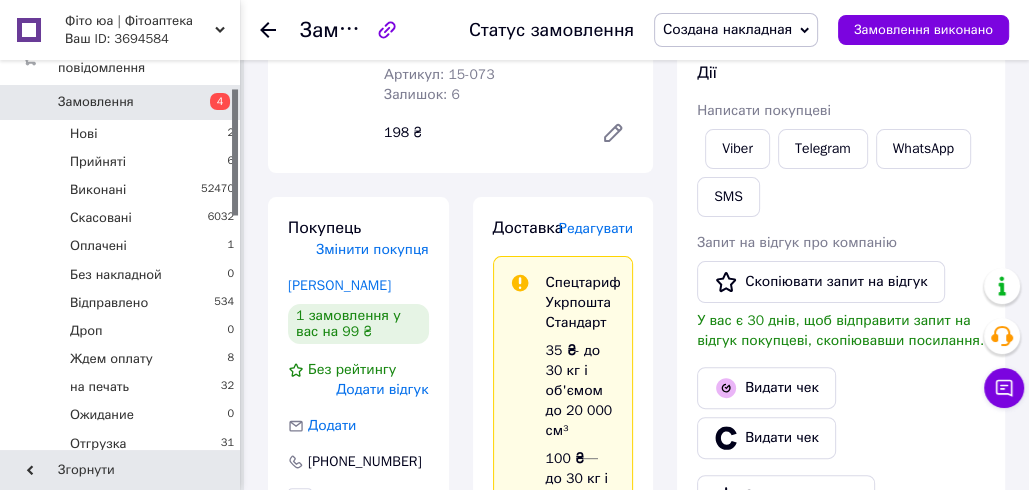scroll, scrollTop: 284, scrollLeft: 0, axis: vertical 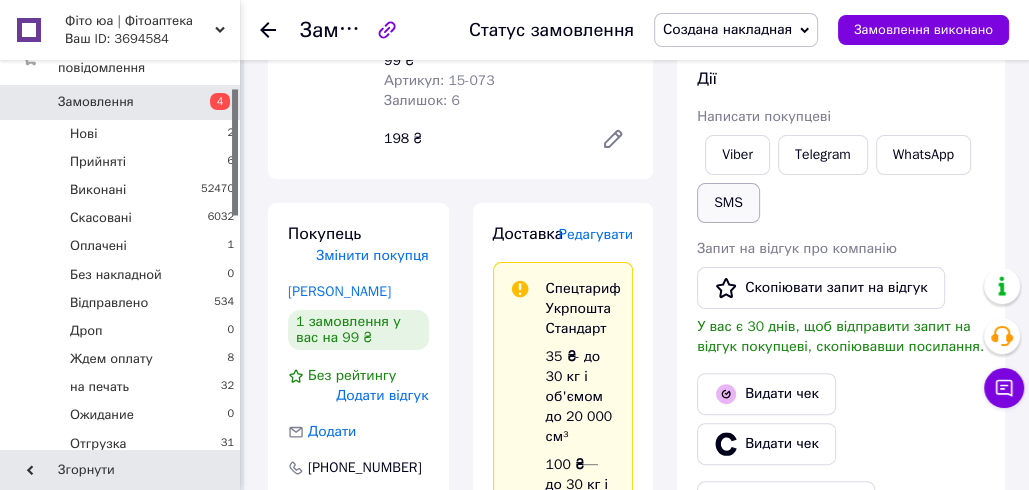 click on "SMS" at bounding box center (728, 203) 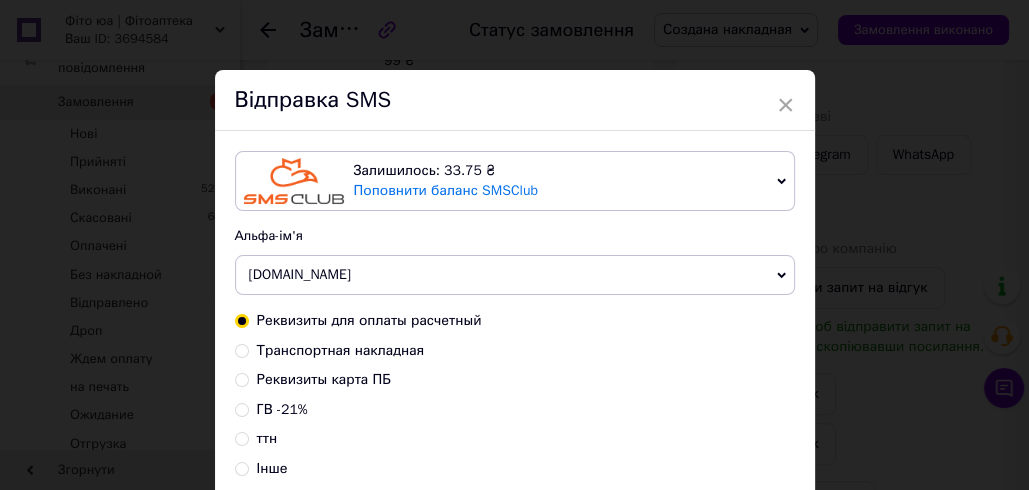 click on "Транспортная накладная" at bounding box center [341, 350] 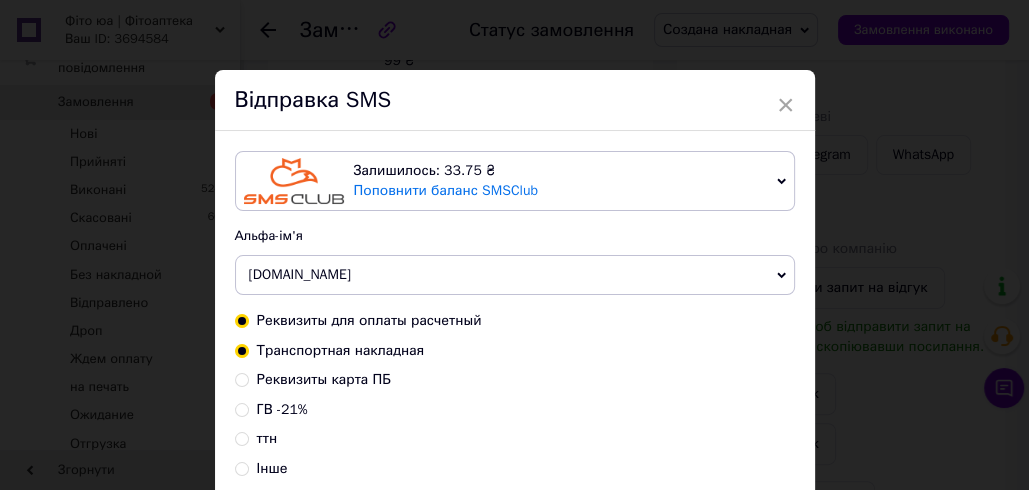 radio on "true" 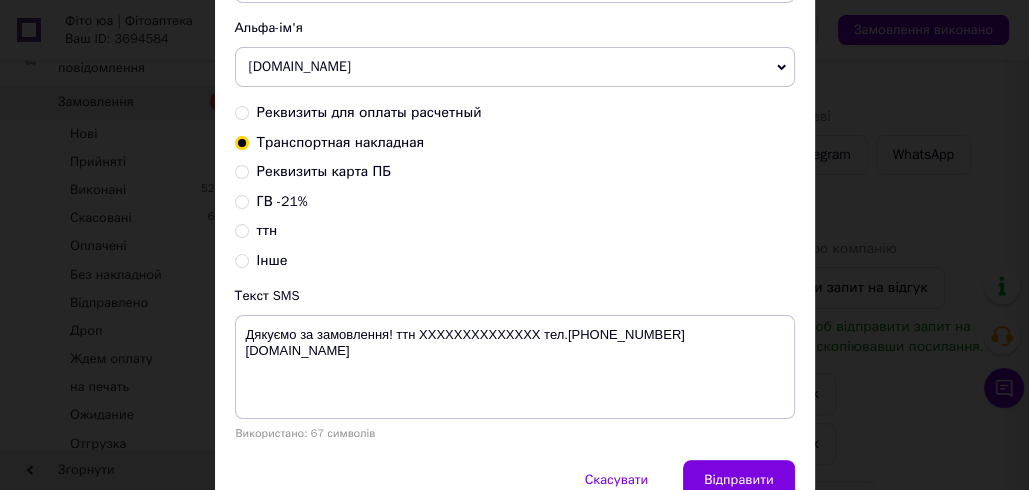 scroll, scrollTop: 302, scrollLeft: 0, axis: vertical 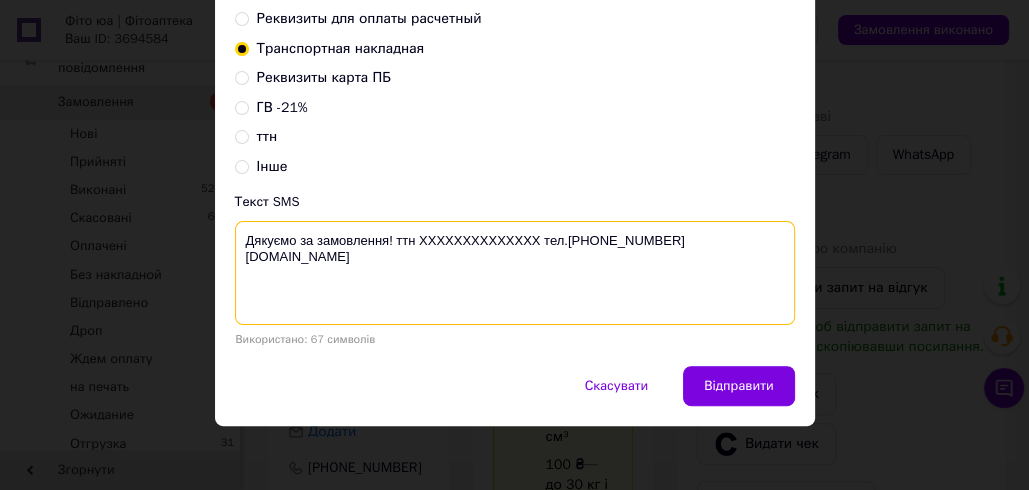 click on "Дякуємо за замовлення! ттн XXXXXXXXXXXXXX тел.[PHONE_NUMBER] [DOMAIN_NAME]" at bounding box center (515, 273) 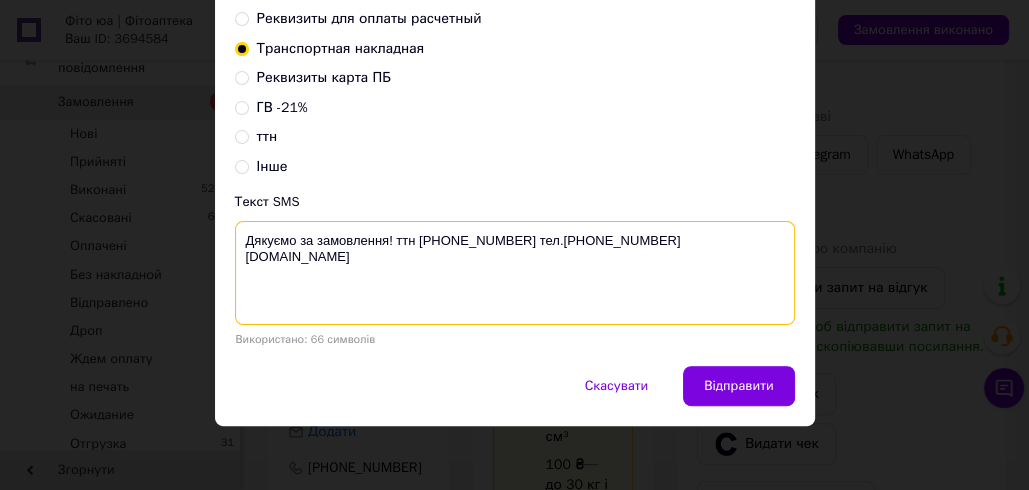 drag, startPoint x: 518, startPoint y: 234, endPoint x: 245, endPoint y: 238, distance: 273.0293 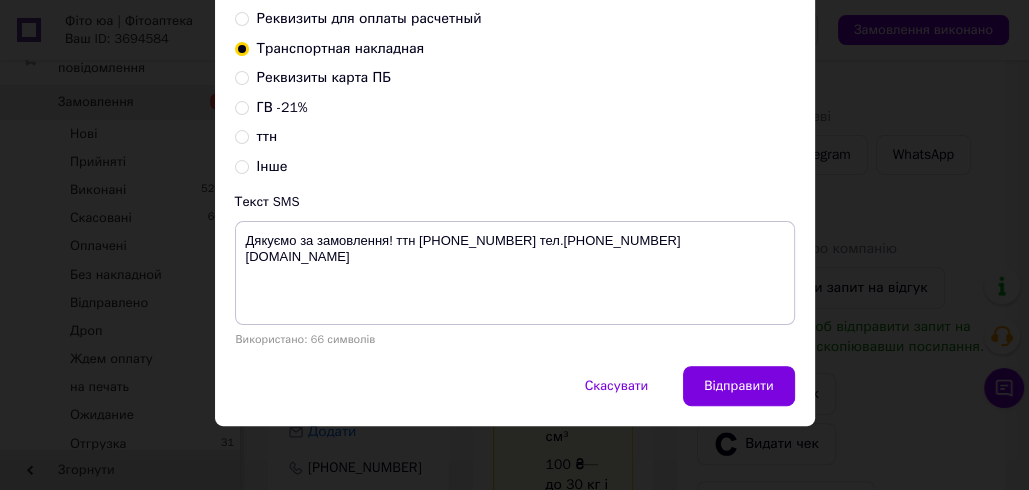 click on "× Відправка SMS Залишилось: 33.75 ₴ Поповнити баланс SMSClub Підключити LetsAds Альфа-ім'я  [DOMAIN_NAME] Оновити список альфа-імен Реквизиты для оплаты расчетный Транспортная накладная Реквизиты карта ПБ ГВ -21% ттн Інше Текст SMS Дякуємо за замовлення! ттн [PHONE_NUMBER] тел.[PHONE_NUMBER] [DOMAIN_NAME] Використано: 66 символів Скасувати   Відправити" at bounding box center (514, 245) 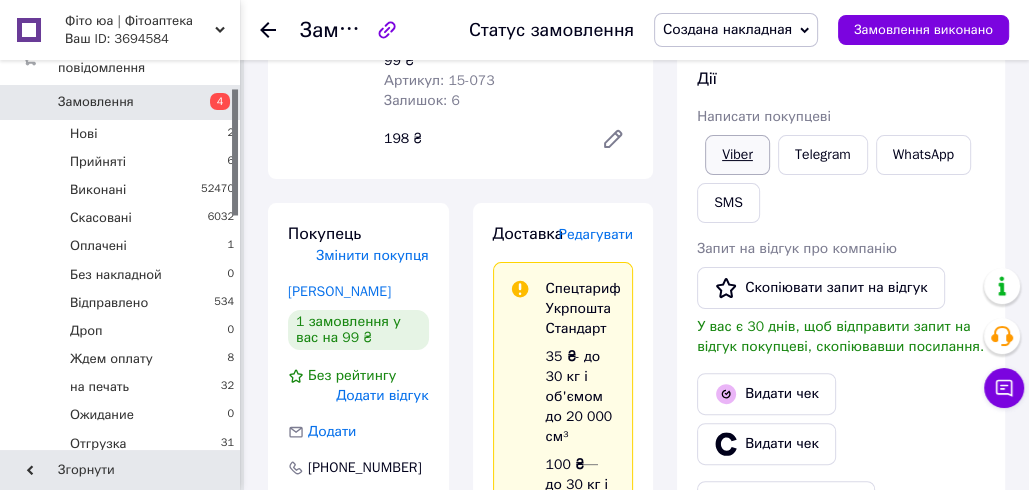 click on "Viber" at bounding box center [737, 155] 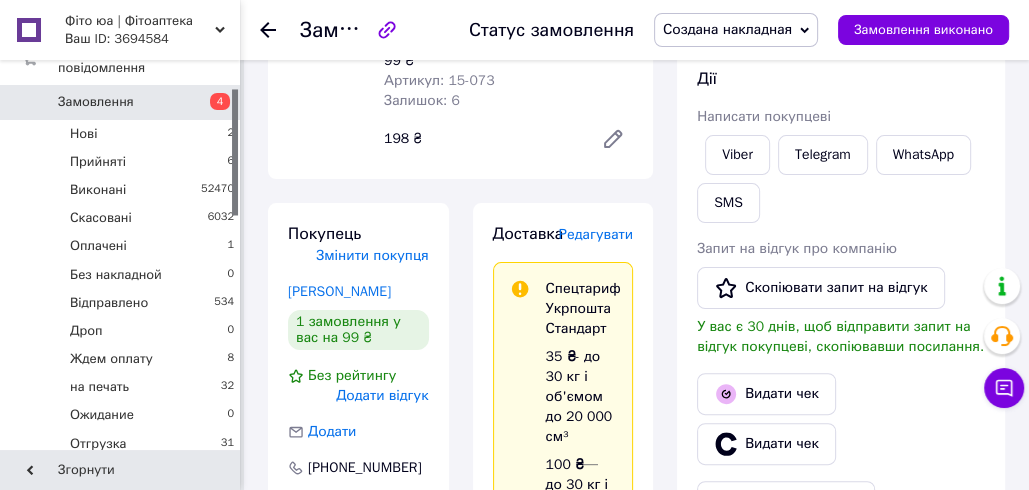 click on "Доставка Редагувати Спецтариф Укрпошта Стандарт 35 ₴  - до 30 кг і об'ємом до 20 000 см³ 100 ₴  — до 30 кг і об'ємом від 20 000 до 120 000 см³ Об'єм = довжина × ширина × висота +0,5% від суми оголошеної вартості понад 500 ₴ Довідка Укрпошта (платна) Номер накладної 0504839672088 Статус відправлення Заплановано Тариф Стандарт Отримувач [PERSON_NAME] [PHONE_NUMBER] Адреса Харків, 61201, просп. Перемоги, 59 Платник Отримувач Сума післяплати 198 ₴ Виплата післяплати На розрахунковий рахунок Платник комісії післяплати Отримувач Оціночна вартість 198 ₴ Вартість доставки 35 ₴ Тариф     *   *   *" at bounding box center (563, 946) 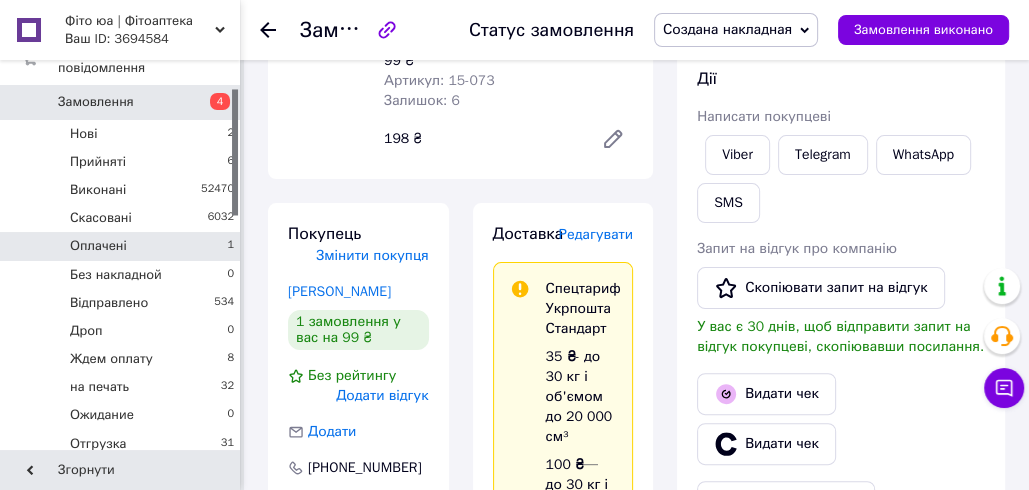 click on "Оплачені 1" at bounding box center [123, 246] 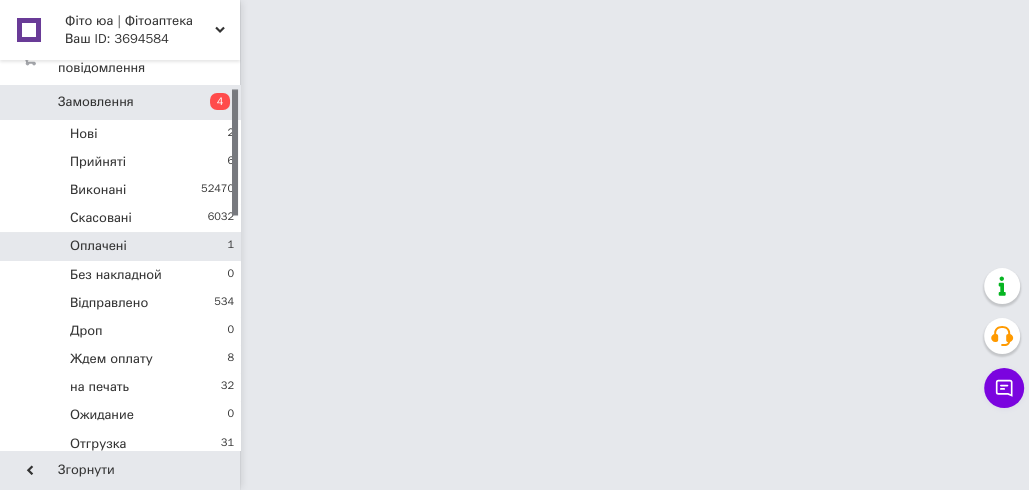 scroll, scrollTop: 0, scrollLeft: 0, axis: both 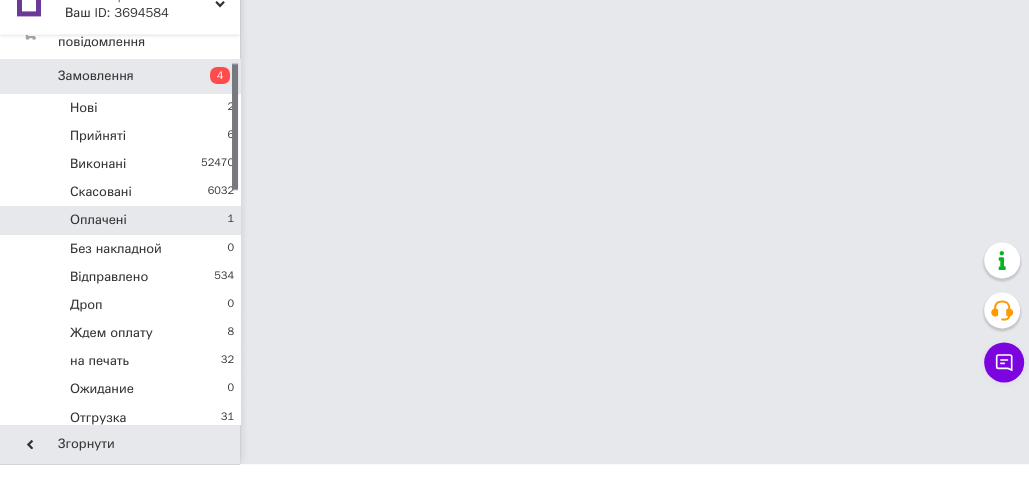 click on "Оплачені 1" at bounding box center (123, 246) 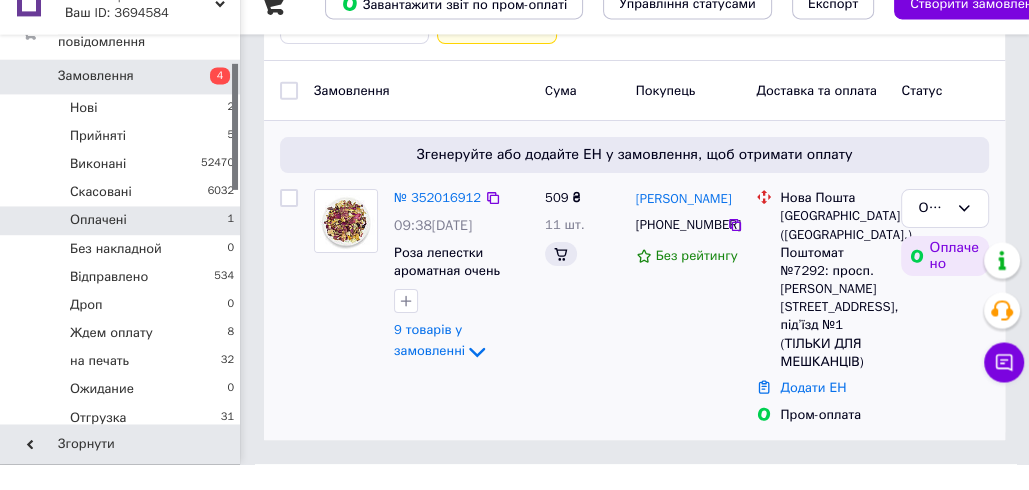 scroll, scrollTop: 103, scrollLeft: 0, axis: vertical 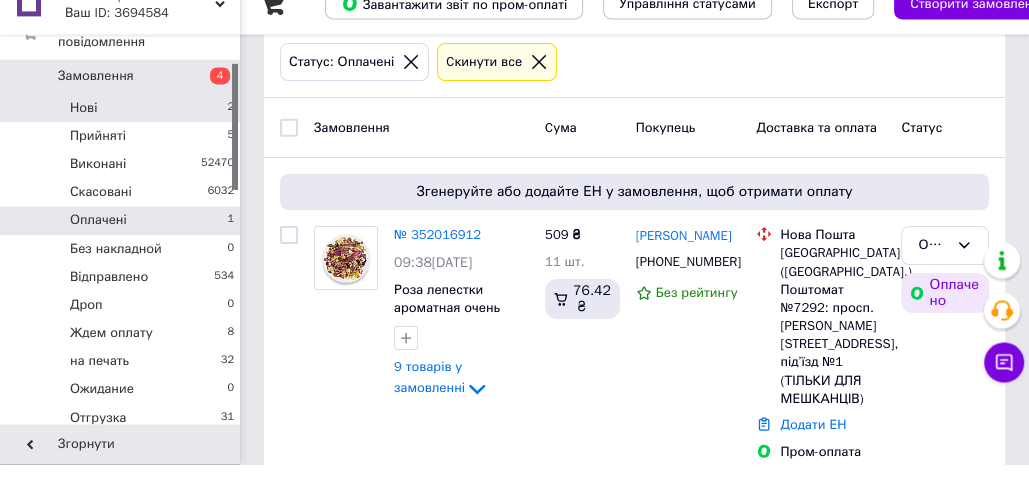 click on "Нові 2" at bounding box center [123, 134] 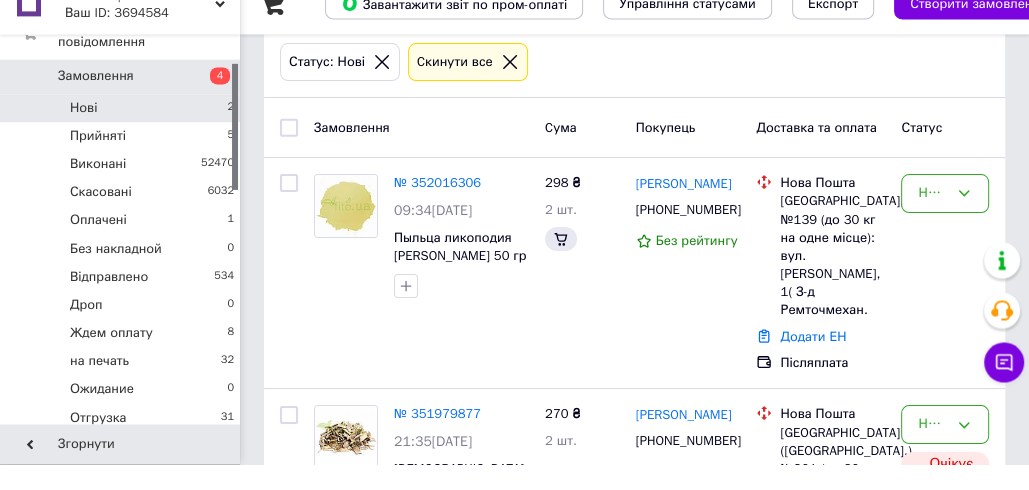 scroll, scrollTop: 0, scrollLeft: 0, axis: both 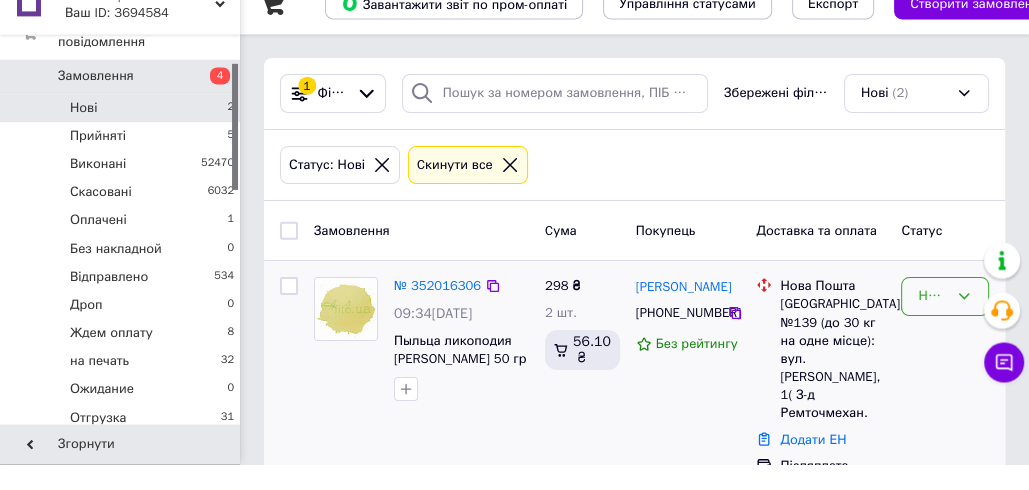 click on "Нове" at bounding box center (945, 322) 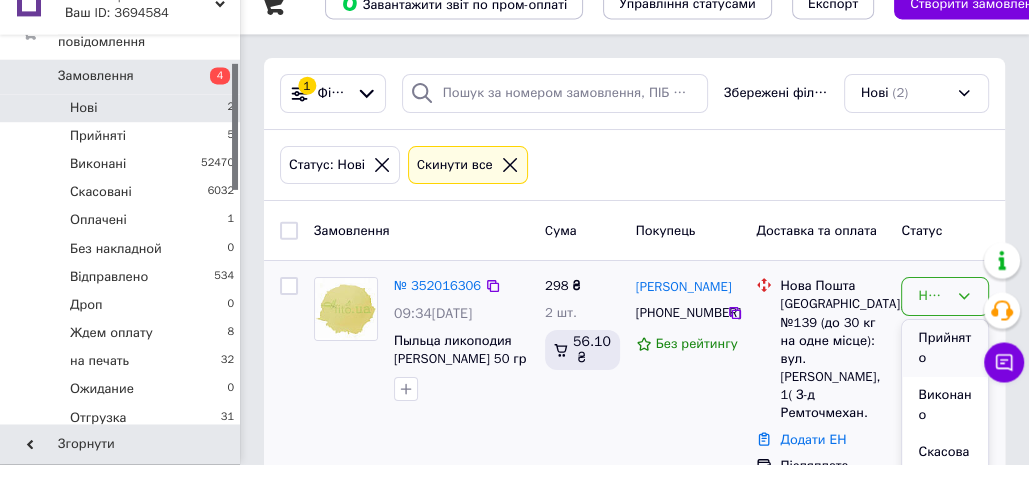 click on "Прийнято" at bounding box center (945, 374) 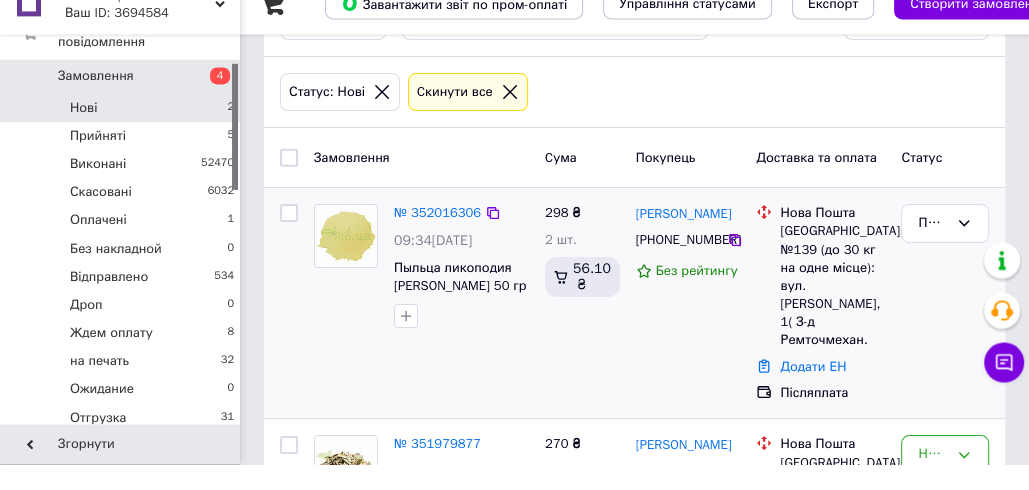 scroll, scrollTop: 75, scrollLeft: 0, axis: vertical 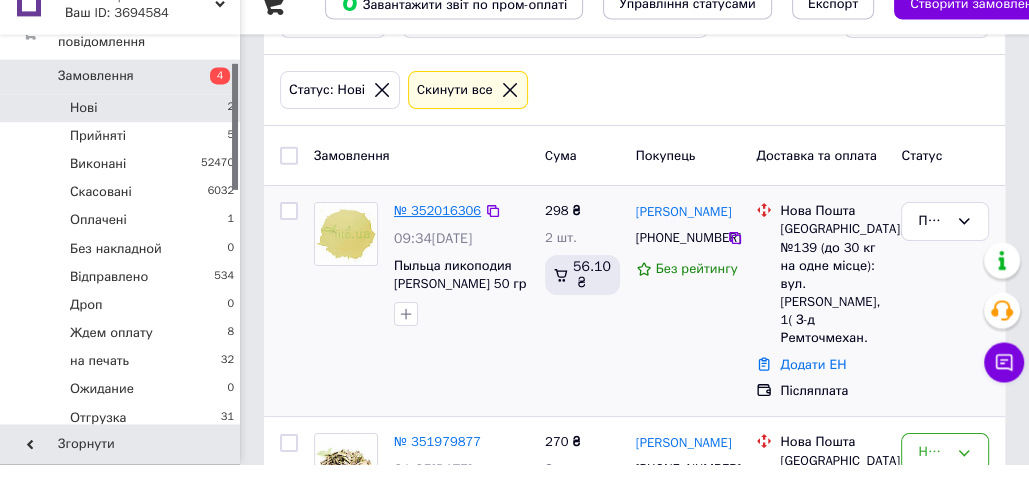 click on "№ 352016306" at bounding box center (437, 236) 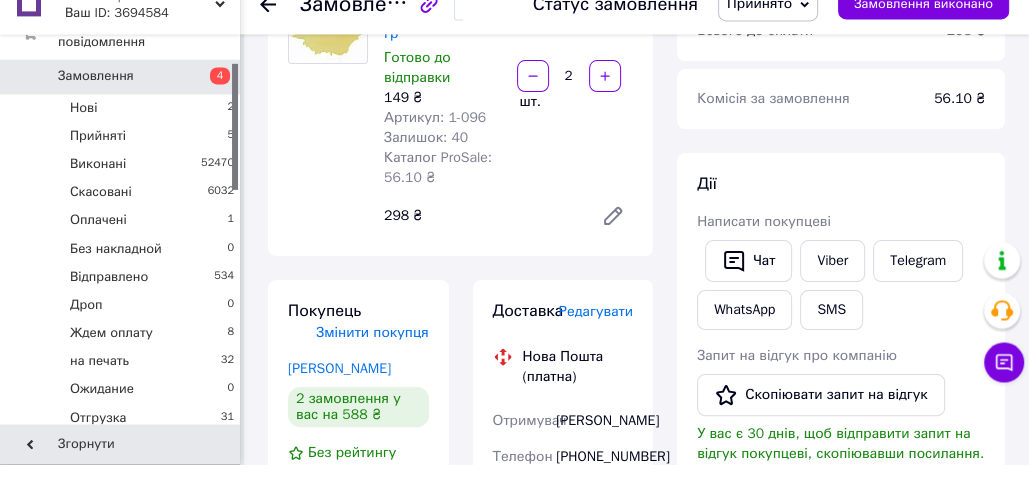 scroll, scrollTop: 280, scrollLeft: 0, axis: vertical 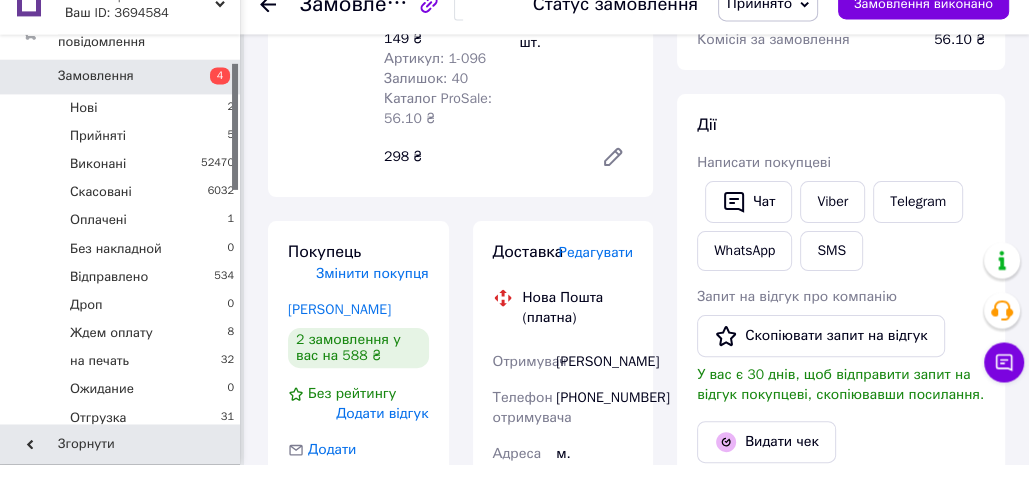click on "Редагувати" at bounding box center (596, 278) 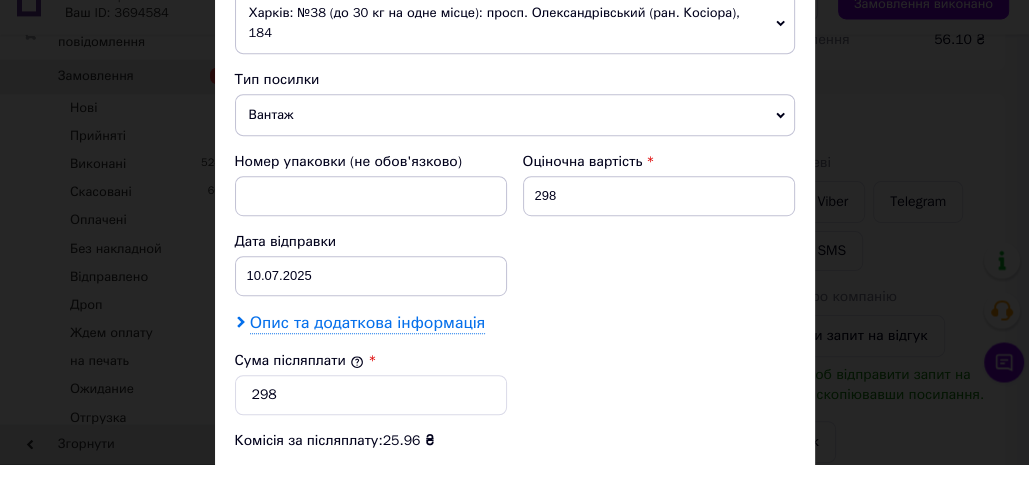 scroll, scrollTop: 1052, scrollLeft: 0, axis: vertical 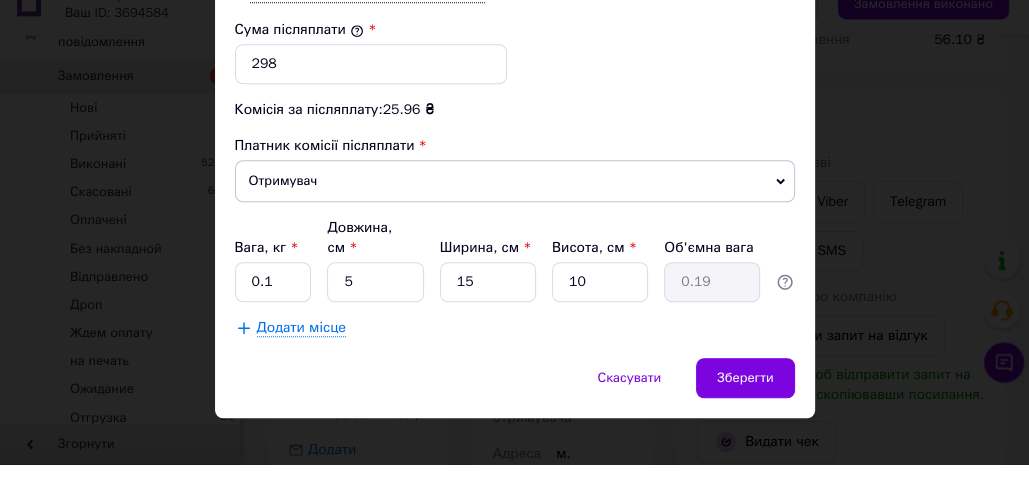 click on "× Редагування доставки Спосіб доставки Нова Пошта (платна) Платник Отримувач Відправник Прізвище отримувача [PERSON_NAME] Ім'я отримувача [PERSON_NAME] батькові отримувача Телефон отримувача [PHONE_NUMBER] Тип доставки У відділенні Кур'єром В поштоматі Місто м. [GEOGRAPHIC_DATA] ([GEOGRAPHIC_DATA].) Відділення №139 (до 30 кг на одне місце): вул. [PERSON_NAME], 1( З-д Ремточмехан. Місце відправки Харків: №38 (до 30 кг на одне місце): просп. Олександрівський (ран. [GEOGRAPHIC_DATA]), 184 Житомир: №8: вул. [STREET_ADDRESS] (заїзд з вул. [PERSON_NAME] 66) Додати ще місце відправки Тип посилки 298 < 2025" at bounding box center [514, 245] 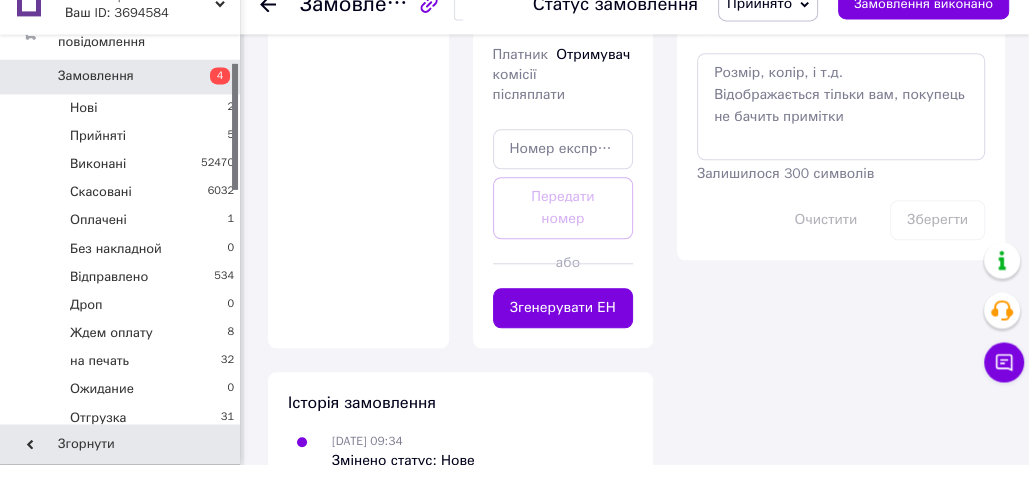 scroll, scrollTop: 1265, scrollLeft: 0, axis: vertical 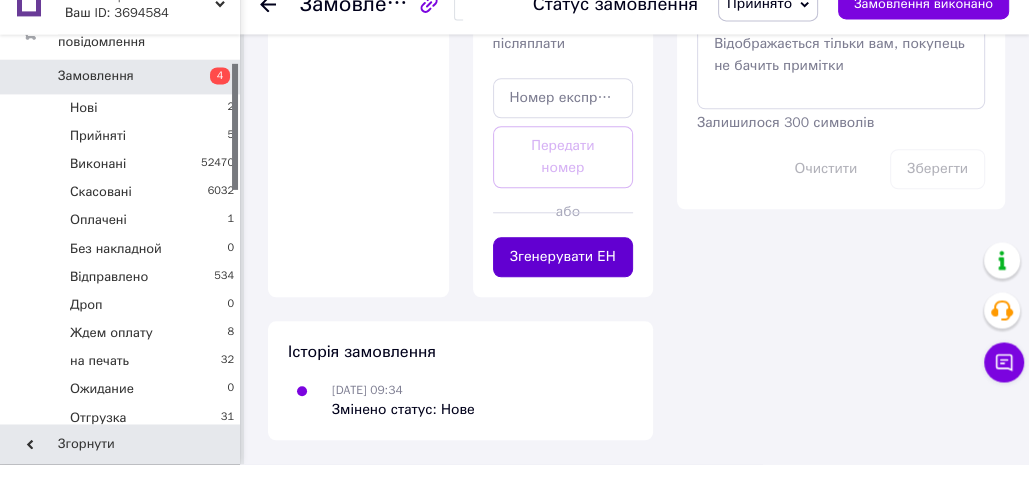 click on "Згенерувати ЕН" at bounding box center [563, 283] 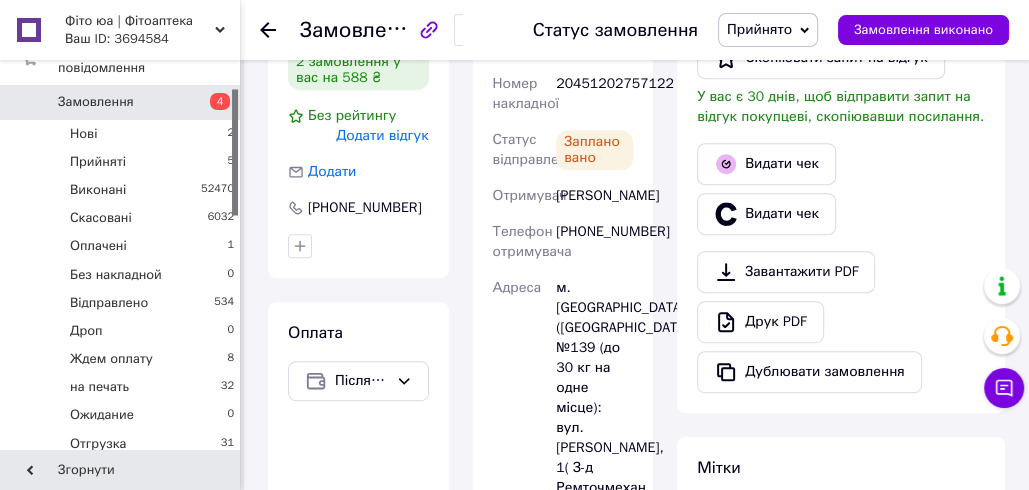 scroll, scrollTop: 536, scrollLeft: 0, axis: vertical 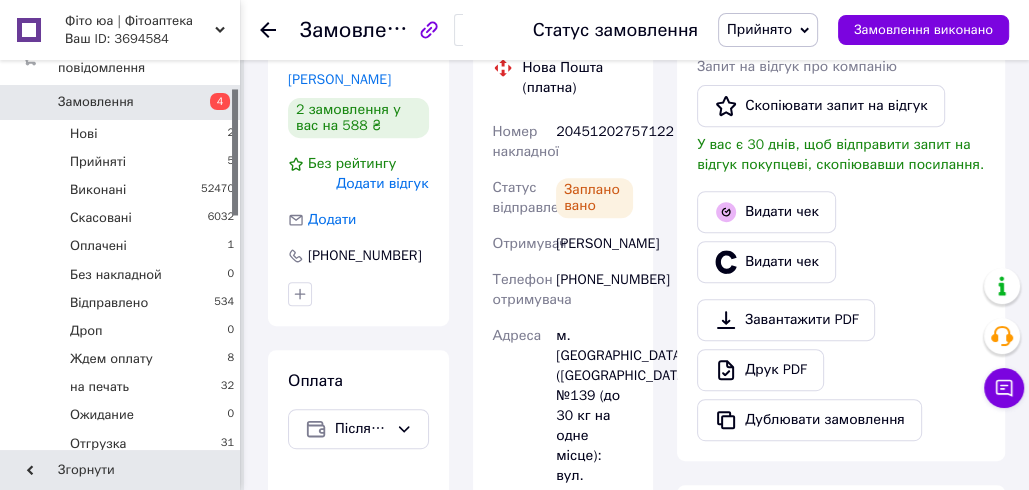 click on "20451202757122" at bounding box center (594, 142) 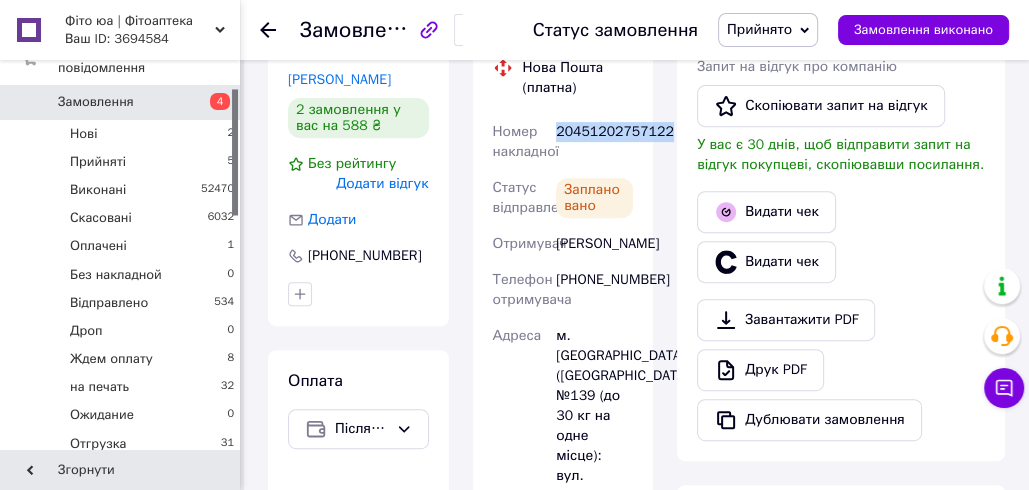 click on "20451202757122" at bounding box center (594, 142) 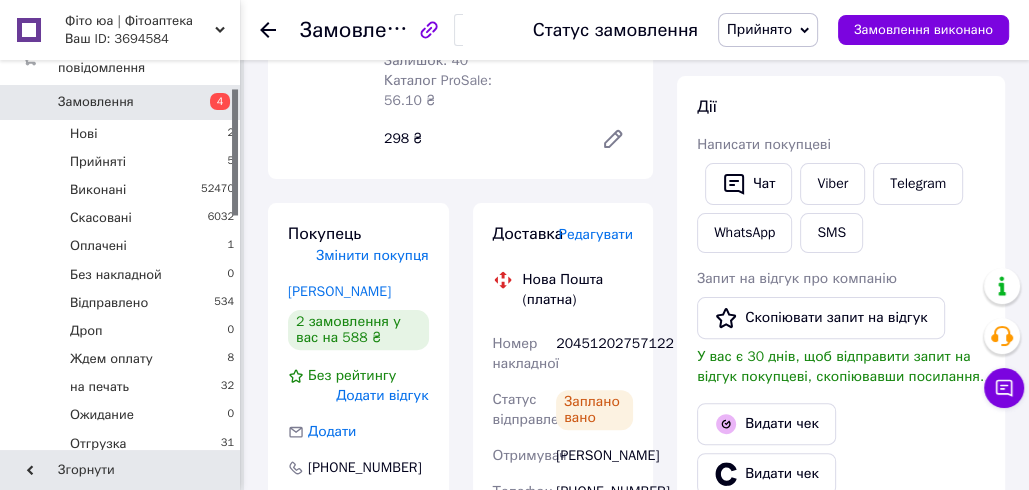 scroll, scrollTop: 279, scrollLeft: 0, axis: vertical 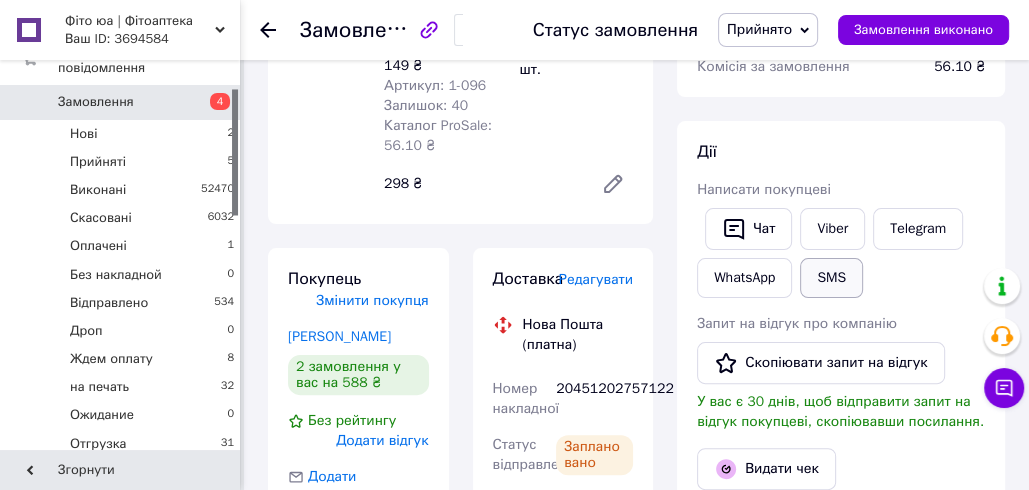 click on "SMS" at bounding box center (831, 278) 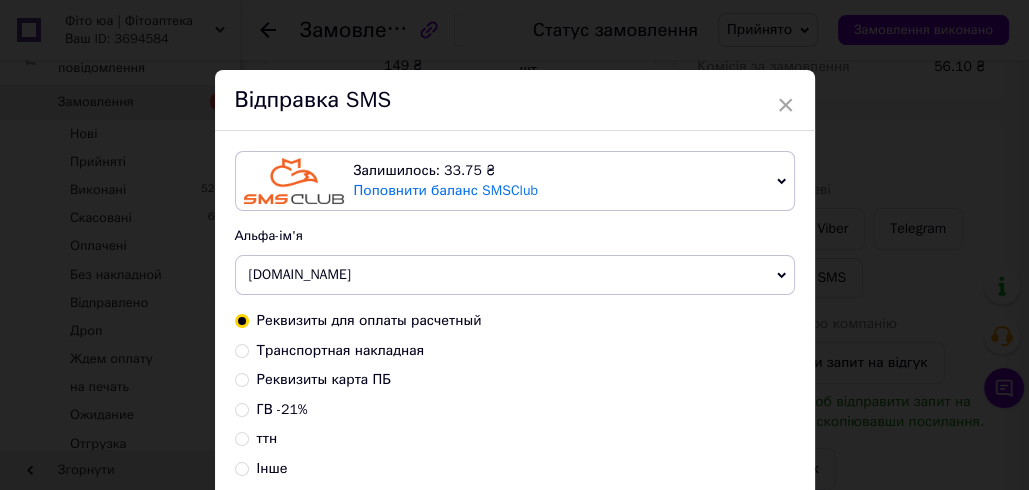 click on "Транспортная накладная" at bounding box center [341, 350] 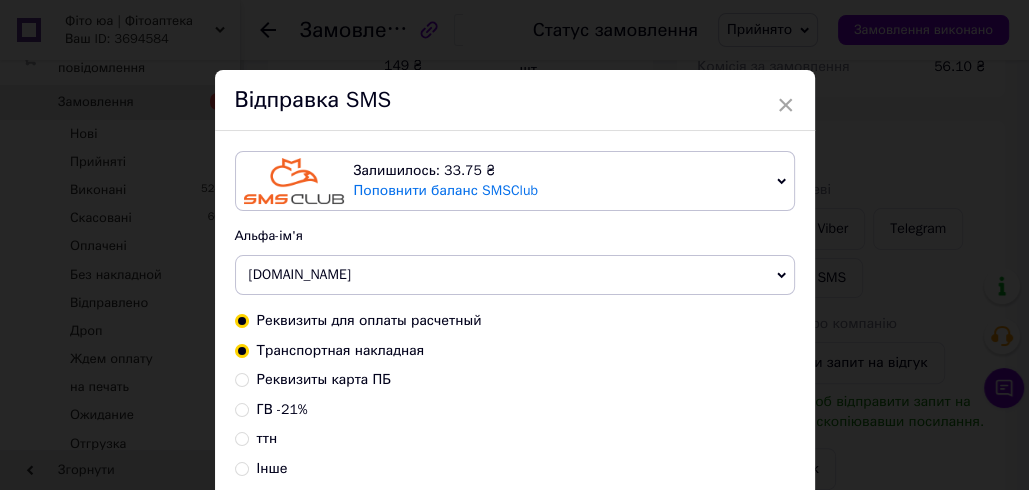 radio on "true" 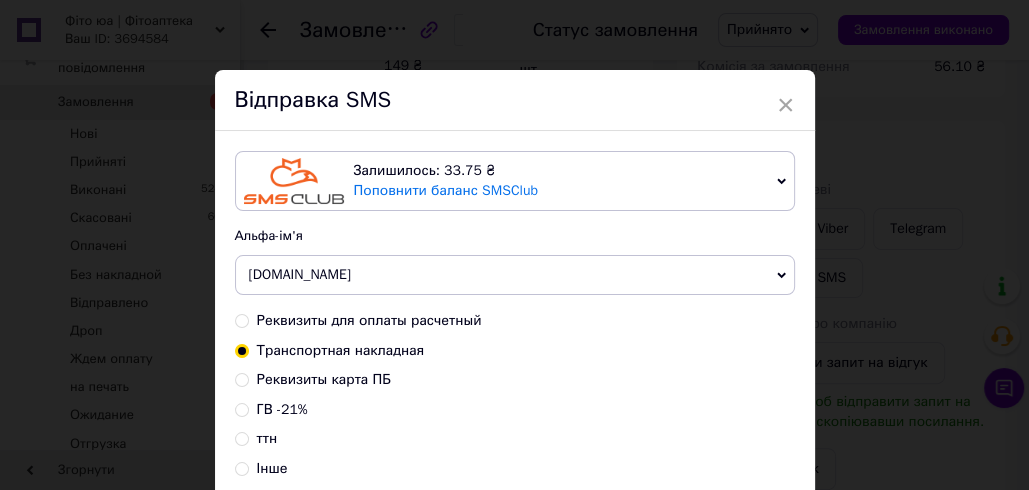 scroll, scrollTop: 302, scrollLeft: 0, axis: vertical 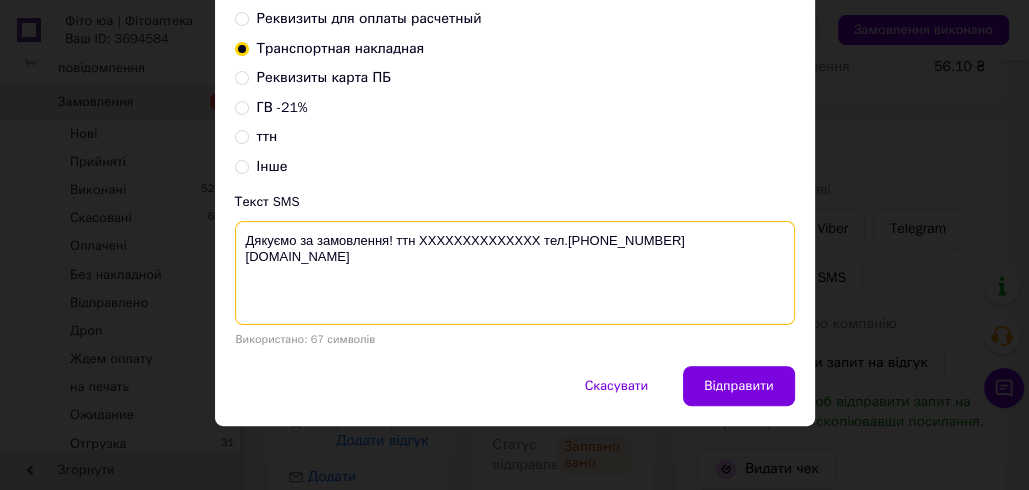 click on "Дякуємо за замовлення! ттн XXXXXXXXXXXXXX тел.[PHONE_NUMBER] [DOMAIN_NAME]" at bounding box center (515, 273) 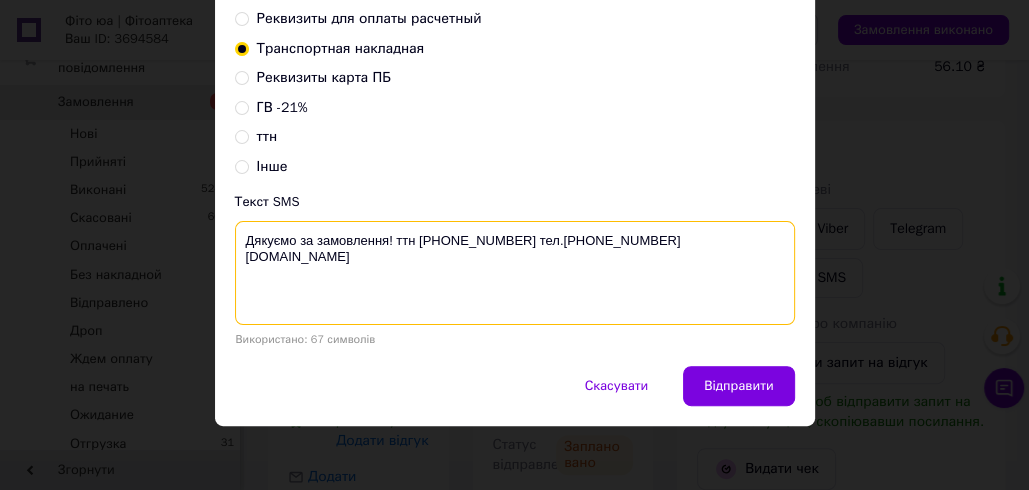 drag, startPoint x: 522, startPoint y: 235, endPoint x: 243, endPoint y: 235, distance: 279 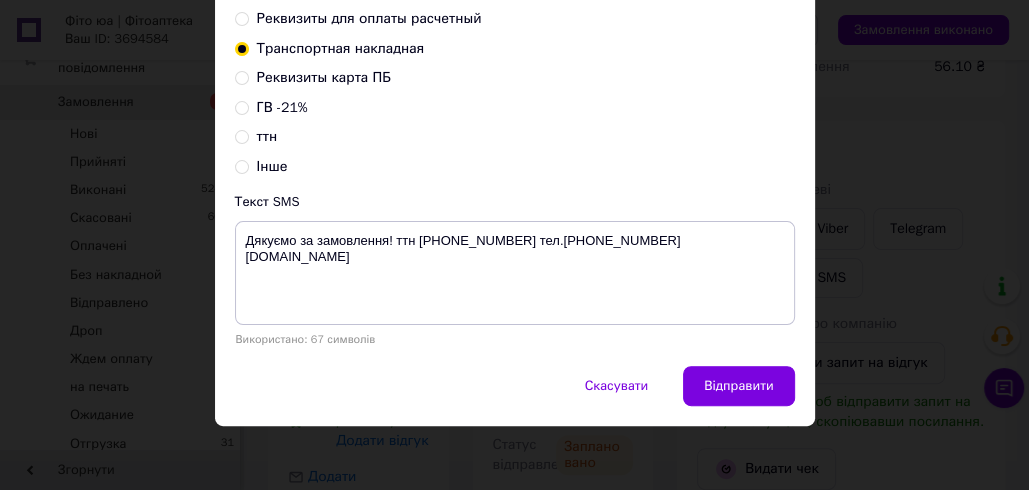 click on "× Відправка SMS Залишилось: 33.75 ₴ Поповнити баланс SMSClub Підключити LetsAds Альфа-ім'я  [DOMAIN_NAME] Оновити список альфа-імен Реквизиты для оплаты расчетный Транспортная накладная Реквизиты карта ПБ ГВ -21% ттн Інше Текст SMS Дякуємо за замовлення! ттн [PHONE_NUMBER] тел.[PHONE_NUMBER] [DOMAIN_NAME] Використано: 67 символів Скасувати   Відправити" at bounding box center (514, 245) 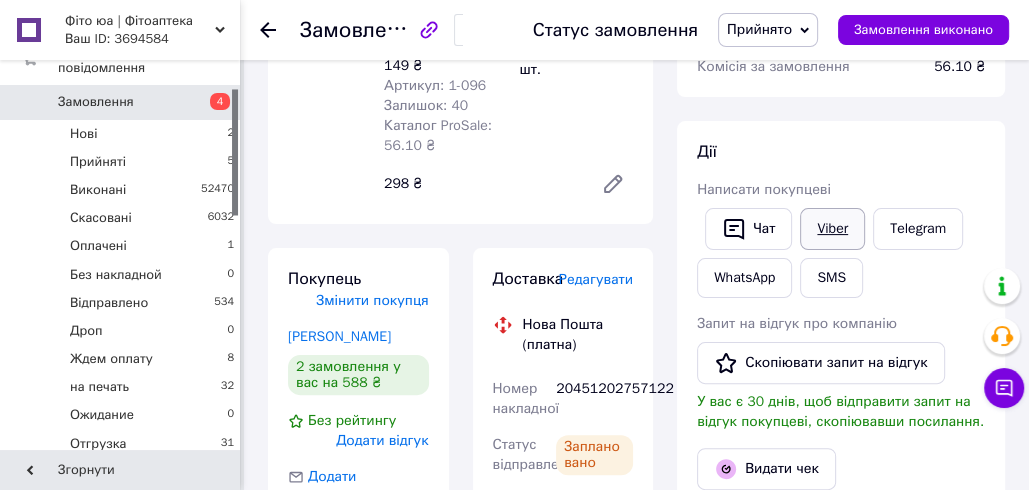 click on "Viber" at bounding box center (832, 229) 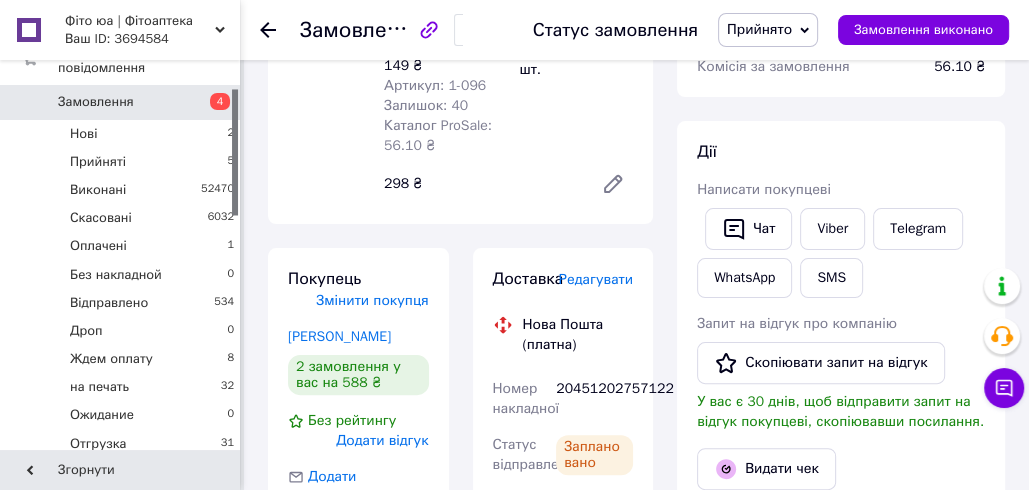 click on "Замовлення з додатку [DATE] 09:34 Товари в замовленні (1) Додати товар Пилок лікоподія плаун дереза 50 гр Готово до відправки 149 ₴ Артикул: 1-096 Залишок: 40 Каталог ProSale: 56.10 ₴  2   шт. 298 ₴ Покупець Змінити покупця [PERSON_NAME] 2 замовлення у вас на 588 ₴ Без рейтингу   Додати відгук Додати [PHONE_NUMBER] Оплата Післяплата Доставка Редагувати Нова Пошта (платна) Номер накладної 20451202757122 Статус відправлення Заплановано Отримувач [PERSON_NAME] Телефон отримувача [PHONE_NUMBER] Адреса Дата відправки [DATE] Платник Отримувач Оціночна вартість 298 ₴ Сума післяплати 298 ₴ 25.96 ₴ 80 ₴" at bounding box center (460, 712) 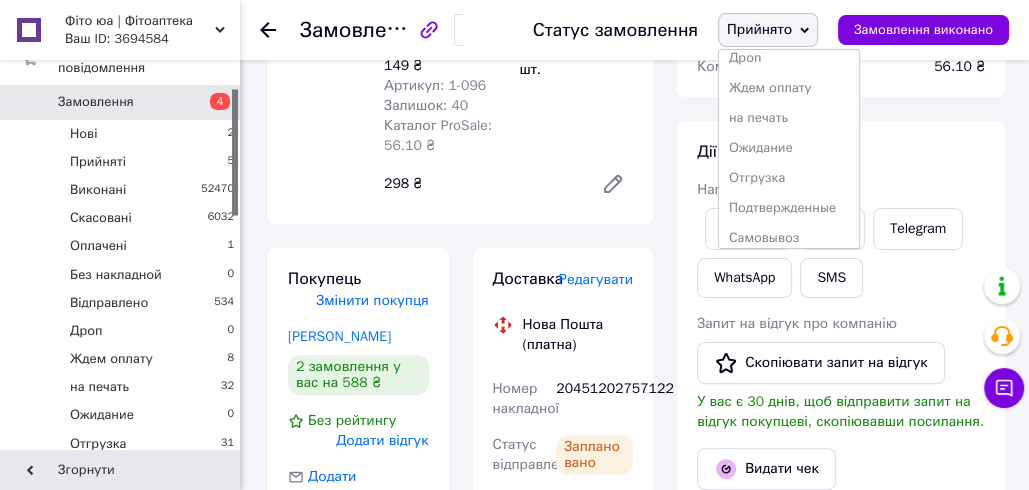 scroll, scrollTop: 232, scrollLeft: 0, axis: vertical 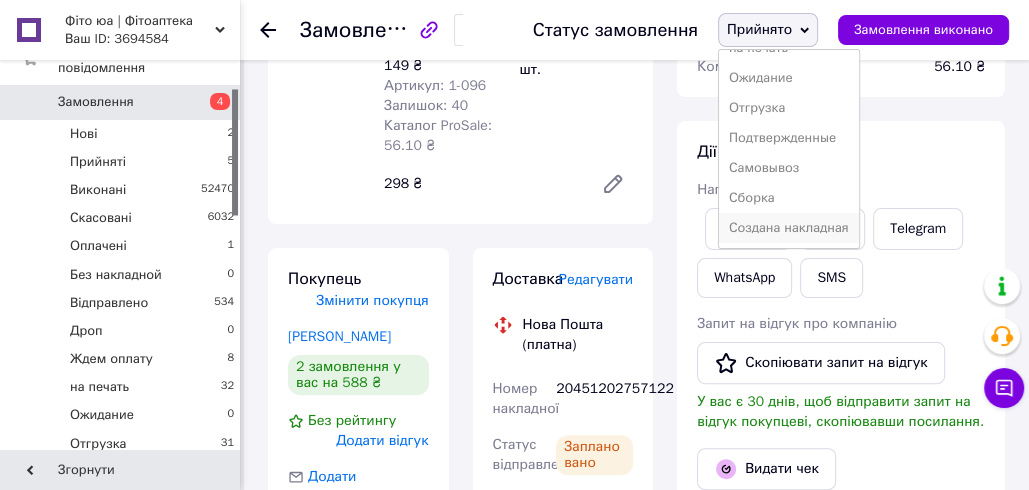 click on "Создана накладная" at bounding box center (789, 228) 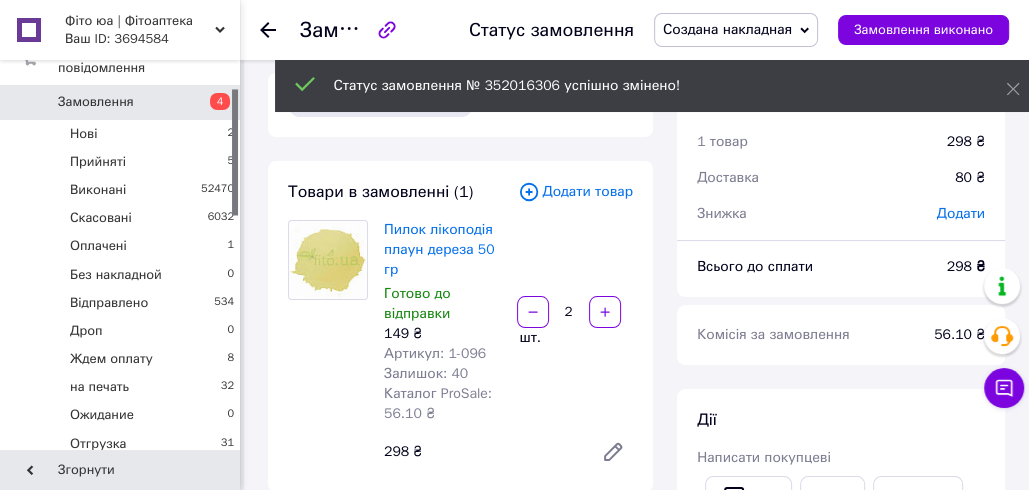 scroll, scrollTop: 0, scrollLeft: 0, axis: both 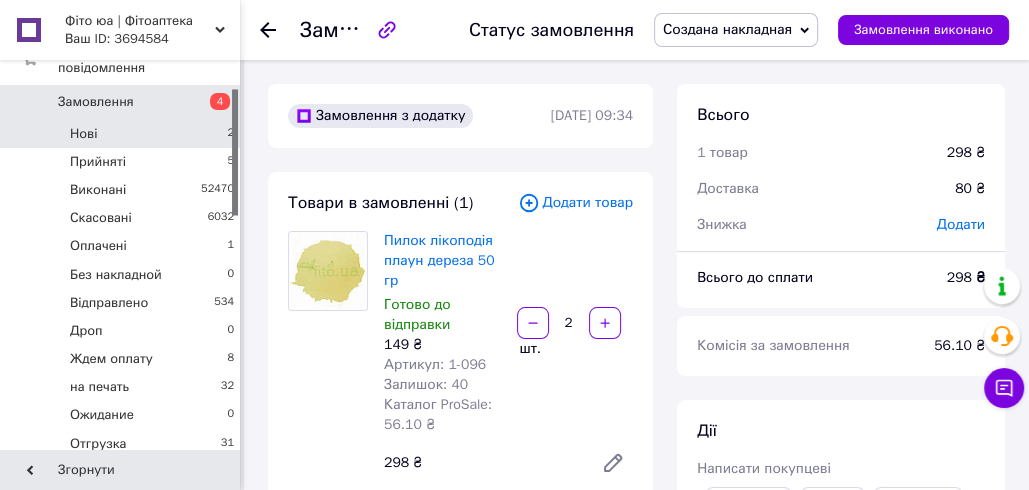 click on "Нові 2" at bounding box center (123, 134) 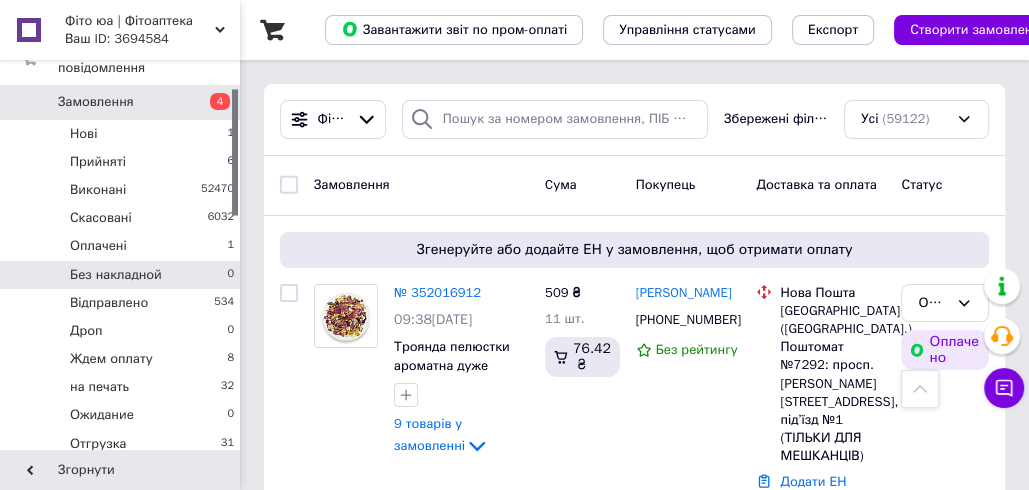 scroll, scrollTop: 403, scrollLeft: 0, axis: vertical 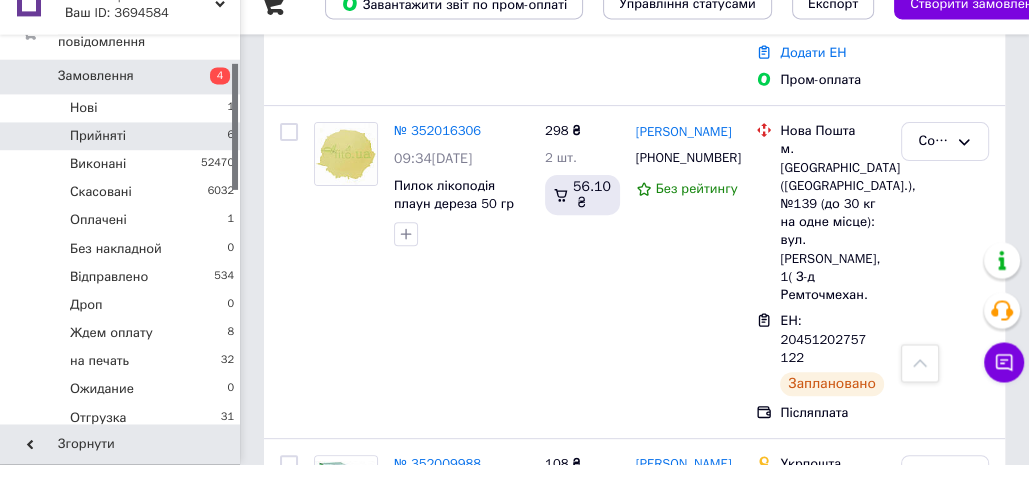 click on "Прийняті 6" at bounding box center (123, 162) 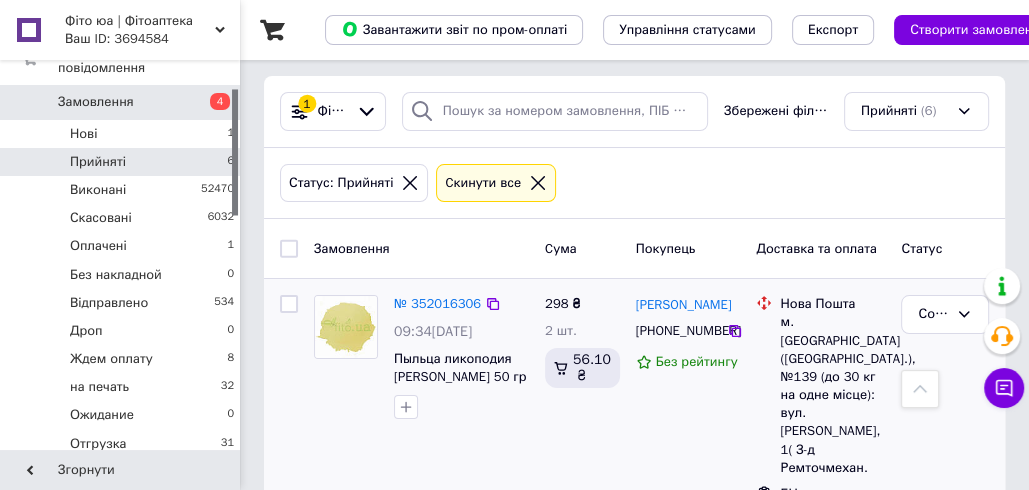 scroll, scrollTop: 0, scrollLeft: 0, axis: both 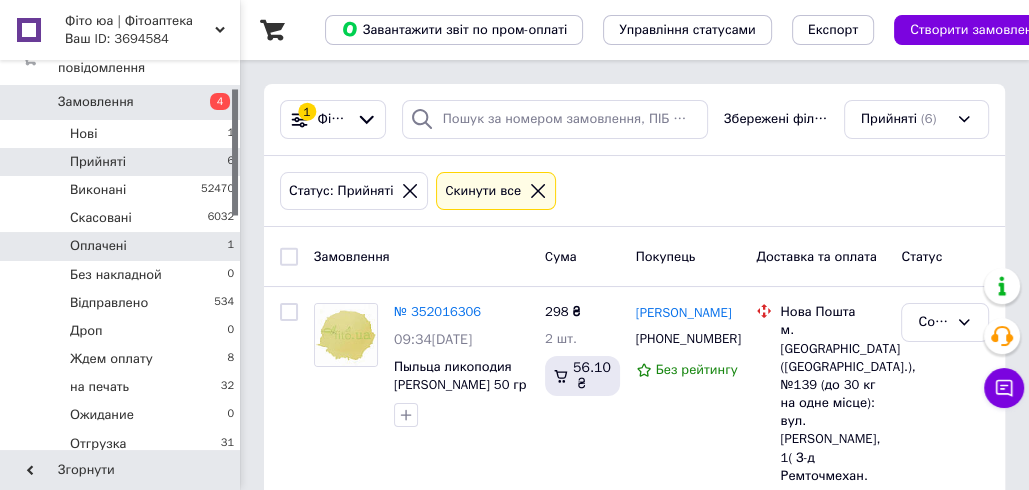 click on "Оплачені 1" at bounding box center [123, 246] 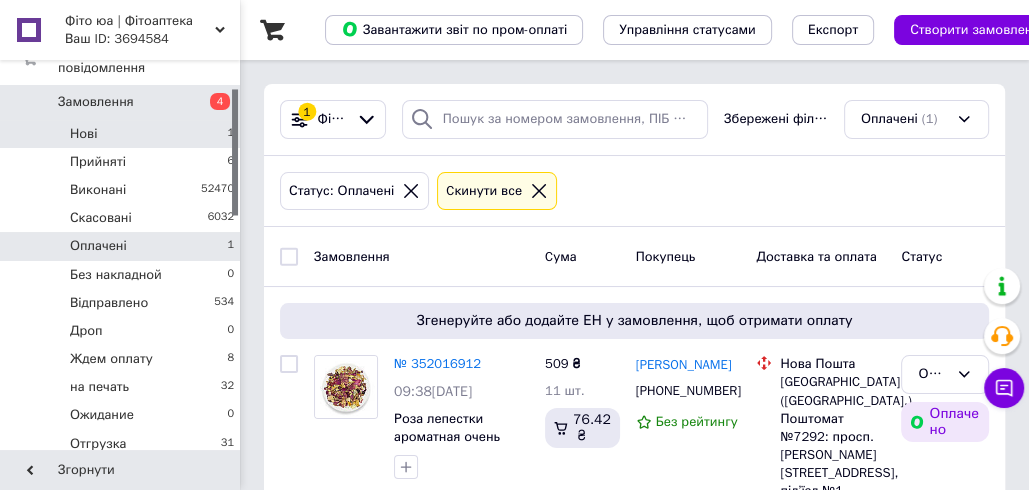 click on "Нові 1" at bounding box center (123, 134) 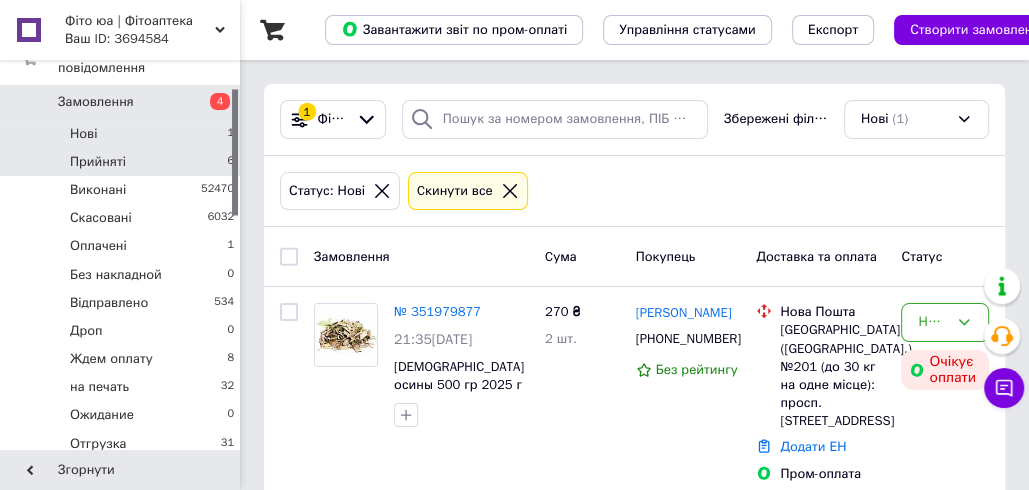 click on "Прийняті 6" at bounding box center (123, 162) 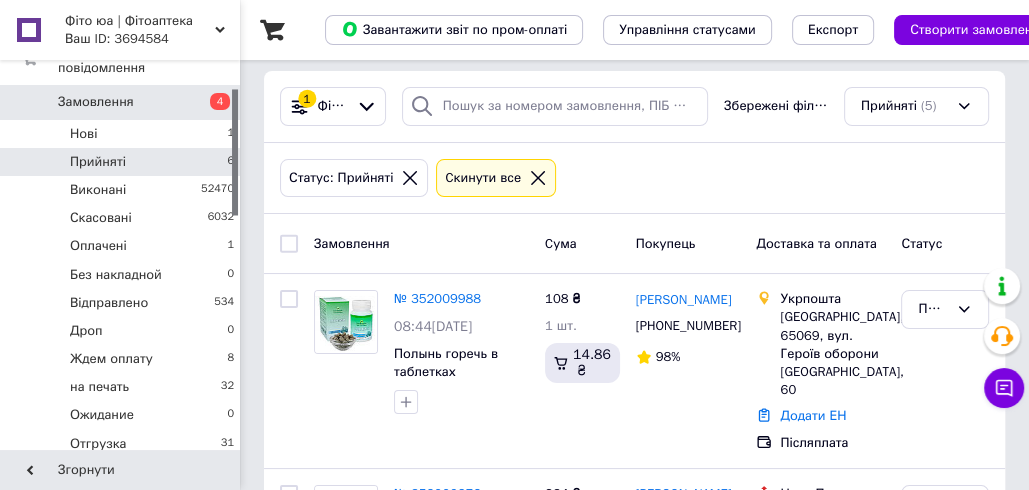 scroll, scrollTop: 0, scrollLeft: 0, axis: both 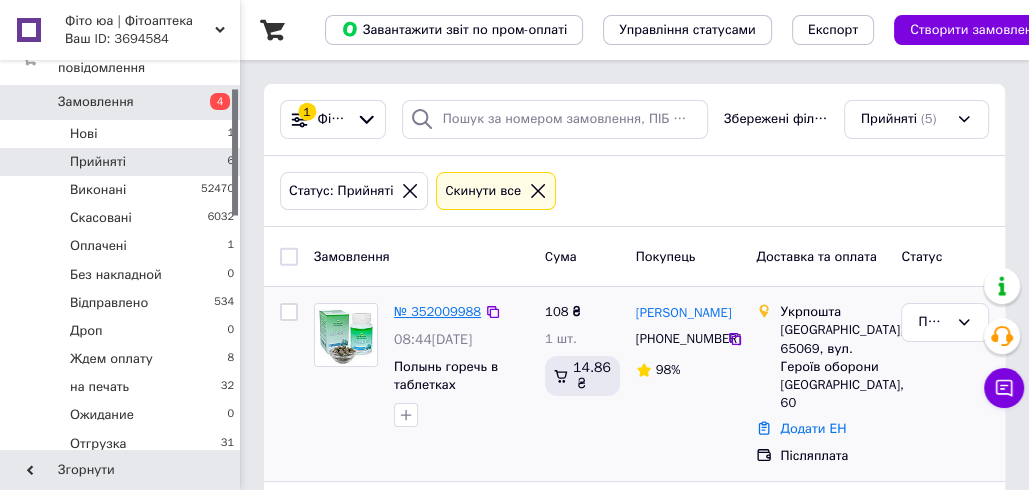 click on "№ 352009988" at bounding box center [437, 311] 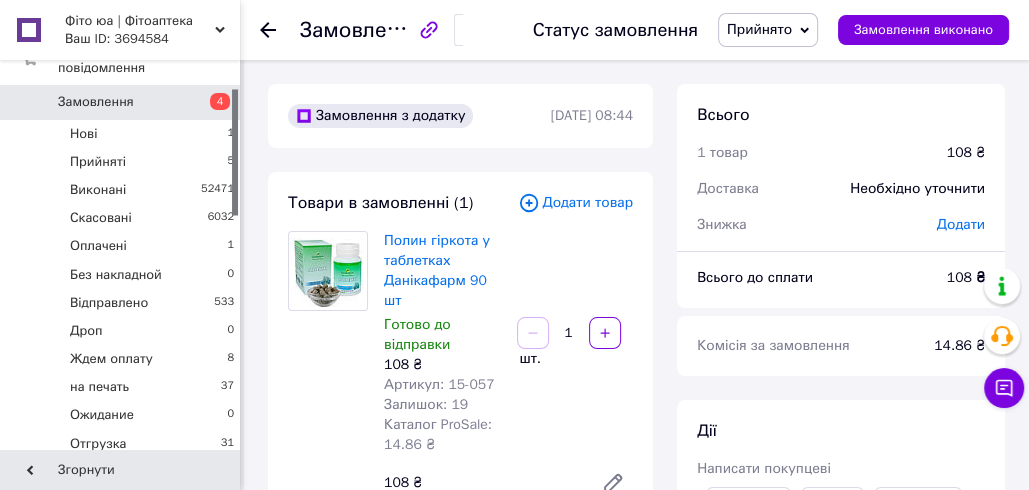 click on "Прийнято" at bounding box center (768, 30) 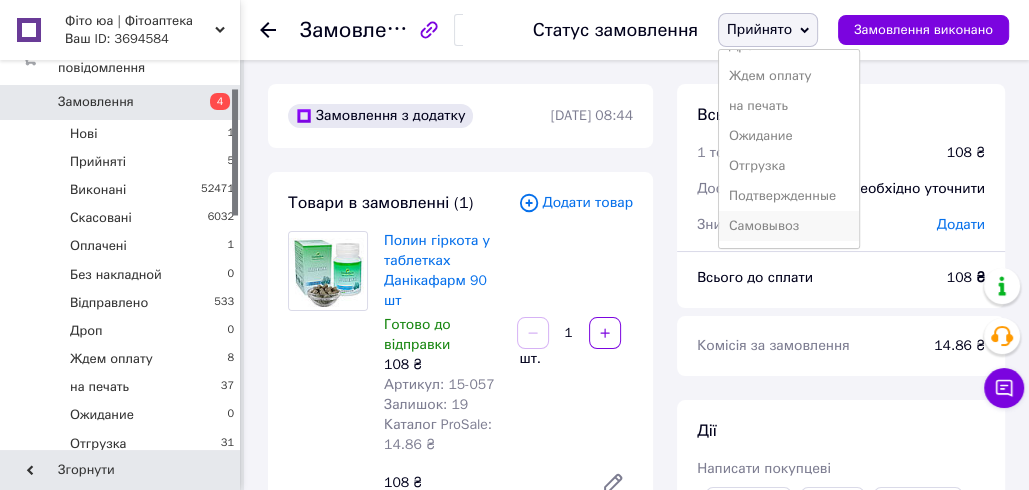 scroll, scrollTop: 175, scrollLeft: 0, axis: vertical 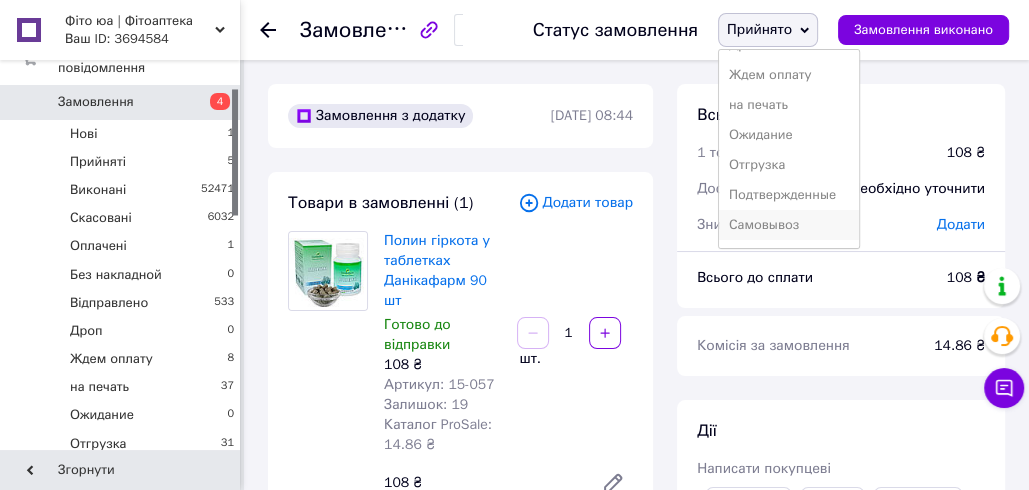 click on "Самовывоз" at bounding box center (789, 225) 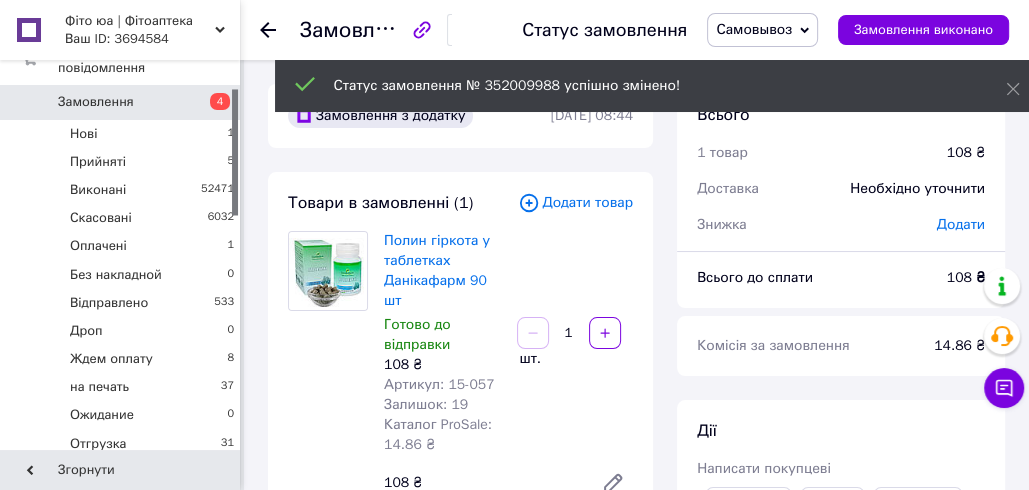 click on "Самовывоз" at bounding box center (754, 29) 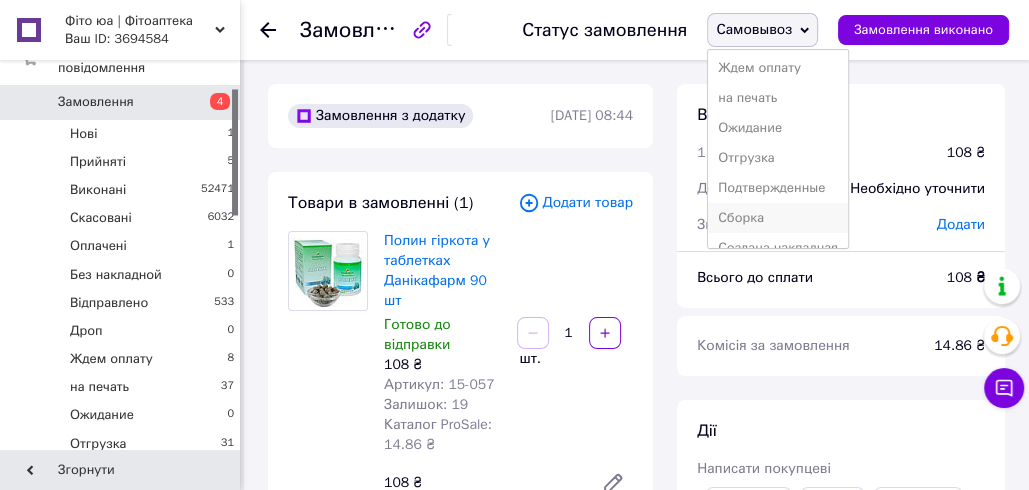 scroll, scrollTop: 232, scrollLeft: 0, axis: vertical 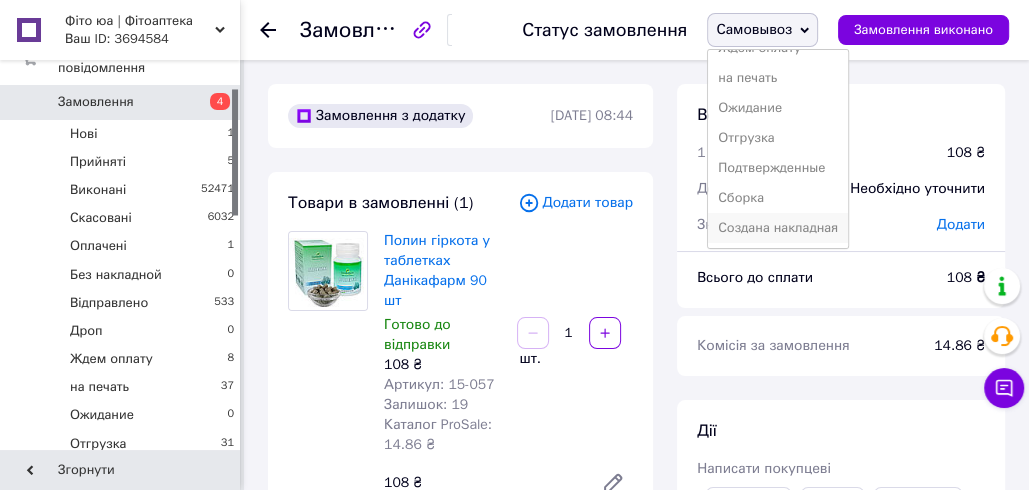 click on "Создана накладная" at bounding box center (778, 228) 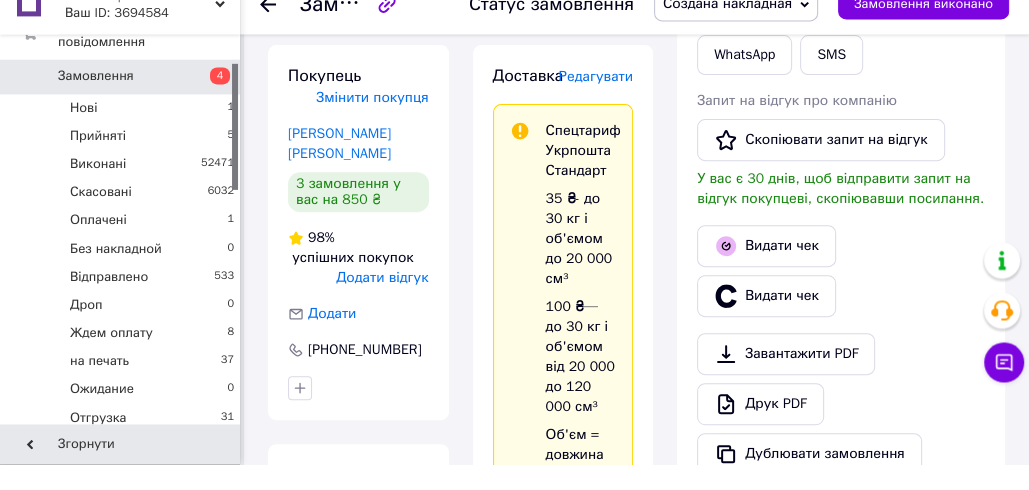 scroll, scrollTop: 480, scrollLeft: 0, axis: vertical 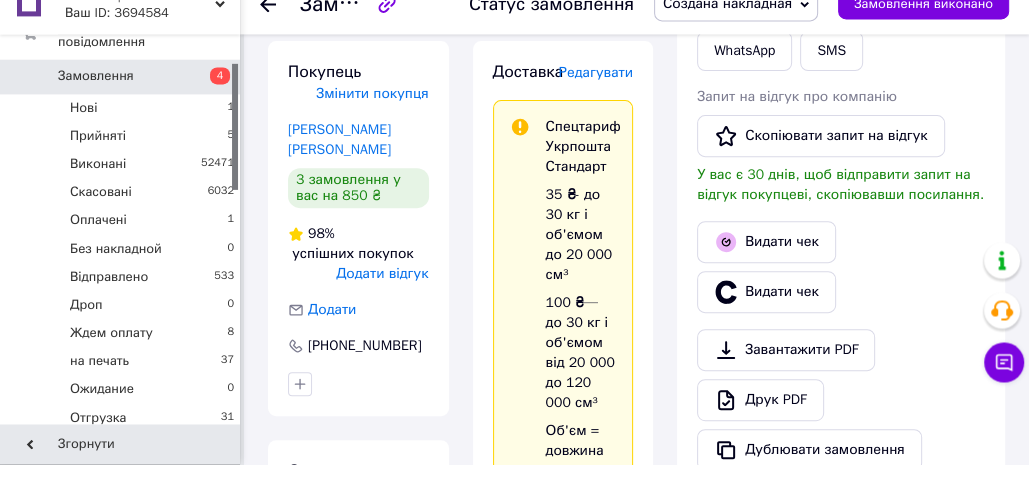 click on "Редагувати" at bounding box center [596, 98] 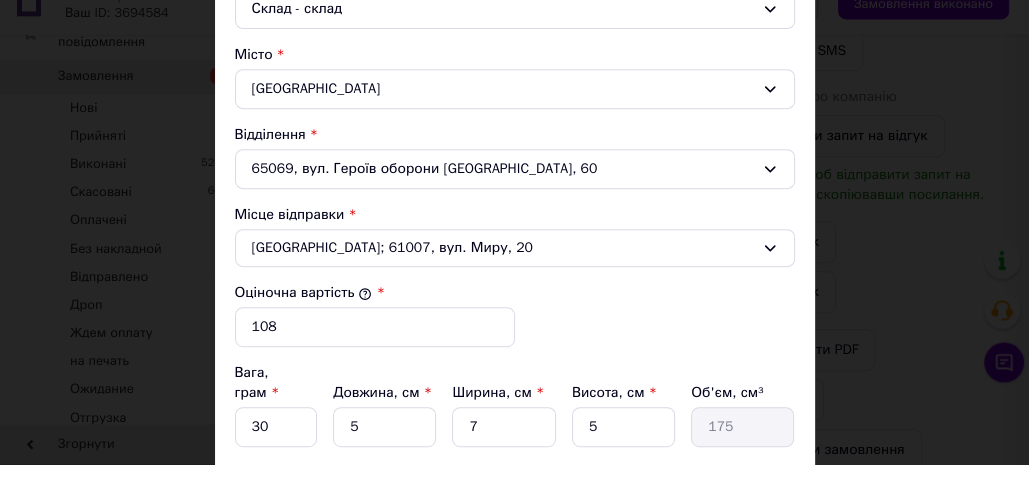 scroll, scrollTop: 656, scrollLeft: 0, axis: vertical 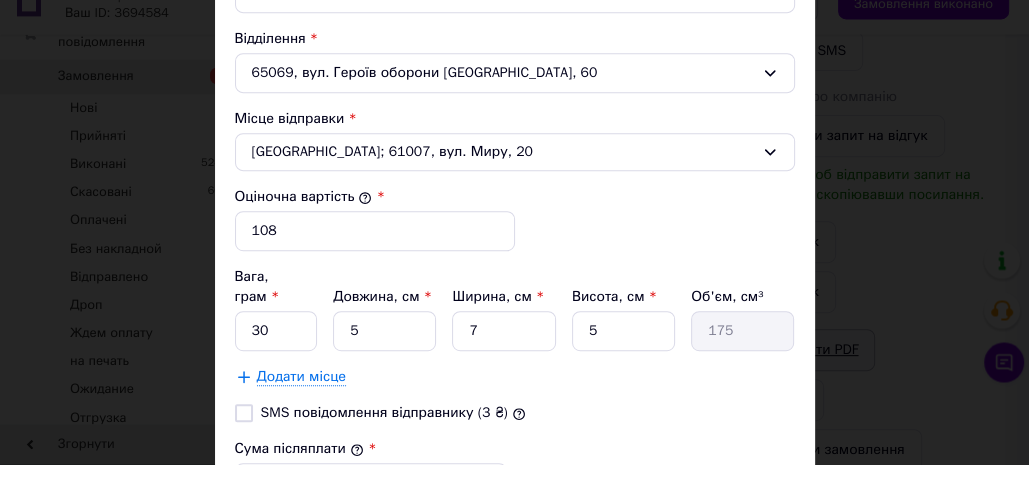 drag, startPoint x: 873, startPoint y: 393, endPoint x: 849, endPoint y: 389, distance: 24.33105 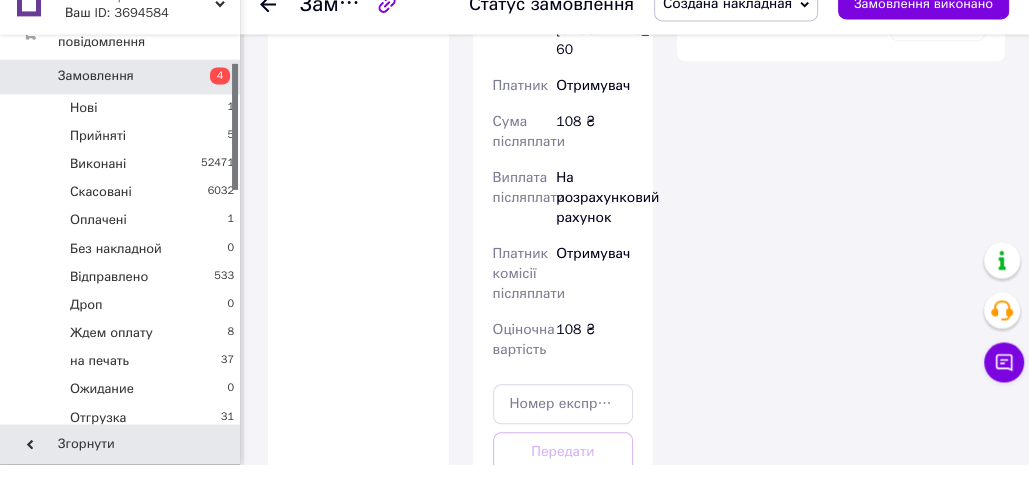 scroll, scrollTop: 1630, scrollLeft: 0, axis: vertical 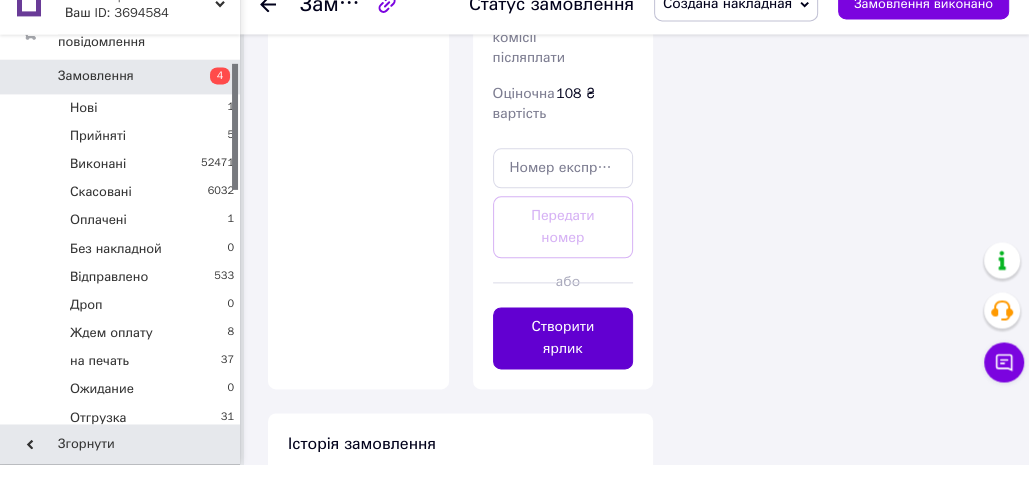 click on "Створити ярлик" at bounding box center (563, 364) 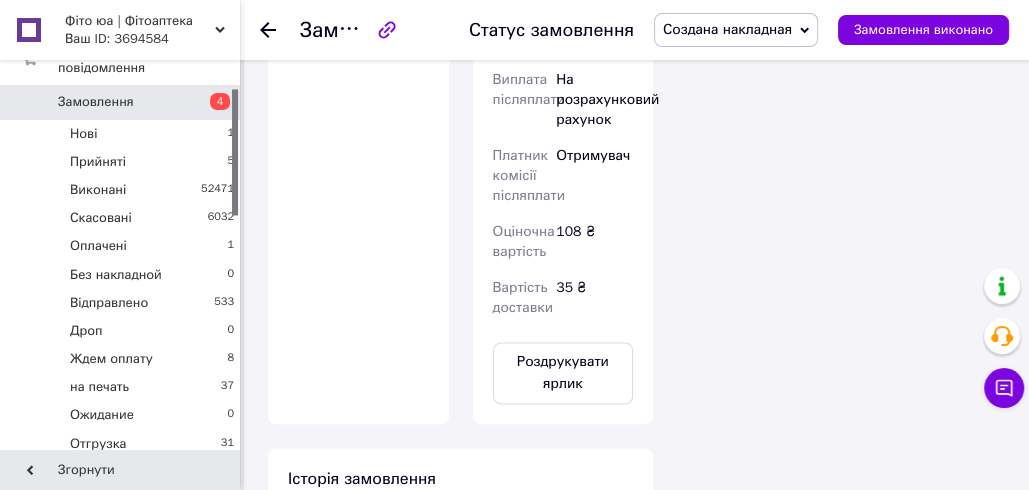 scroll, scrollTop: 987, scrollLeft: 0, axis: vertical 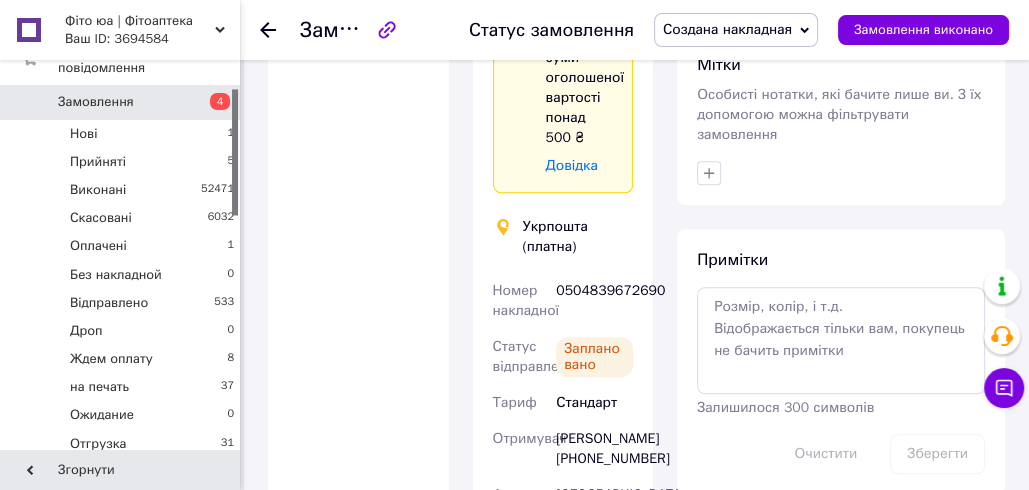 click on "0504839672690" at bounding box center [594, 301] 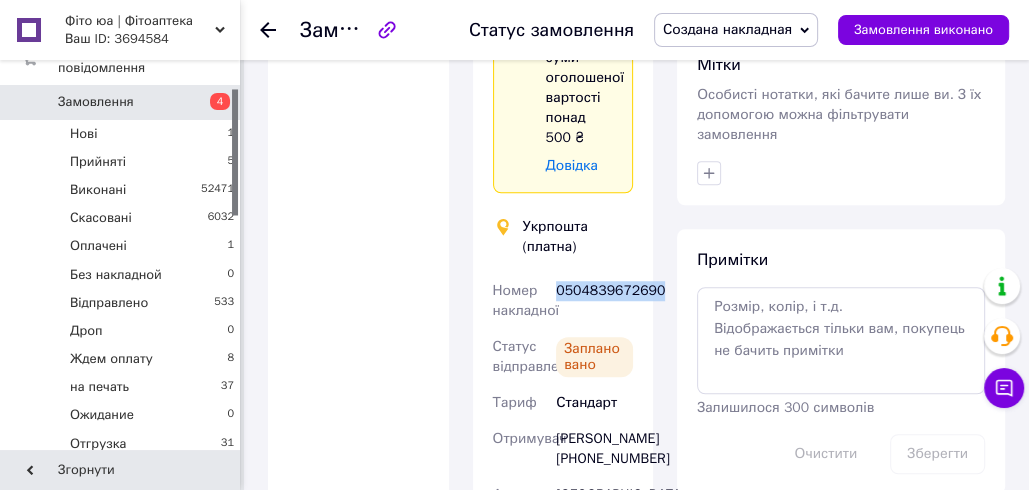 copy on "0504839672690" 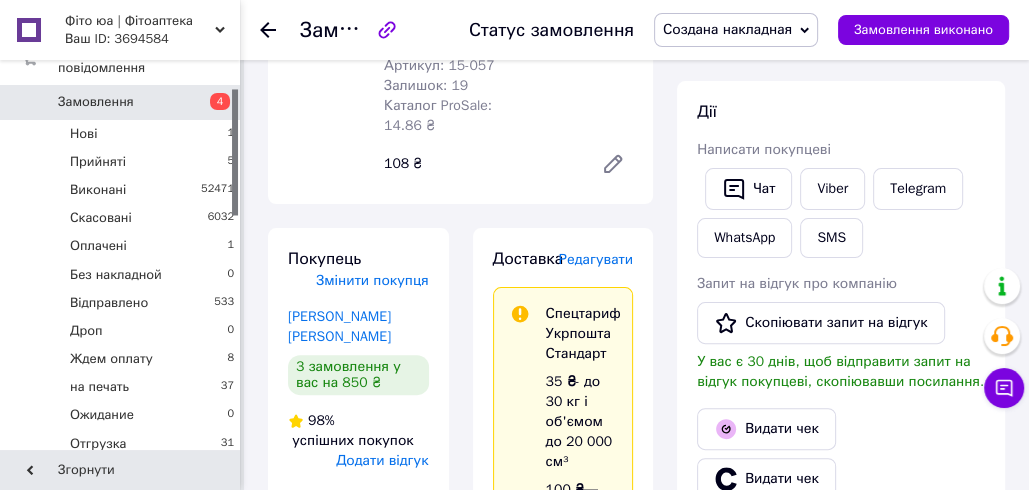 scroll, scrollTop: 232, scrollLeft: 0, axis: vertical 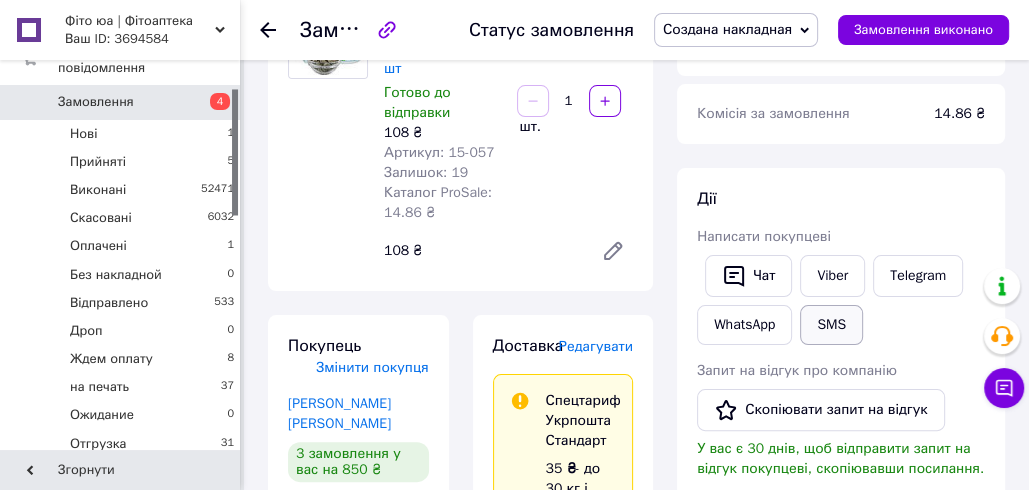 click on "SMS" at bounding box center (831, 325) 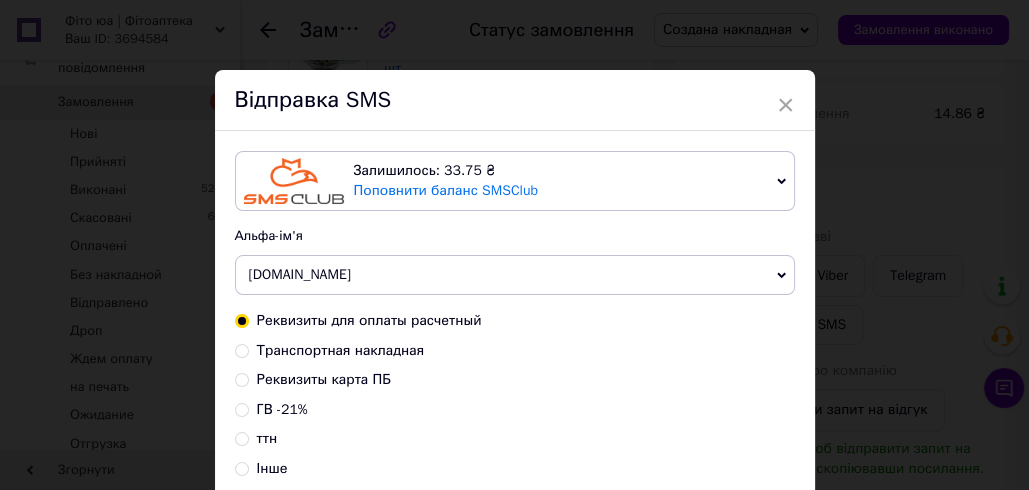 click on "Транспортная накладная" at bounding box center (341, 350) 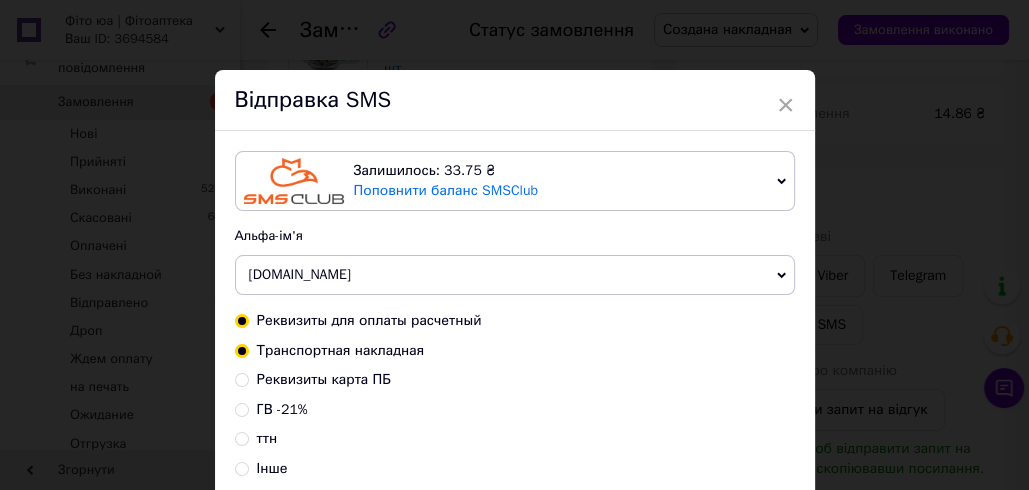 radio on "true" 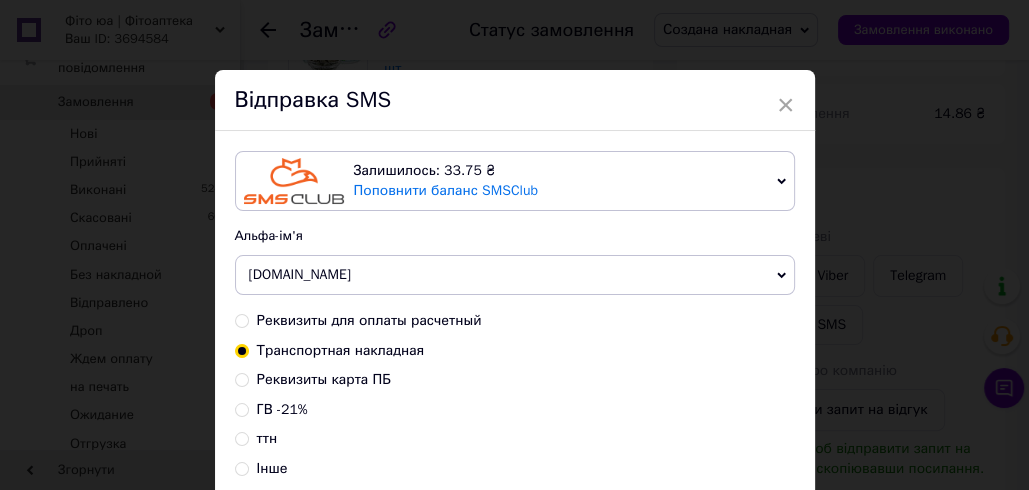 scroll, scrollTop: 302, scrollLeft: 0, axis: vertical 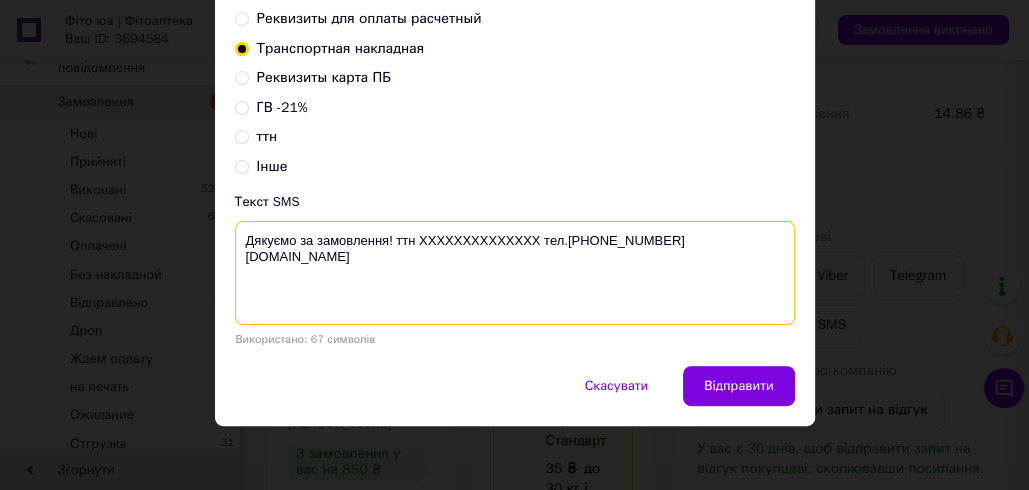 click on "Дякуємо за замовлення! ттн XXXXXXXXXXXXXX тел.[PHONE_NUMBER] [DOMAIN_NAME]" at bounding box center (515, 273) 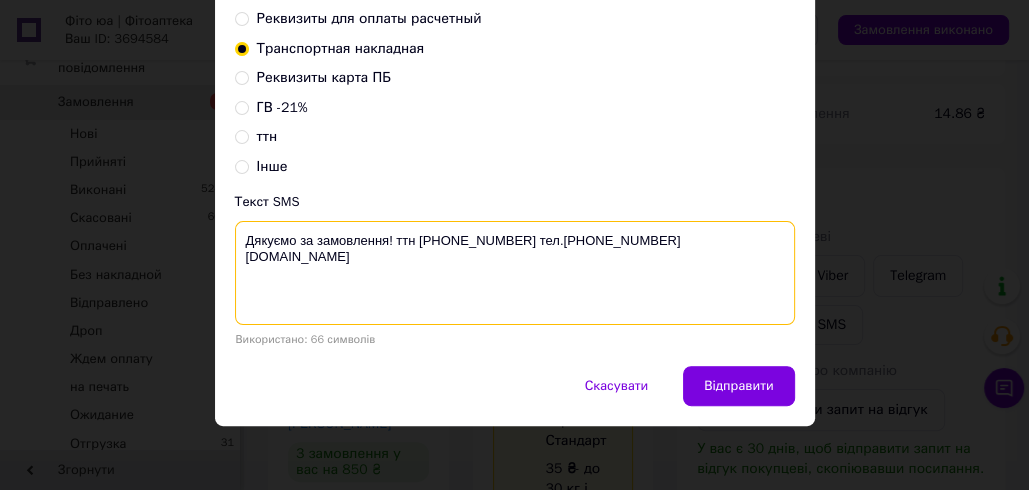 drag, startPoint x: 500, startPoint y: 230, endPoint x: 244, endPoint y: 231, distance: 256.00195 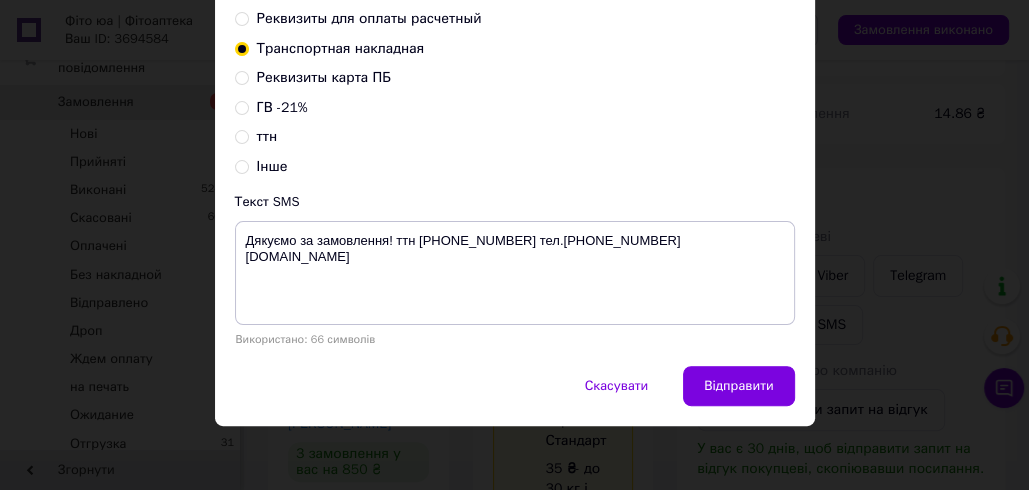 click on "× Відправка SMS Залишилось: 33.75 ₴ Поповнити баланс SMSClub Підключити LetsAds Альфа-ім'я  [DOMAIN_NAME] Оновити список альфа-імен Реквизиты для оплаты расчетный Транспортная накладная Реквизиты карта ПБ ГВ -21% ттн Інше Текст SMS Дякуємо за замовлення! ттн [PHONE_NUMBER] тел.[PHONE_NUMBER] [DOMAIN_NAME] Використано: 66 символів Скасувати   Відправити" at bounding box center [514, 245] 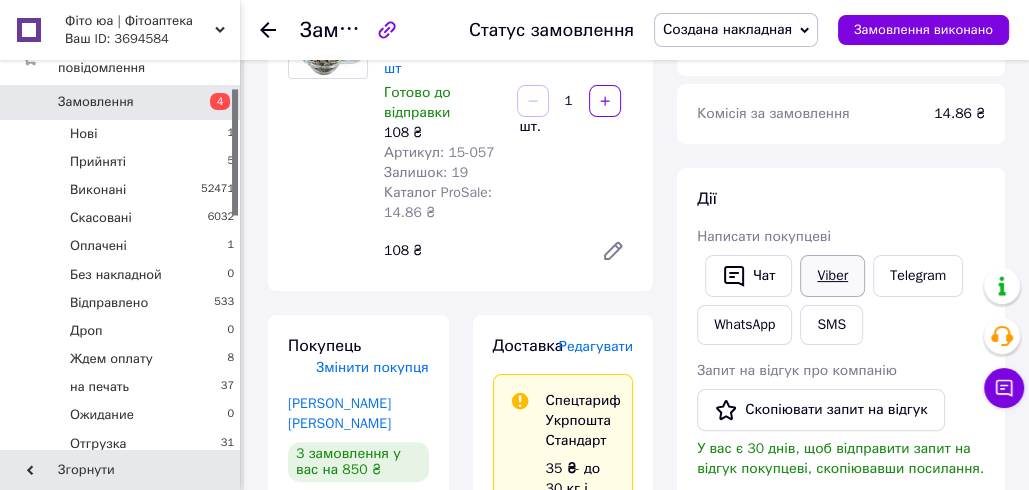 click on "Viber" at bounding box center [832, 276] 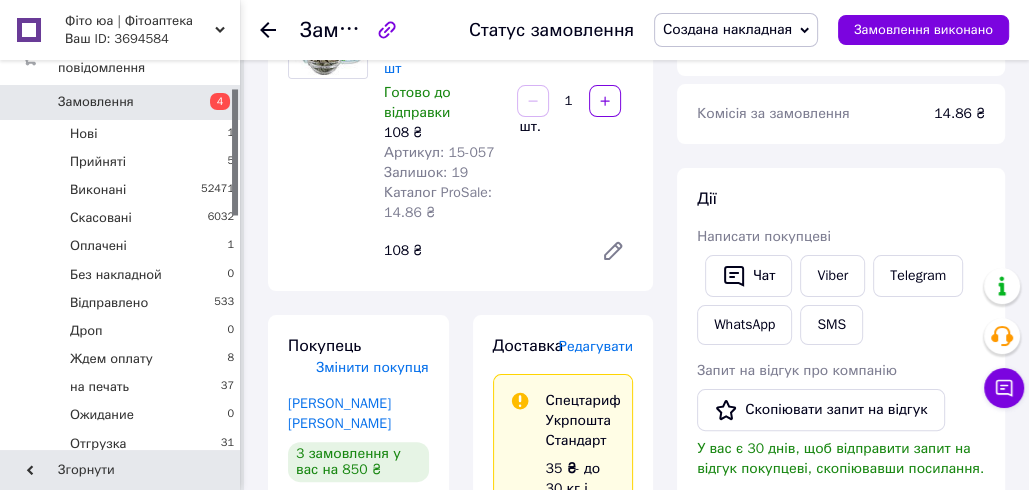 click on "Товари в замовленні (1) Додати товар Полин гіркота у таблетках Данікафарм 90 шт Готово до відправки 108 ₴ Артикул: 15-057 Залишок: 19 Каталог ProSale: 14.86 ₴  1   шт. 108 ₴" at bounding box center [460, 115] 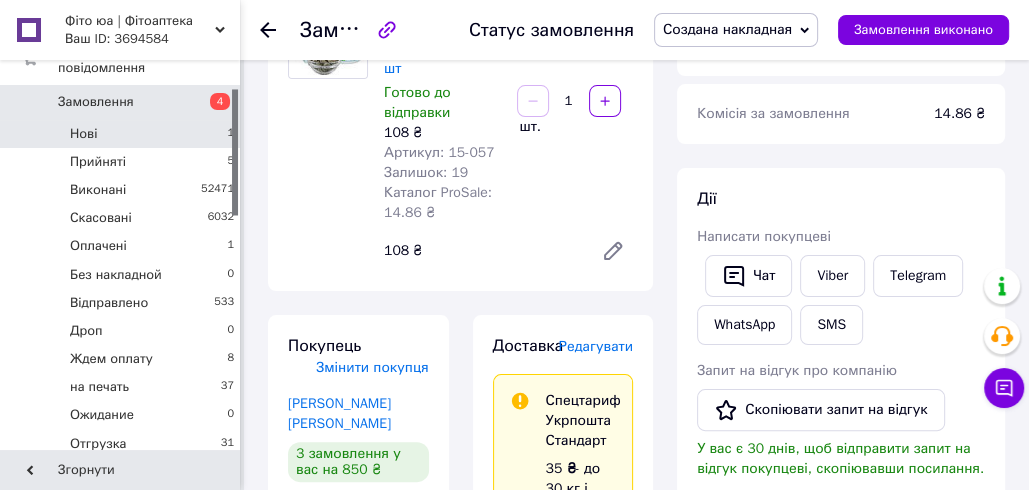 click on "Нові 1" at bounding box center [123, 134] 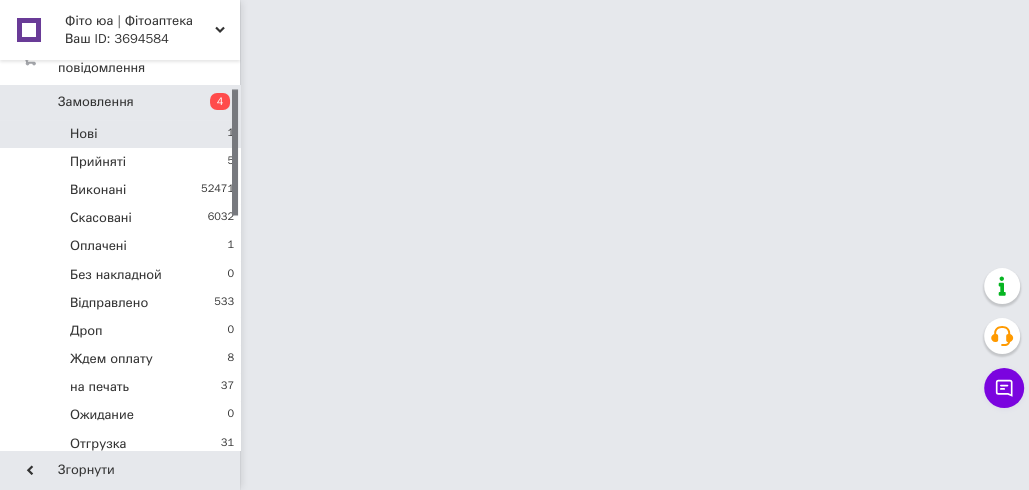 scroll, scrollTop: 0, scrollLeft: 0, axis: both 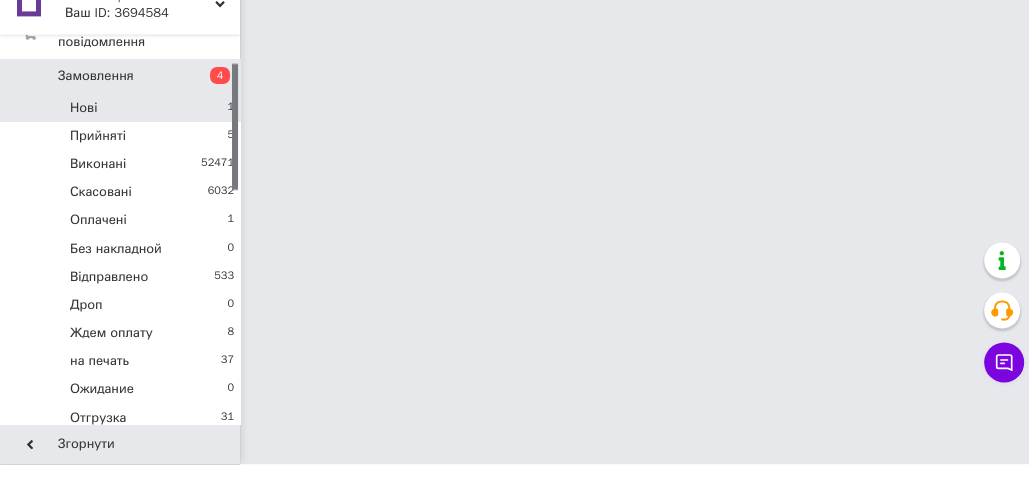 click on "Нові 1" at bounding box center [123, 134] 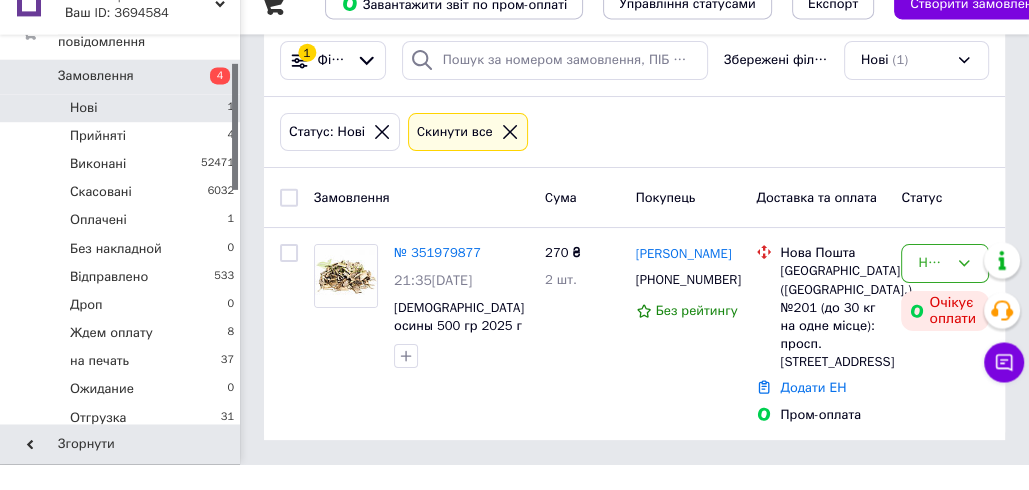 scroll, scrollTop: 0, scrollLeft: 0, axis: both 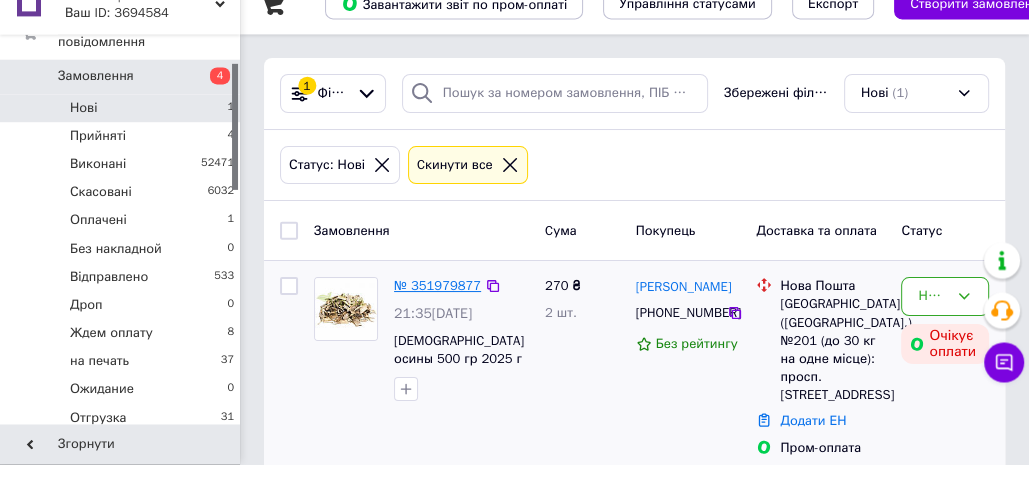 click on "№ 351979877" at bounding box center [437, 311] 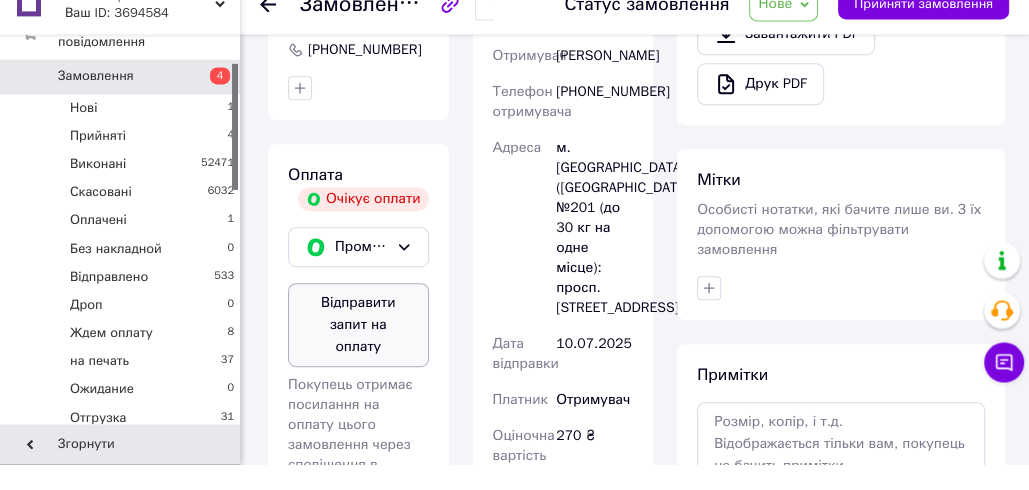 scroll, scrollTop: 744, scrollLeft: 0, axis: vertical 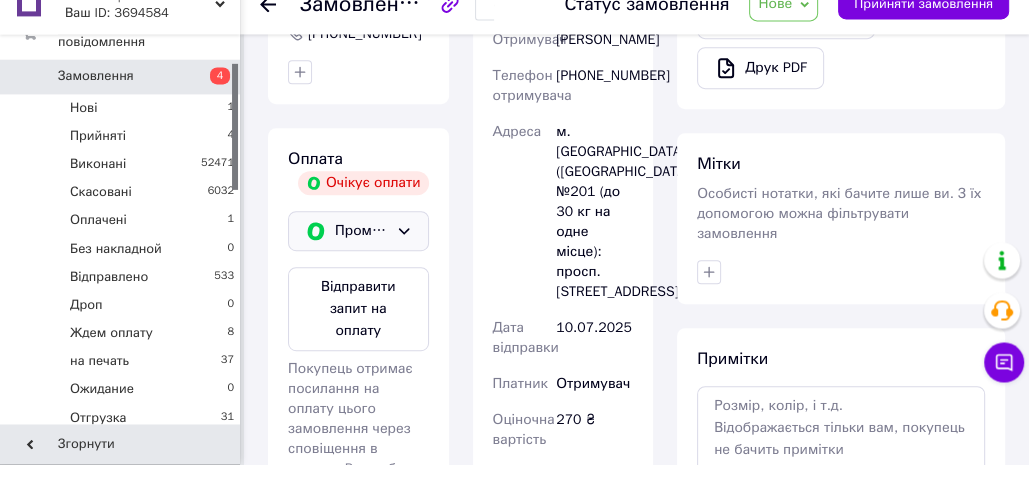 click 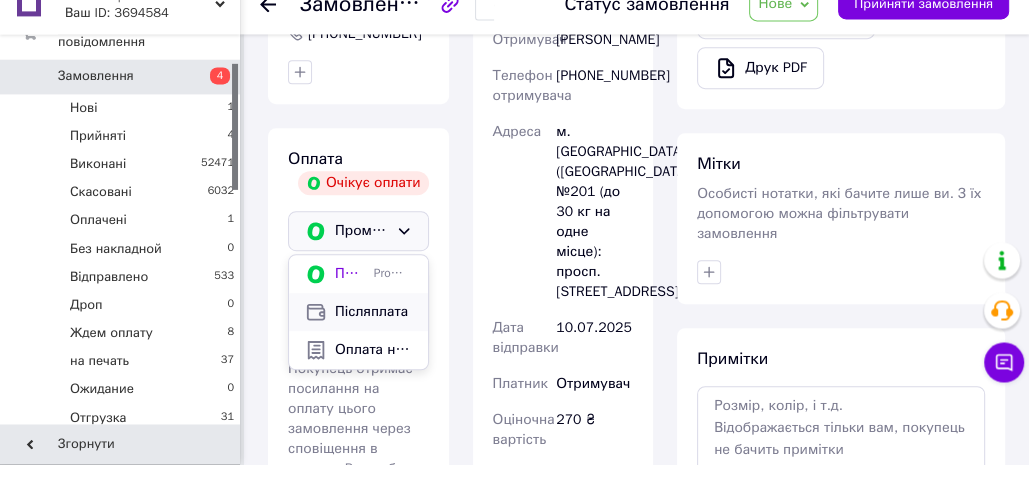 click on "Післяплата" at bounding box center [373, 338] 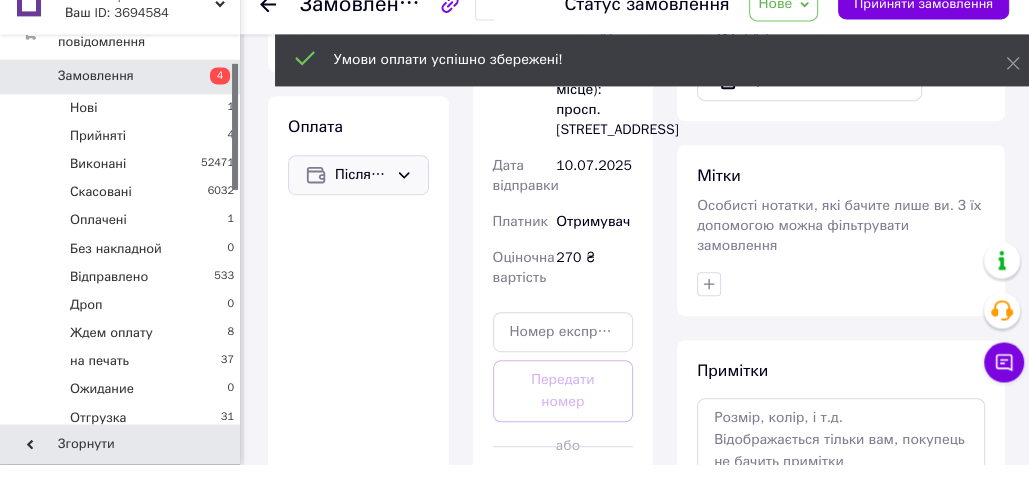 scroll, scrollTop: 712, scrollLeft: 0, axis: vertical 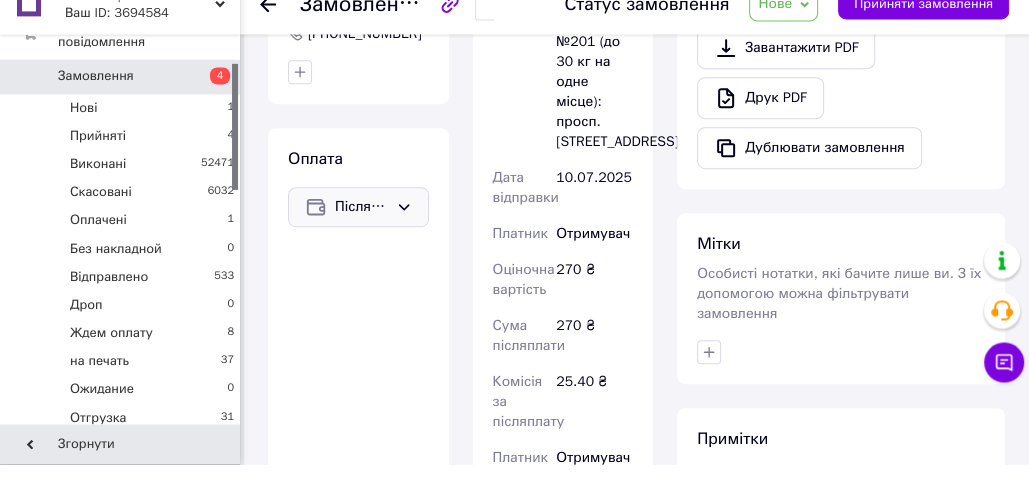 click on "Нове" at bounding box center [783, 30] 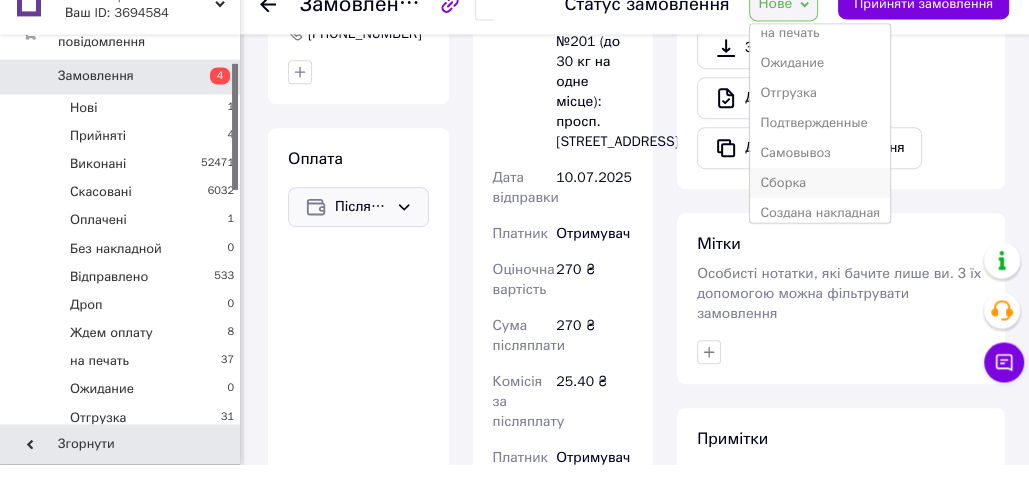 scroll, scrollTop: 261, scrollLeft: 0, axis: vertical 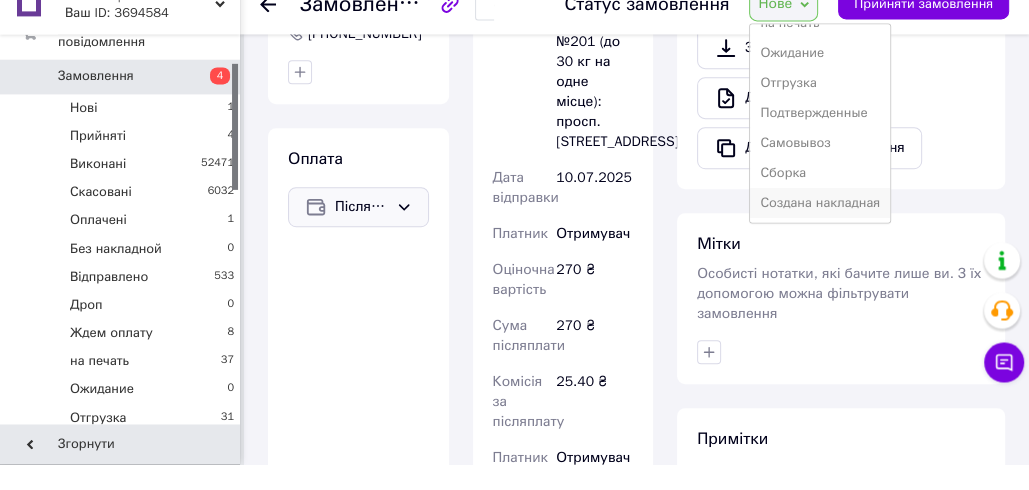 click on "Создана накладная" at bounding box center (820, 229) 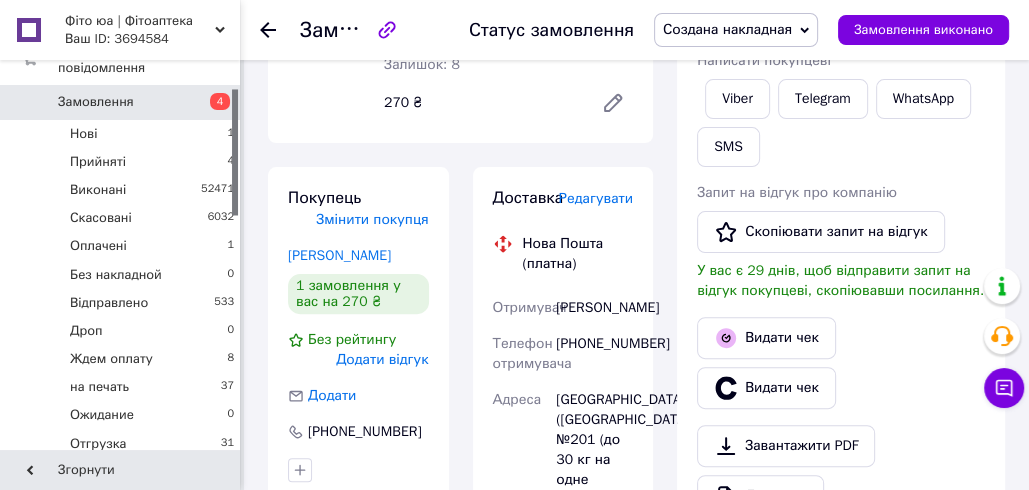 scroll, scrollTop: 307, scrollLeft: 0, axis: vertical 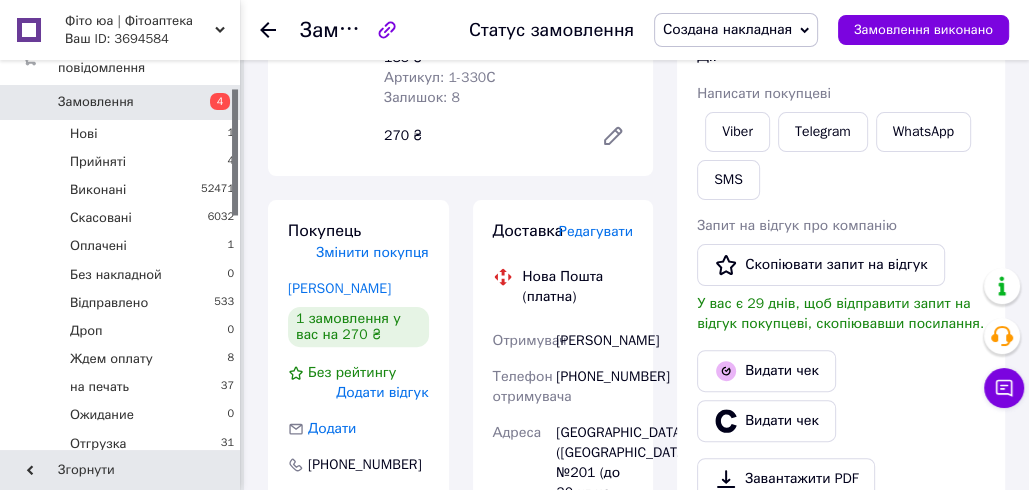 click on "Редагувати" at bounding box center (596, 231) 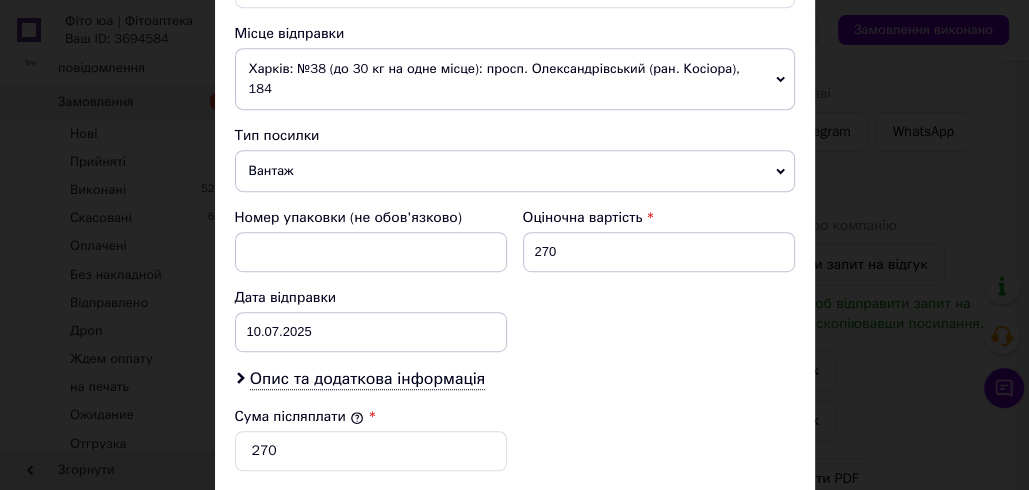 scroll, scrollTop: 1030, scrollLeft: 0, axis: vertical 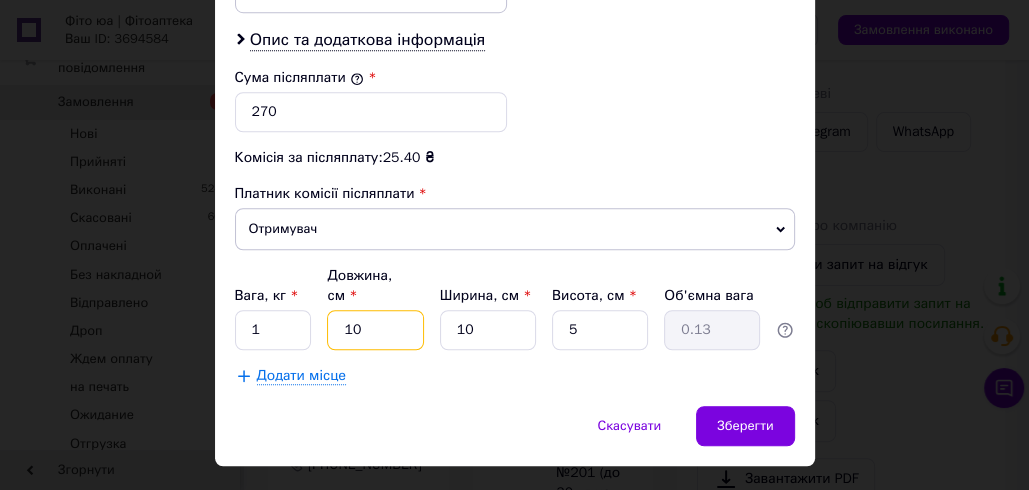 drag, startPoint x: 349, startPoint y: 284, endPoint x: 319, endPoint y: 276, distance: 31.04835 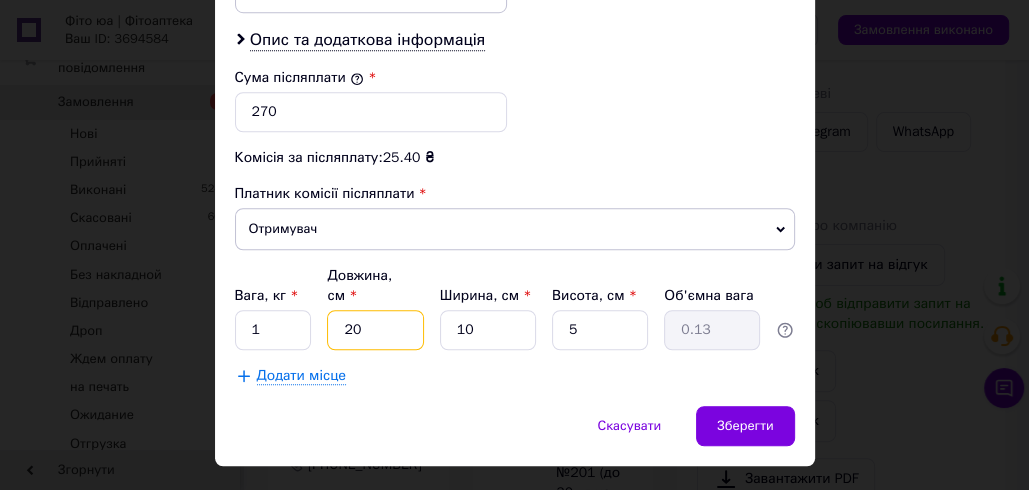 type on "0.25" 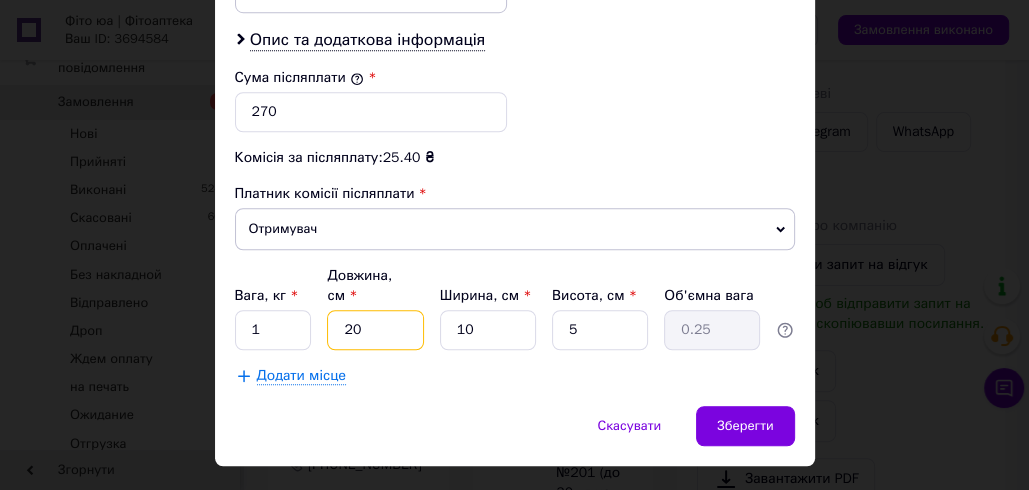type on "20" 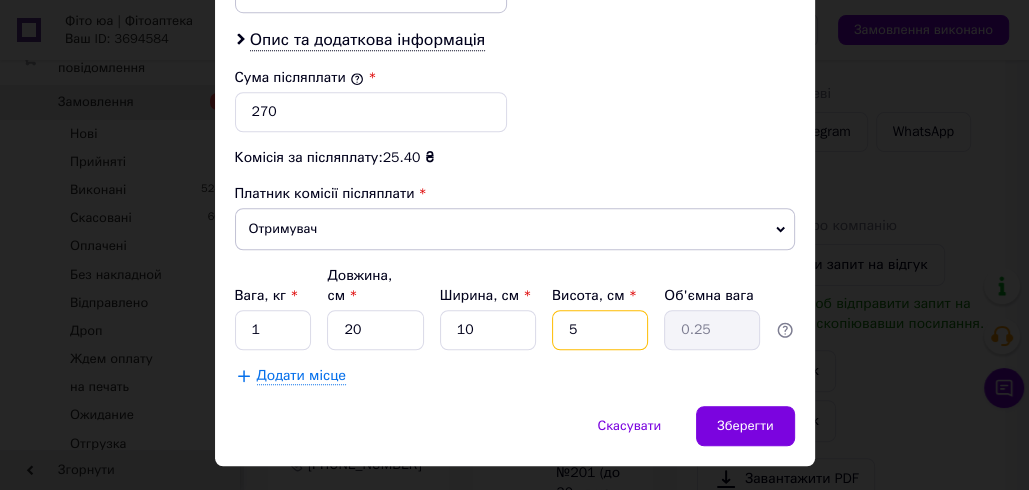 click on "5" at bounding box center (600, 330) 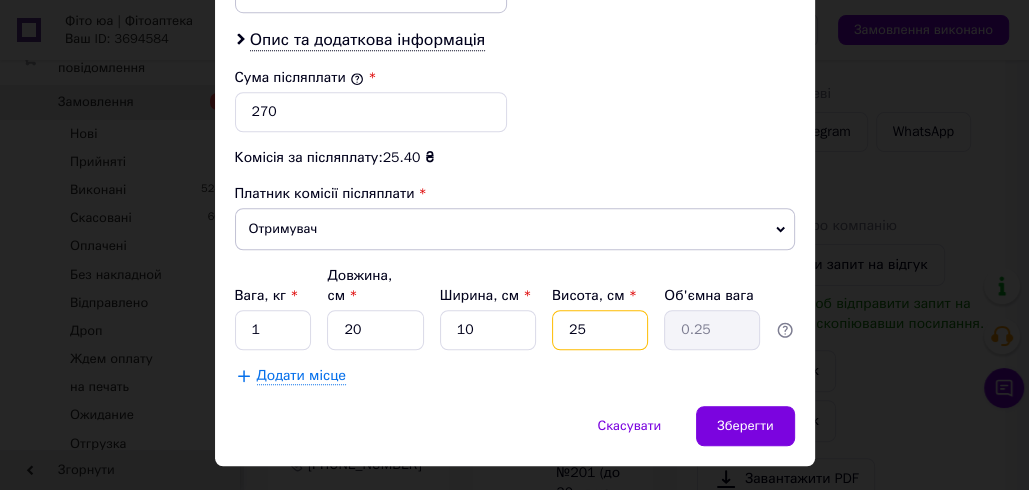 type on "1.25" 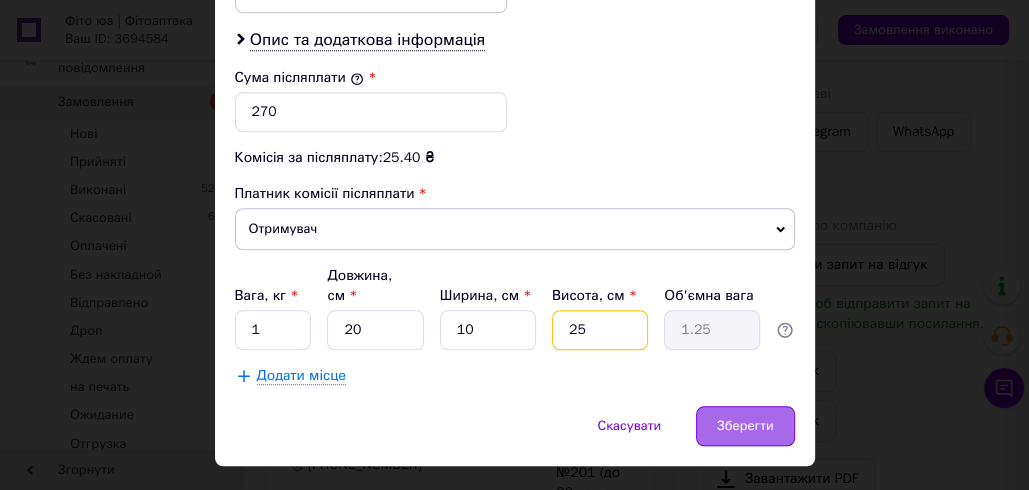 type on "25" 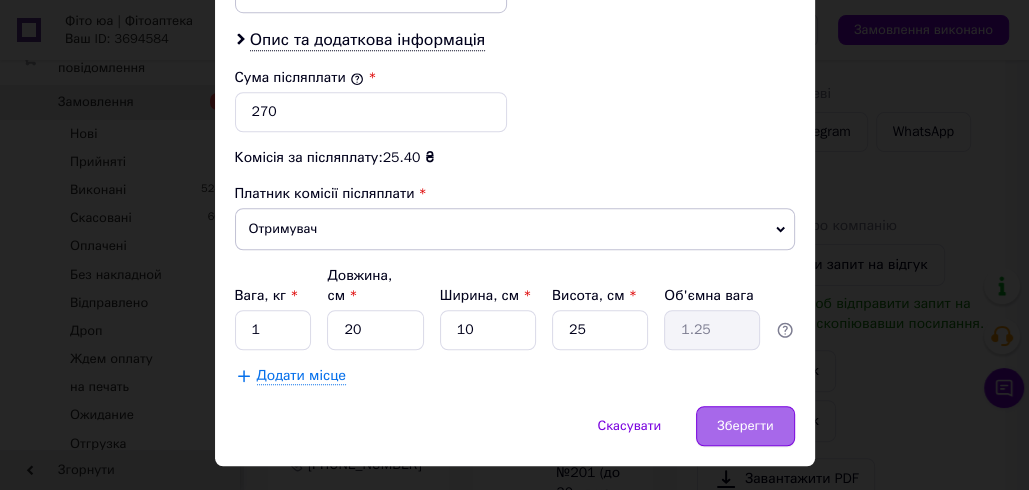 click on "Зберегти" at bounding box center [745, 426] 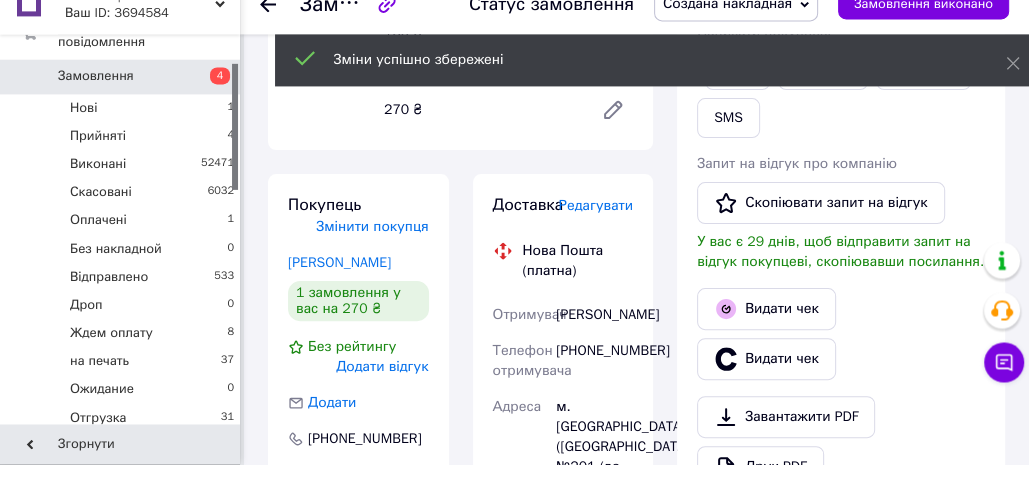 scroll, scrollTop: 626, scrollLeft: 0, axis: vertical 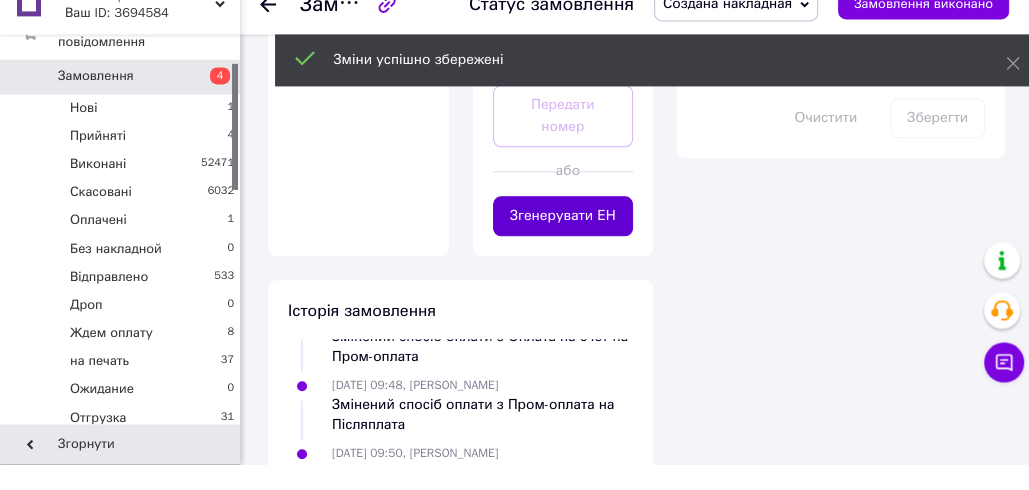 click on "Згенерувати ЕН" at bounding box center (563, 242) 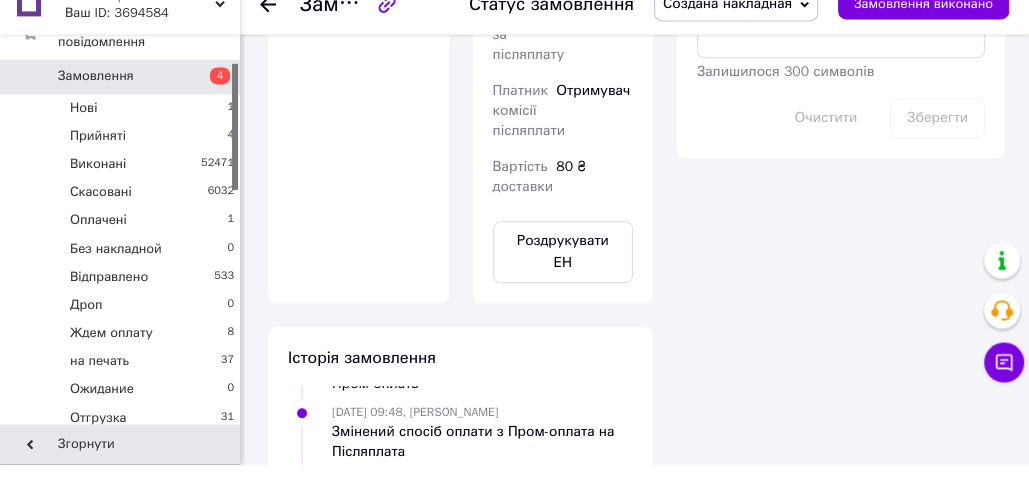 scroll, scrollTop: 168, scrollLeft: 0, axis: vertical 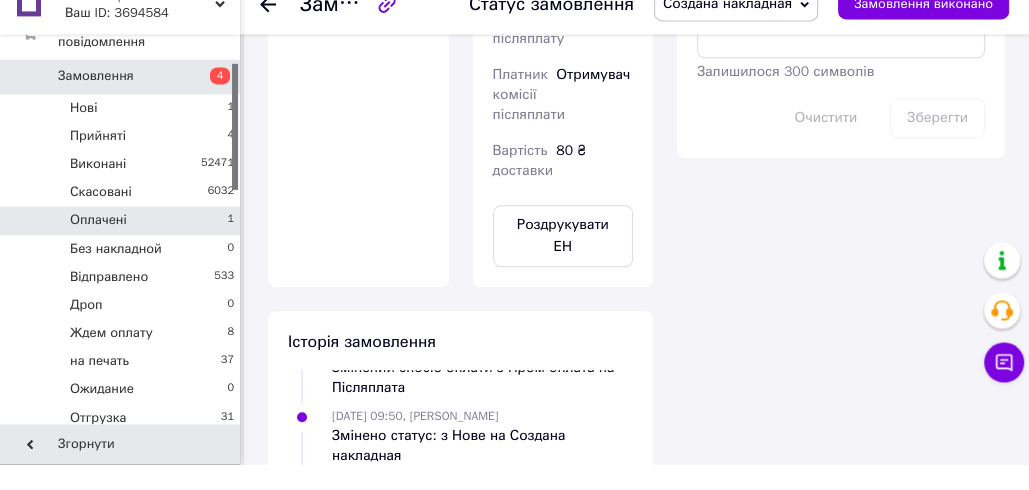 click on "Оплачені 1" at bounding box center (123, 246) 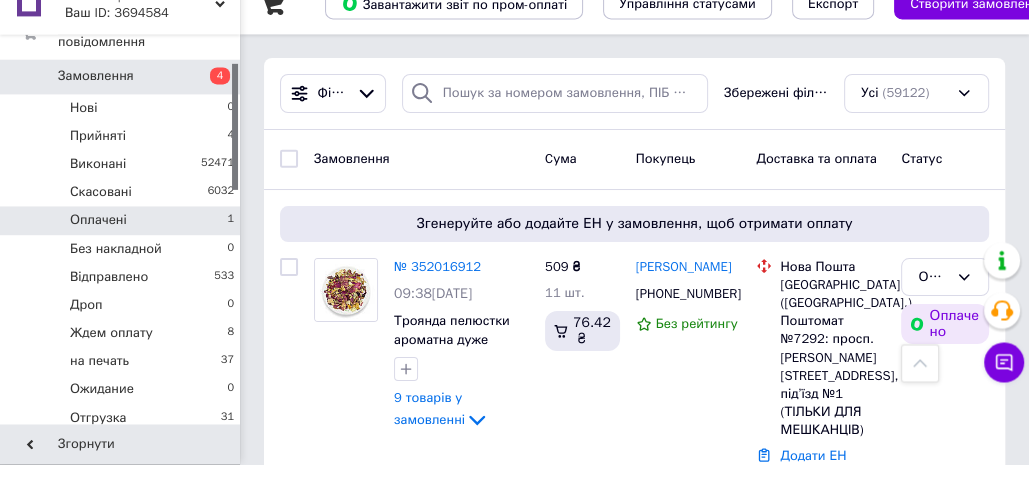 scroll, scrollTop: 1227, scrollLeft: 0, axis: vertical 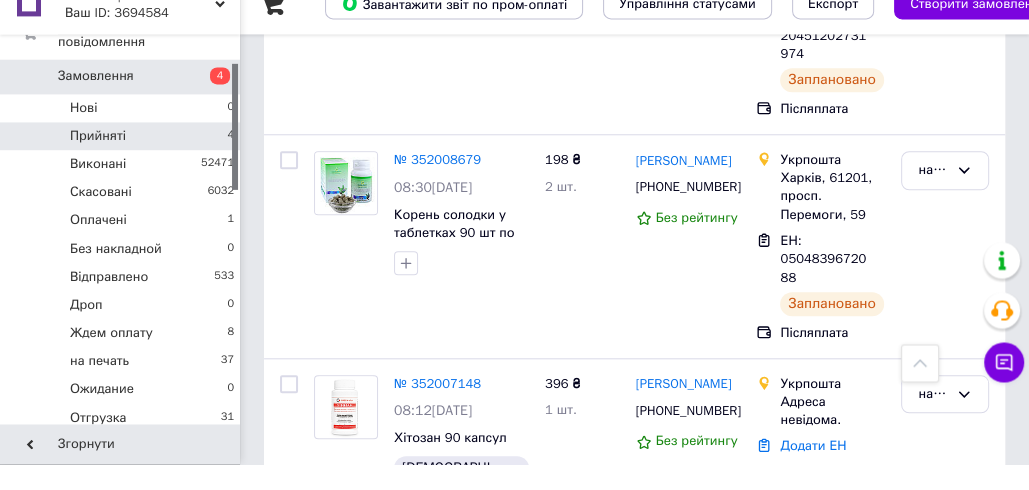 click on "Прийняті 4" at bounding box center [123, 162] 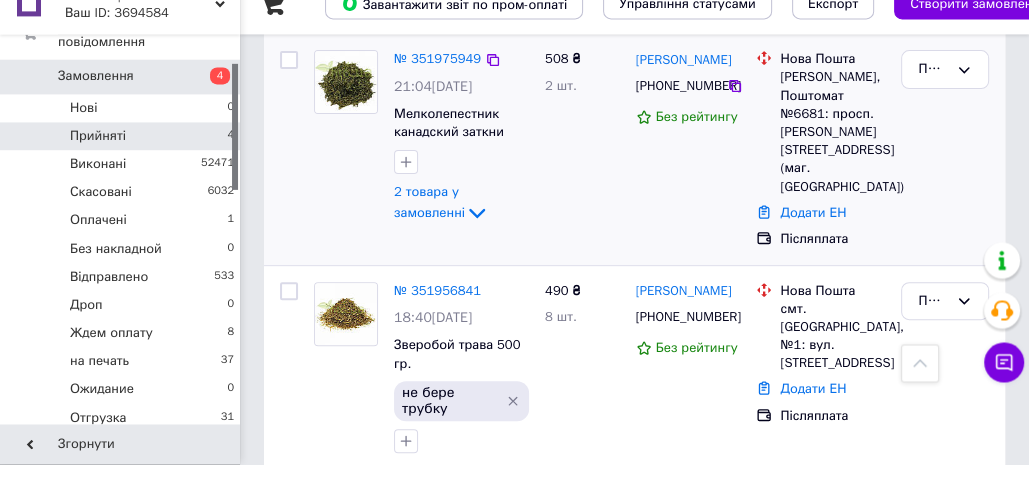 scroll, scrollTop: 452, scrollLeft: 0, axis: vertical 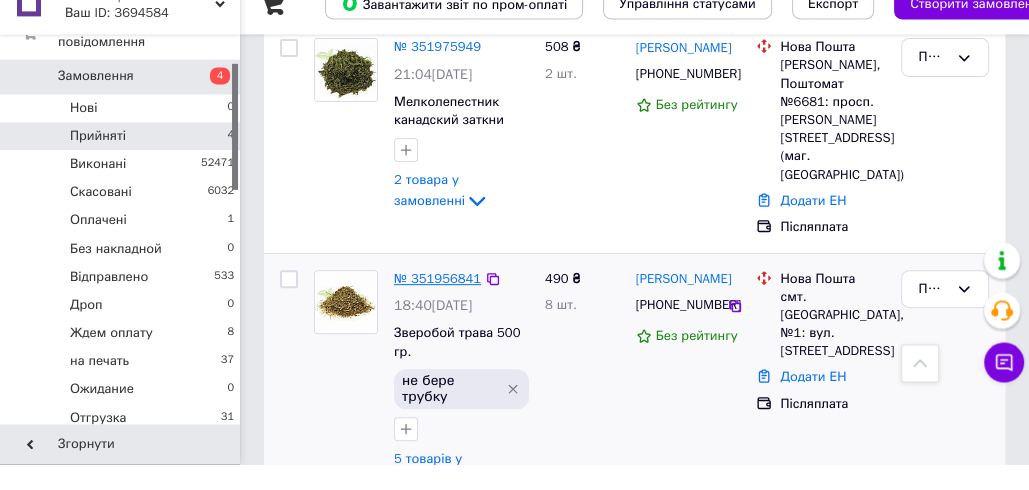 click on "№ 351956841" at bounding box center (437, 304) 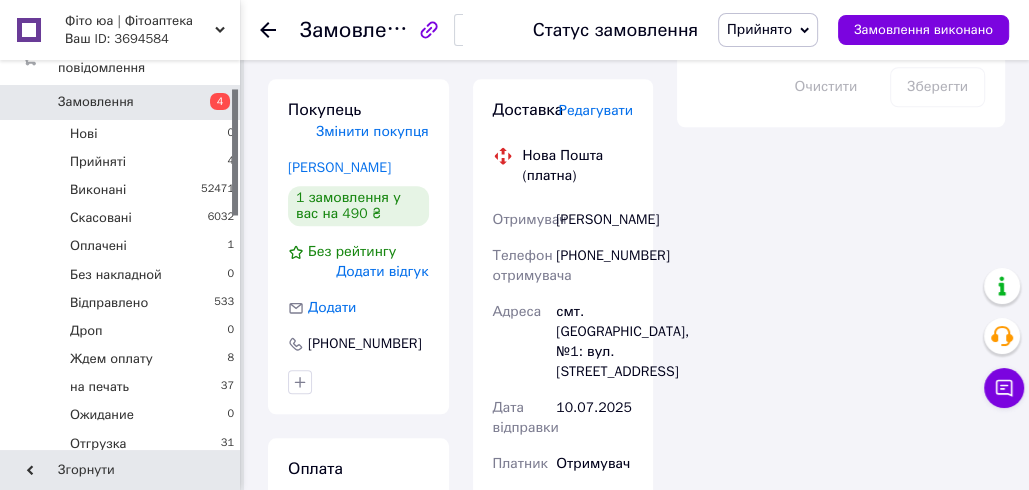 scroll, scrollTop: 1311, scrollLeft: 0, axis: vertical 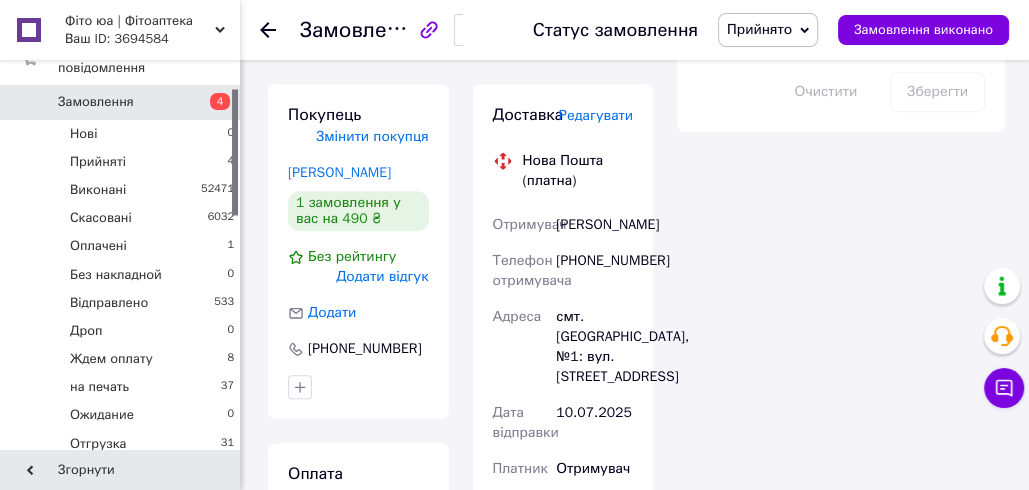 click on "Прийнято" at bounding box center [759, 29] 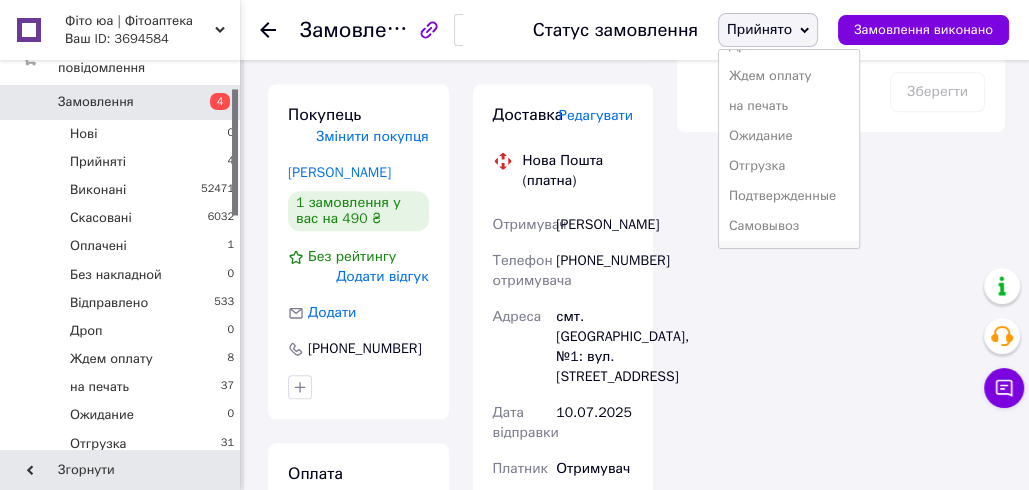 scroll, scrollTop: 232, scrollLeft: 0, axis: vertical 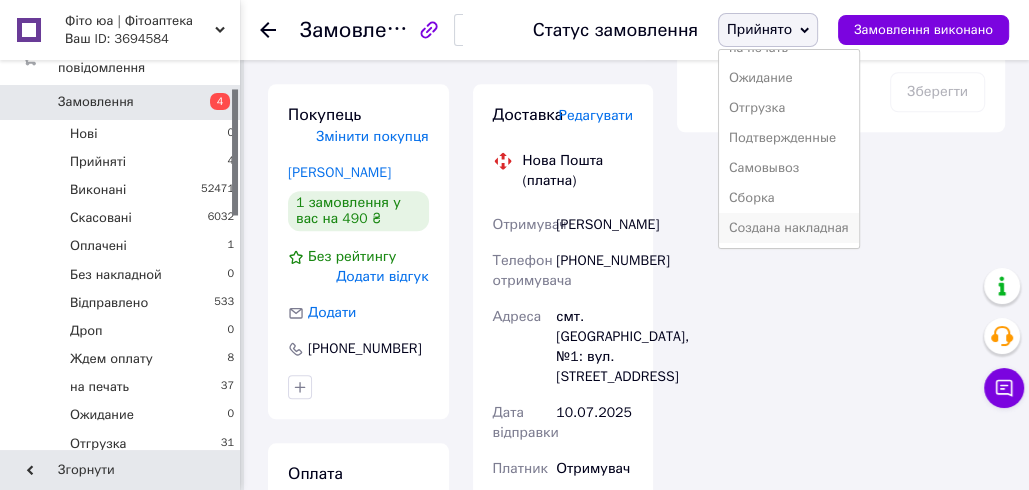 click on "Создана накладная" at bounding box center (789, 228) 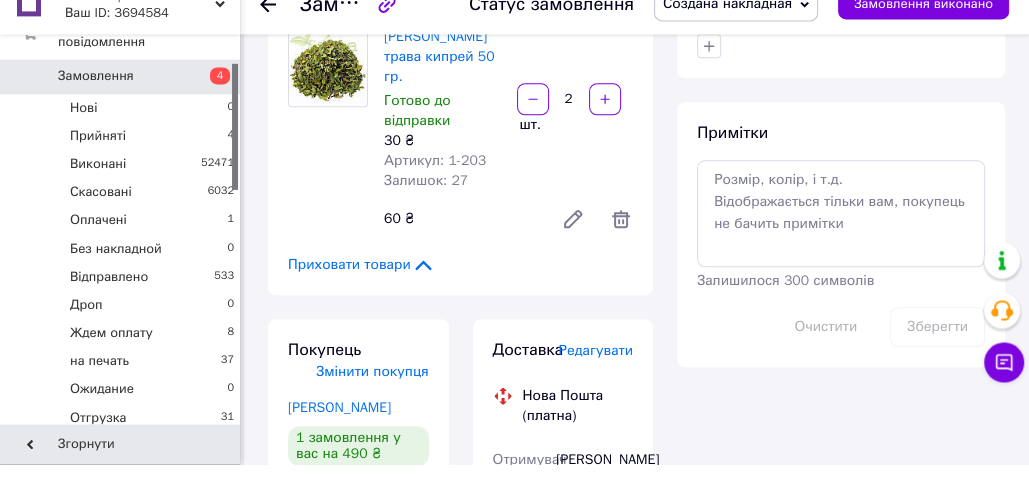 scroll, scrollTop: 1055, scrollLeft: 0, axis: vertical 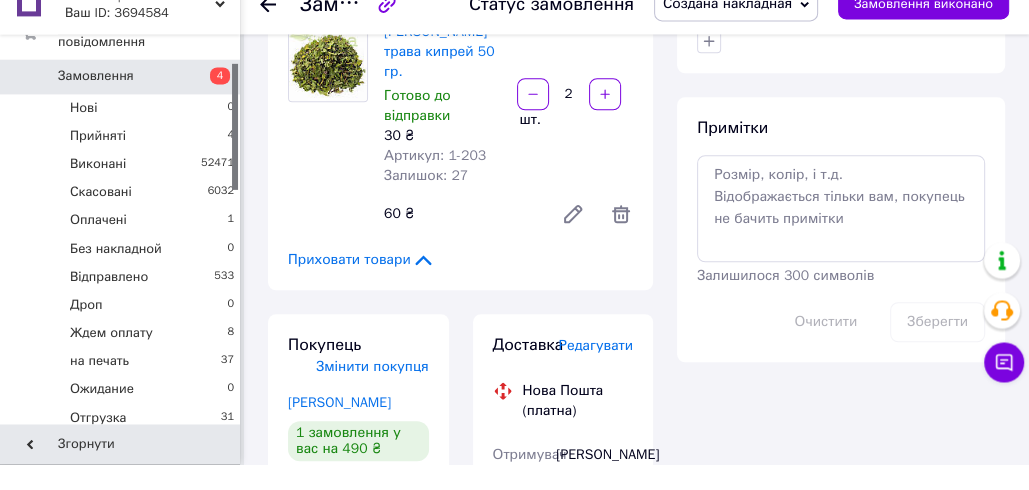 click on "Редагувати" at bounding box center (596, 372) 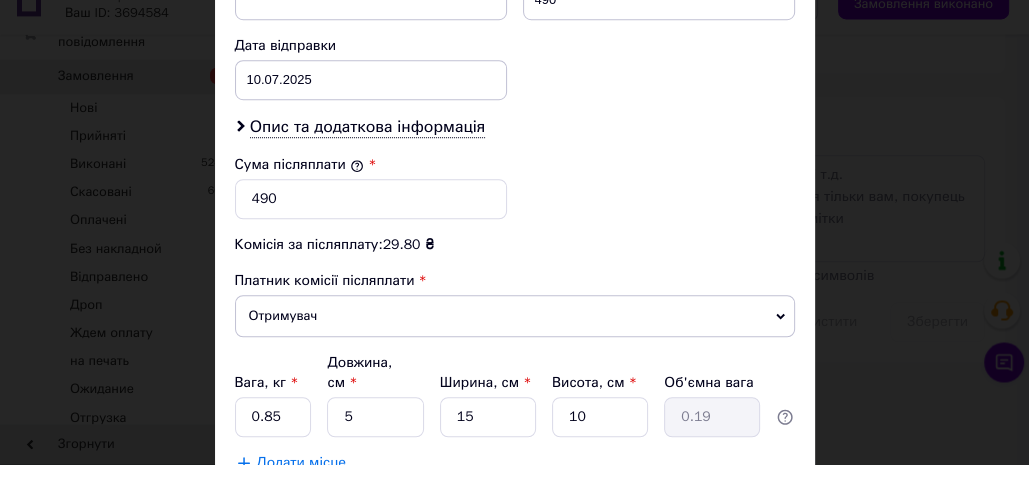 scroll, scrollTop: 937, scrollLeft: 0, axis: vertical 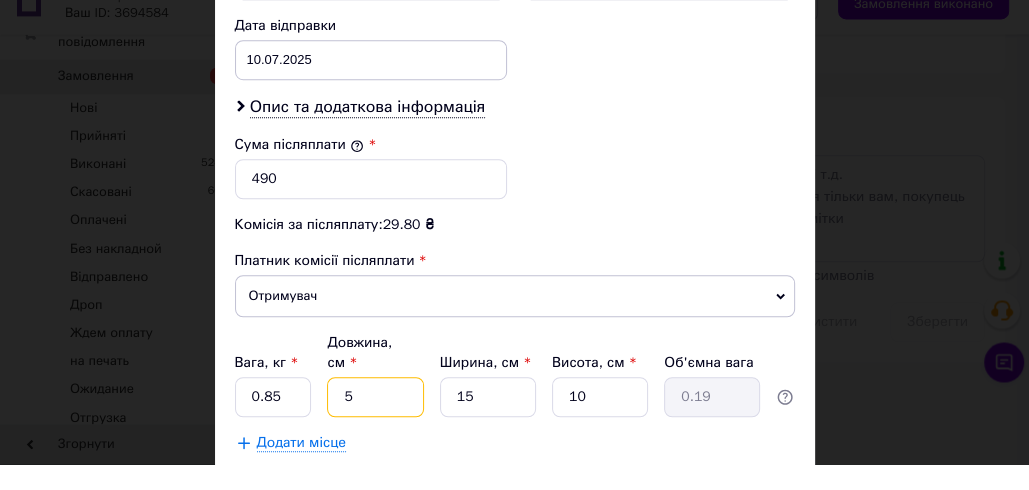 click on "5" at bounding box center (375, 423) 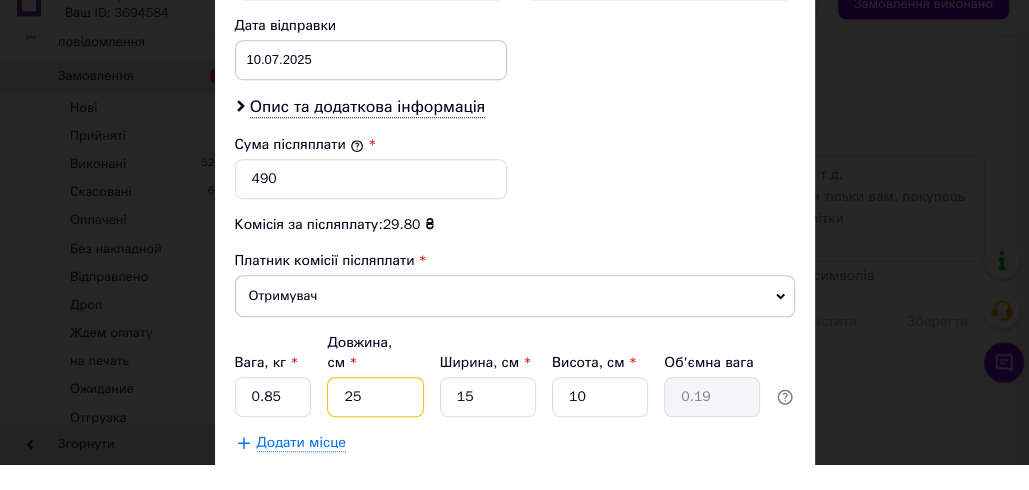 type on "0.94" 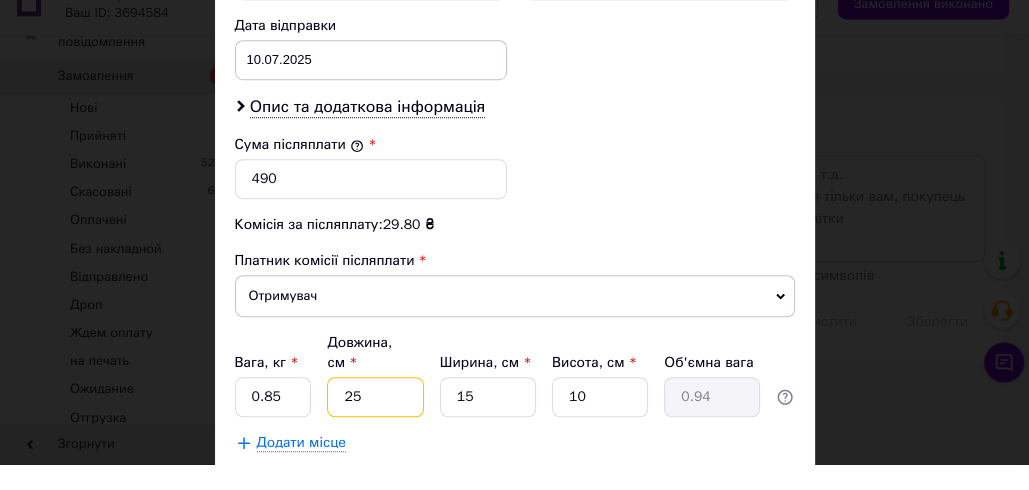 type on "25" 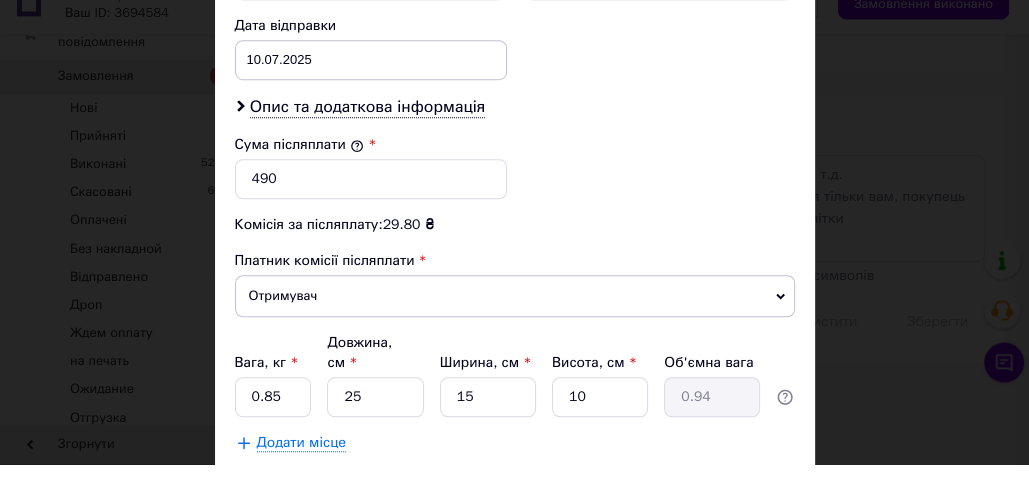 click on "Зберегти" at bounding box center [745, 519] 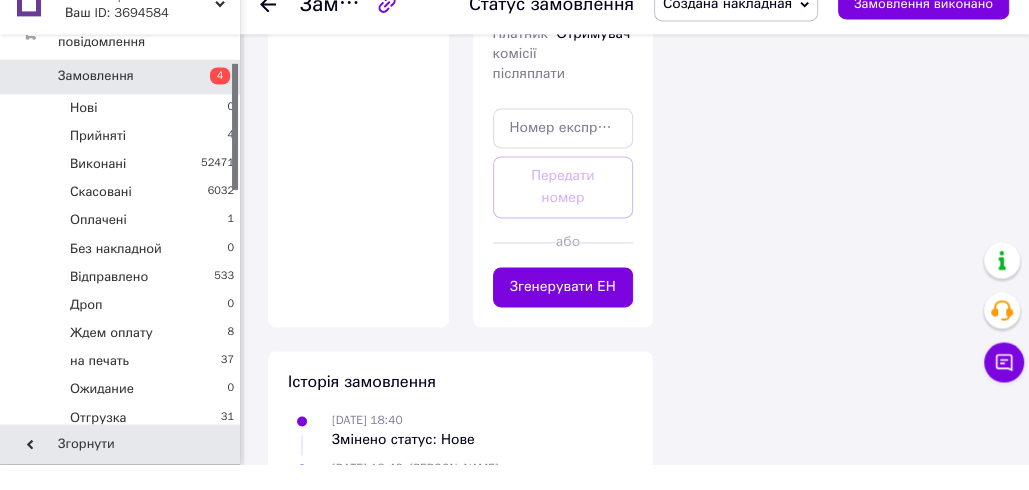 scroll, scrollTop: 1954, scrollLeft: 0, axis: vertical 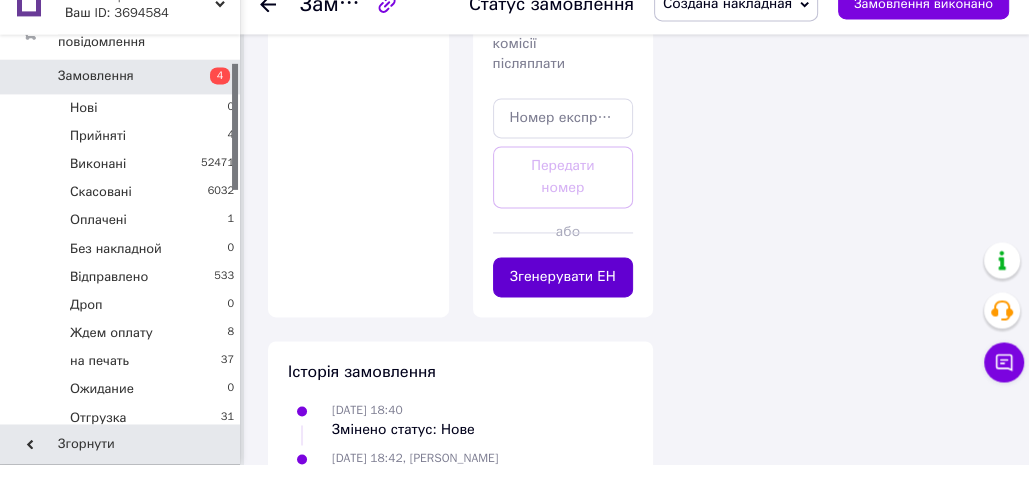 click on "Згенерувати ЕН" at bounding box center (563, 303) 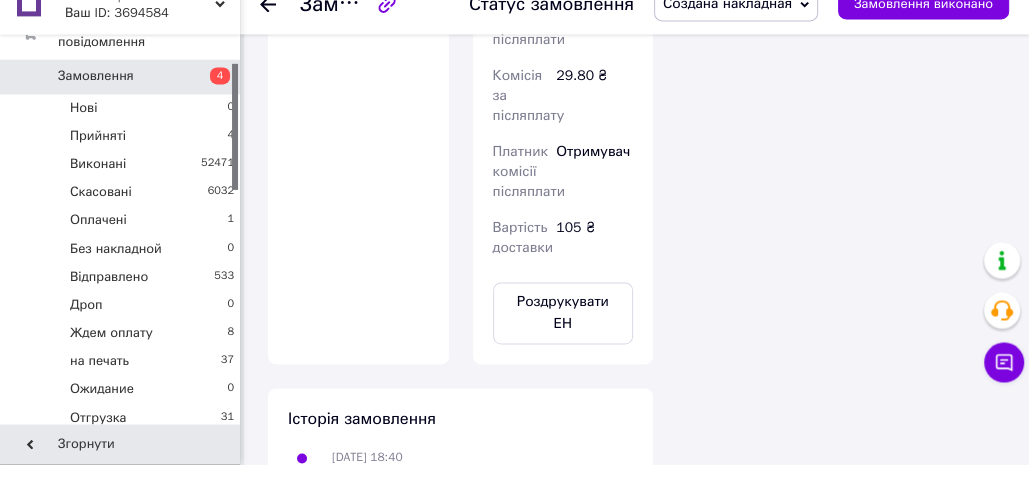 scroll, scrollTop: 48, scrollLeft: 0, axis: vertical 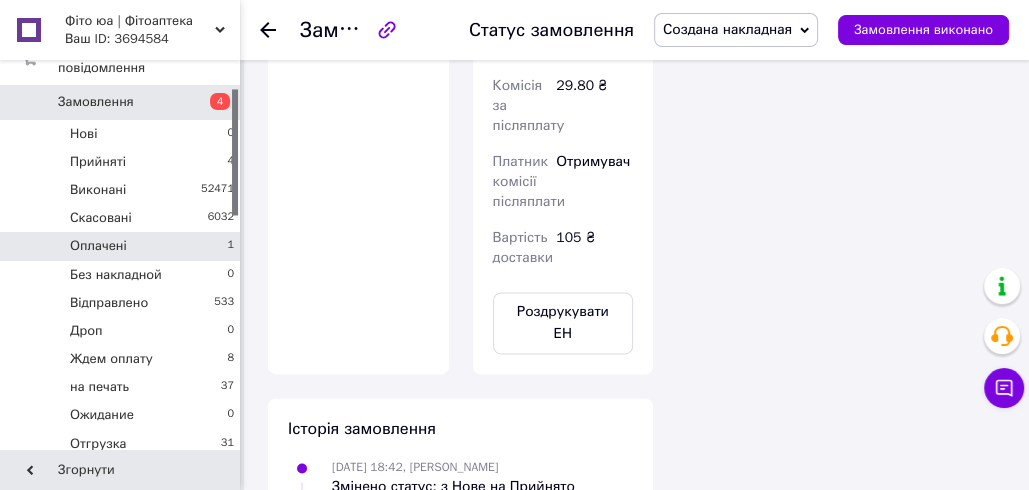 click on "Оплачені 1" at bounding box center [123, 246] 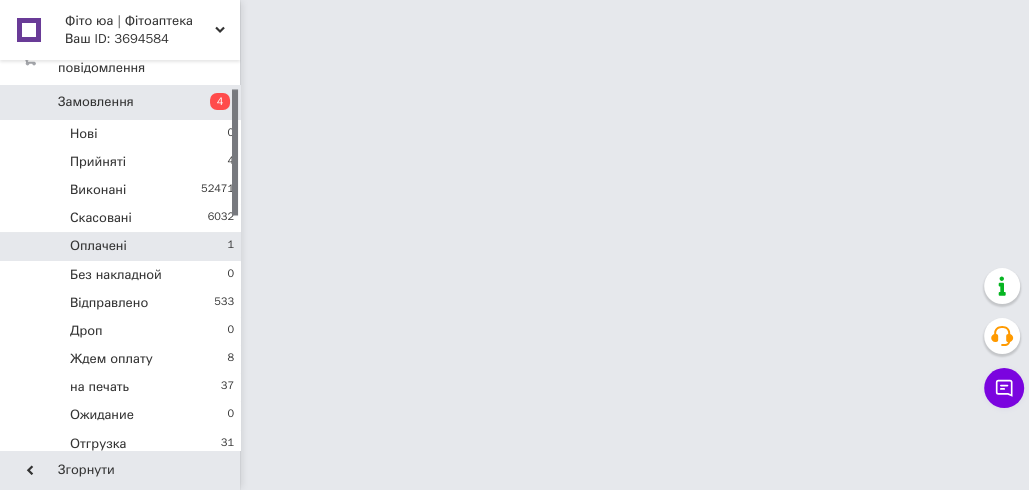 scroll, scrollTop: 0, scrollLeft: 0, axis: both 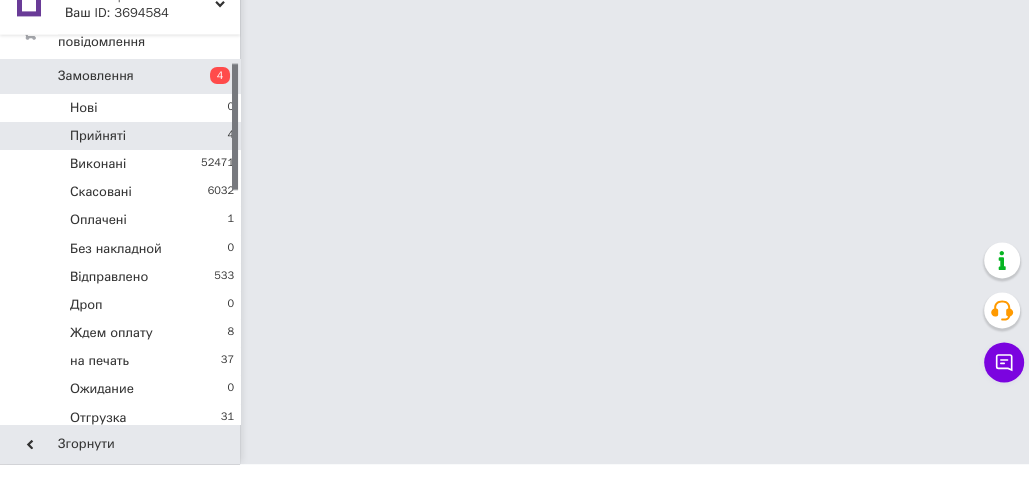 click on "Прийняті 4" at bounding box center (123, 162) 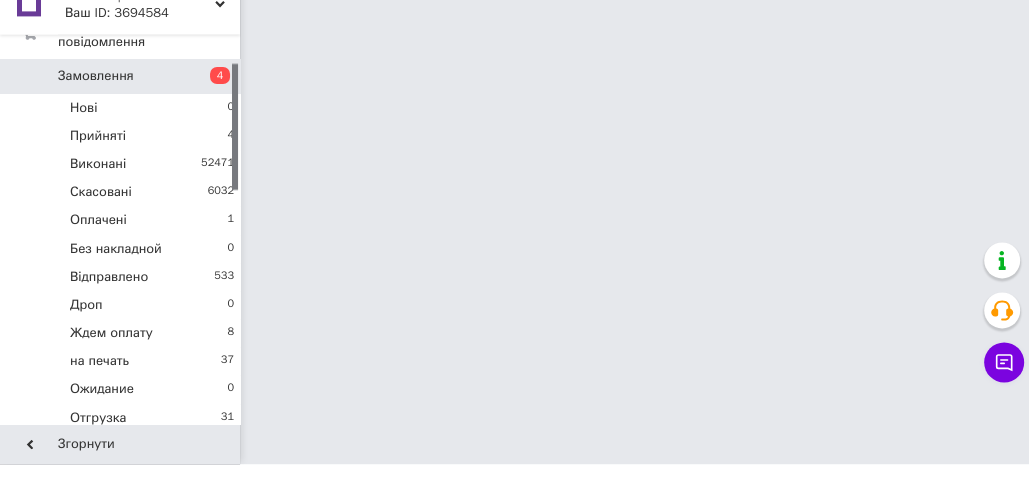 scroll, scrollTop: 1928, scrollLeft: 0, axis: vertical 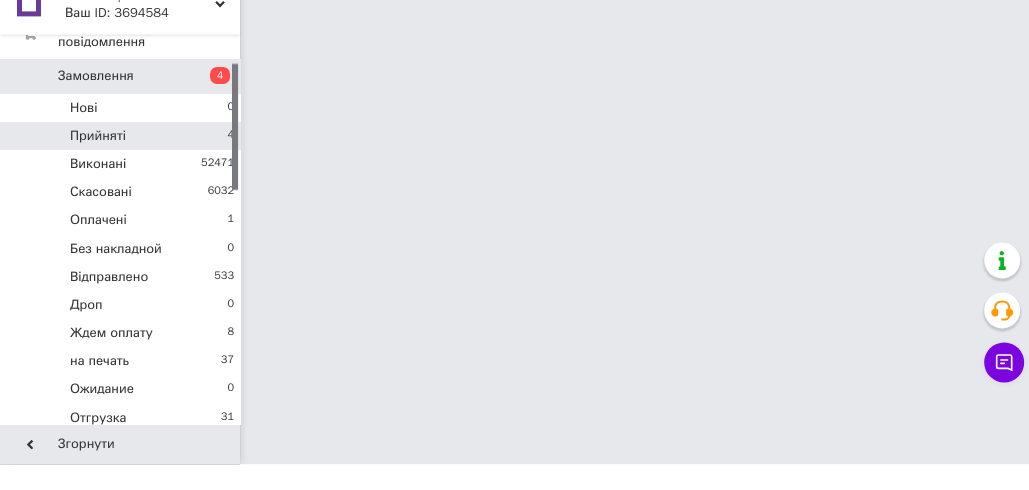 click on "Прийняті 4" at bounding box center [123, 162] 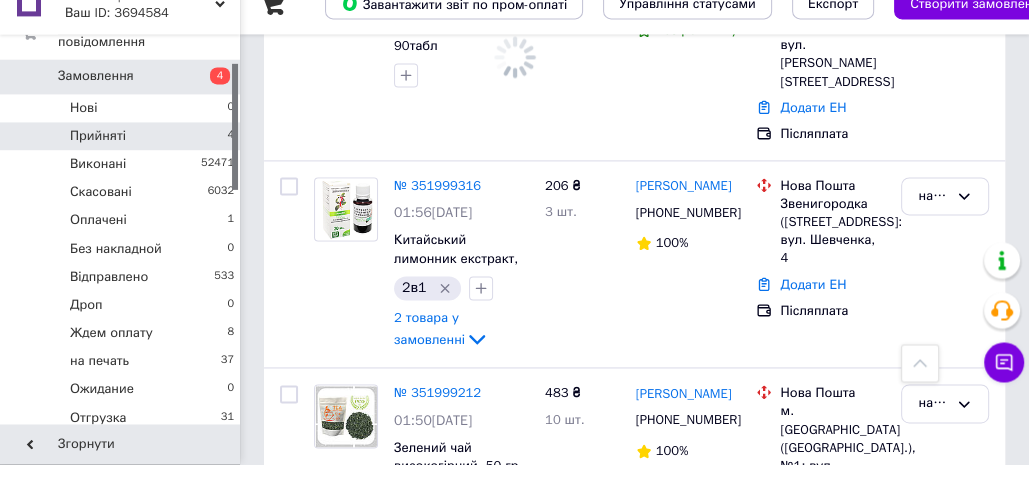 click on "Прийняті 4" at bounding box center (123, 162) 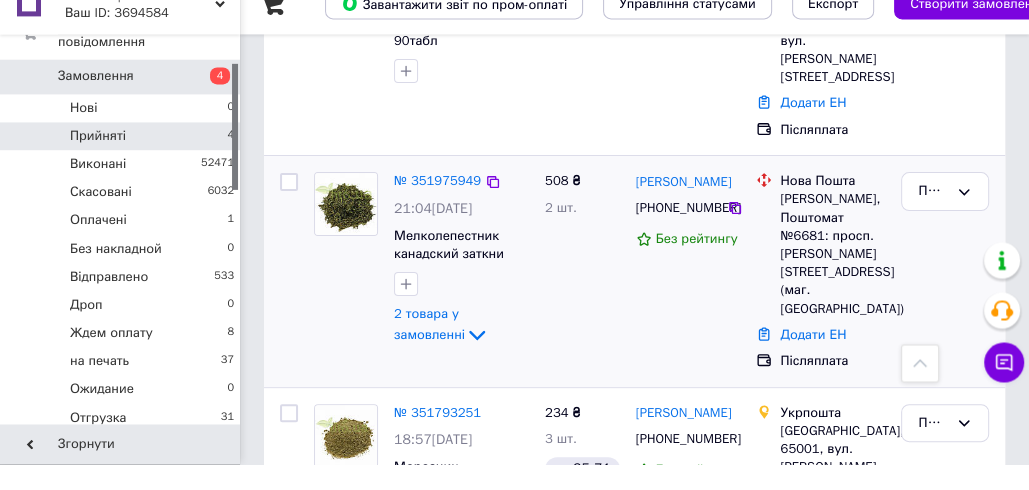 scroll, scrollTop: 428, scrollLeft: 0, axis: vertical 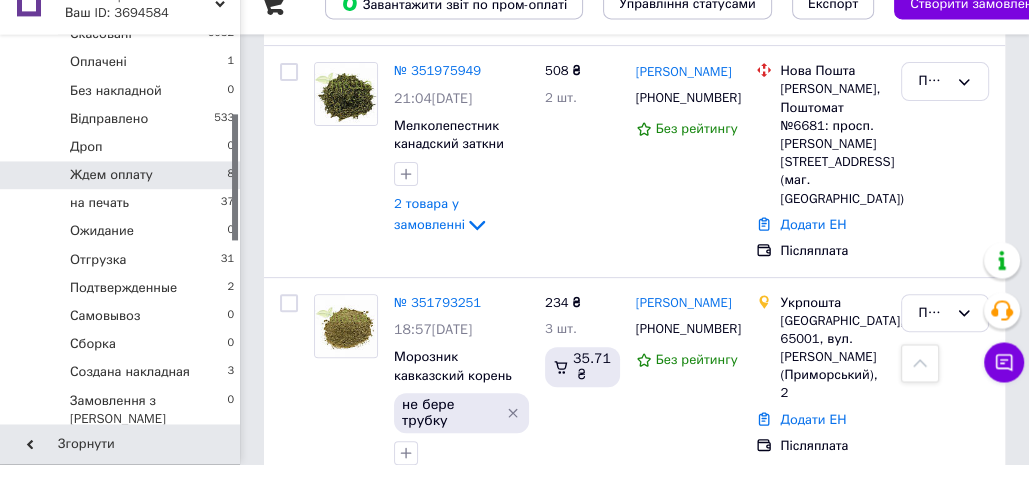 click on "Ждем оплату 8" at bounding box center [123, 201] 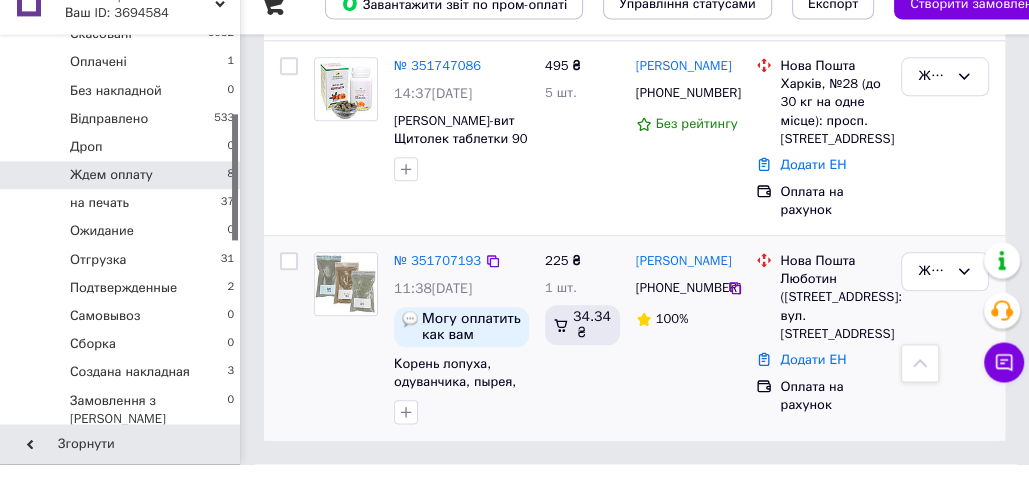 scroll, scrollTop: 1503, scrollLeft: 0, axis: vertical 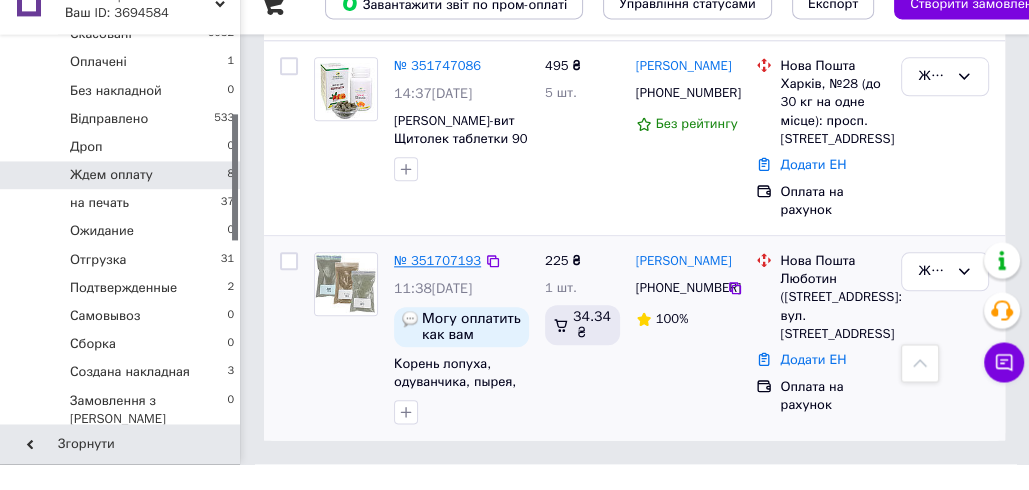 click on "№ 351707193" at bounding box center (437, 286) 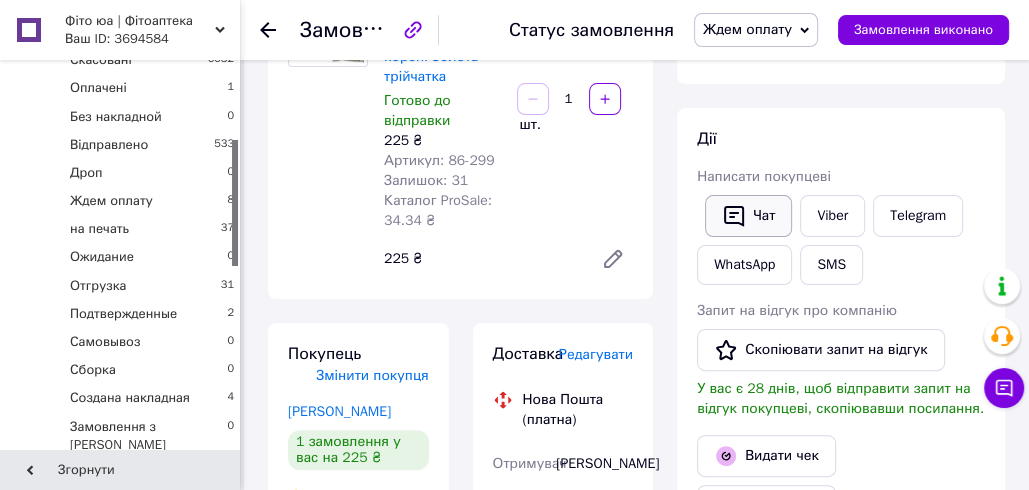 scroll, scrollTop: 290, scrollLeft: 0, axis: vertical 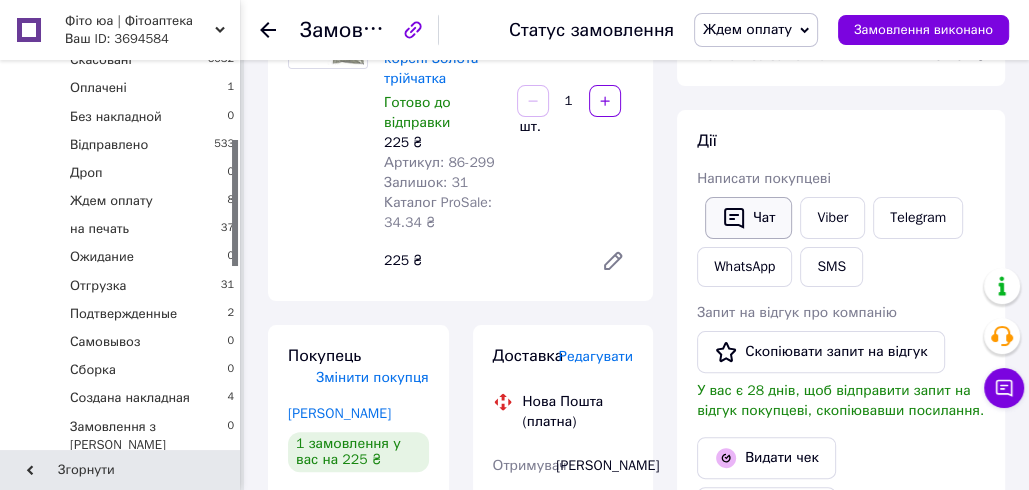 click on "Чат" at bounding box center [748, 218] 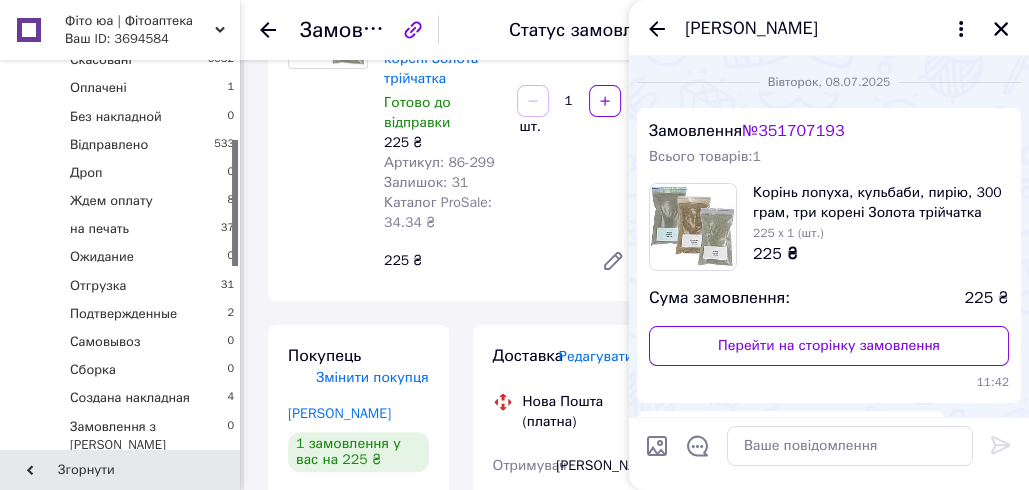 scroll, scrollTop: 290, scrollLeft: 0, axis: vertical 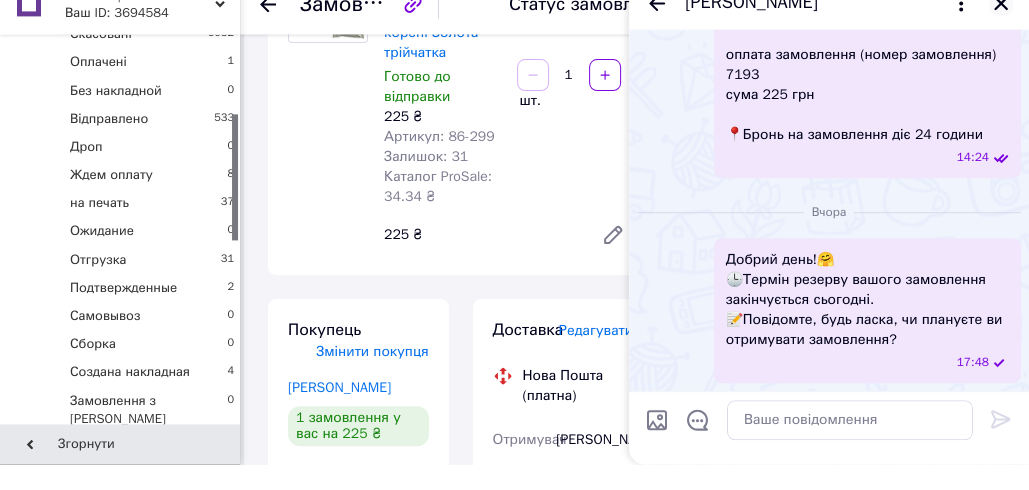 click 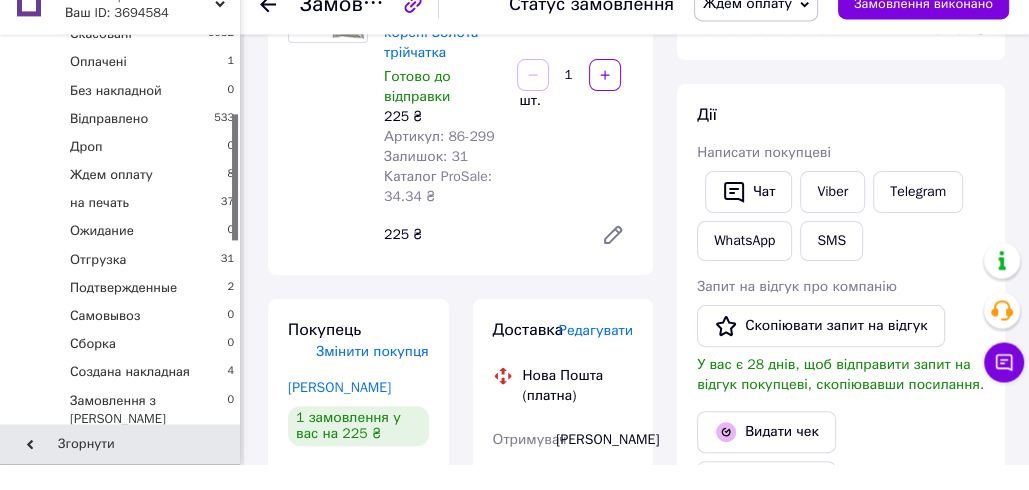 click on "Ждем оплату" at bounding box center [747, 29] 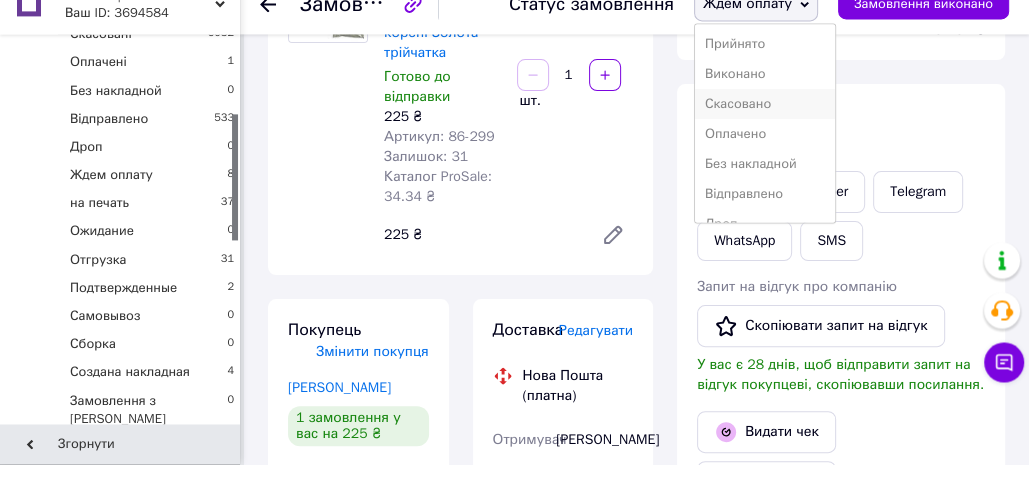 click on "Скасовано" at bounding box center (765, 130) 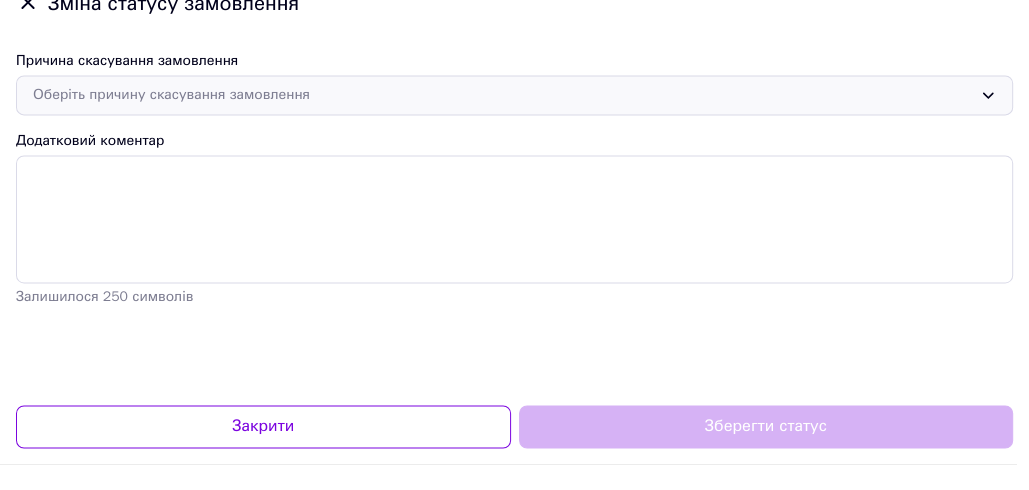click on "Оберіть причину скасування замовлення" at bounding box center [502, 121] 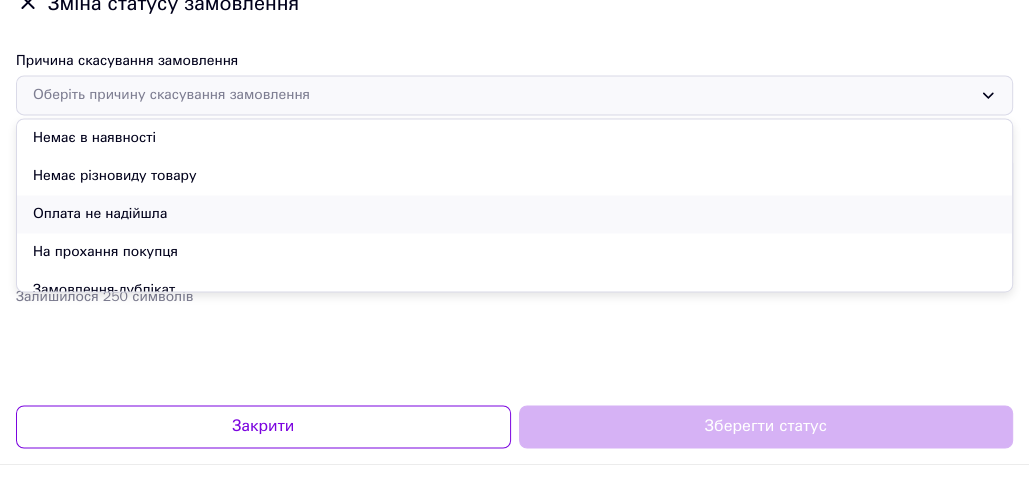click on "Оплата не надійшла" at bounding box center [514, 240] 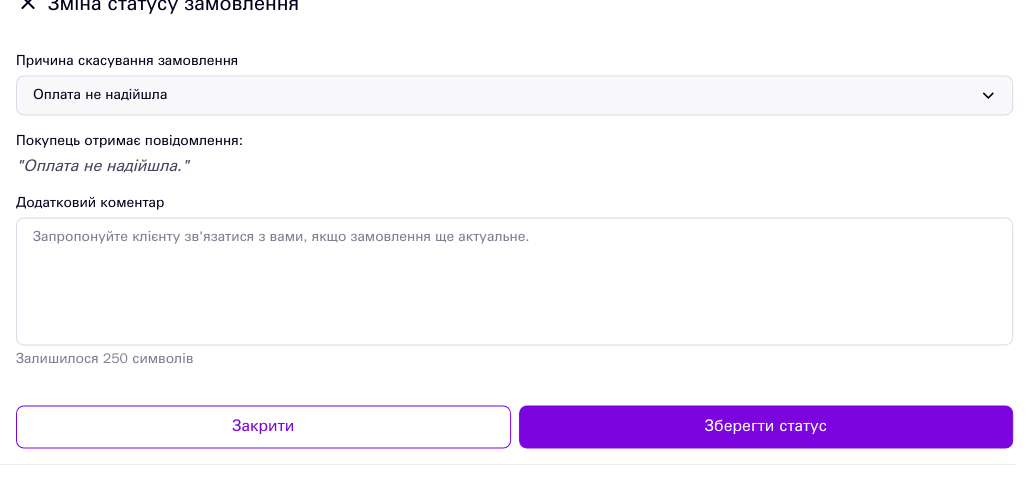 click on "Зберегти статус" at bounding box center [766, 452] 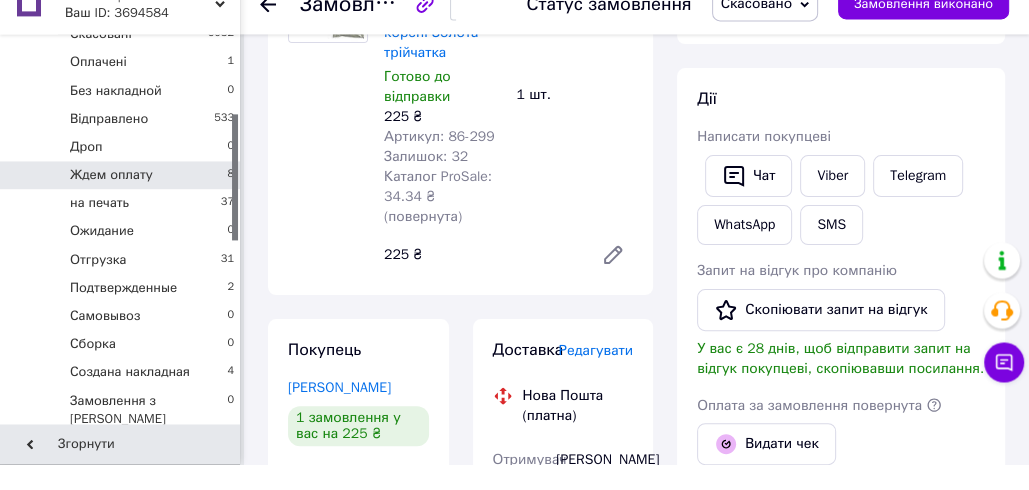 click on "Ждем оплату 8" at bounding box center (123, 201) 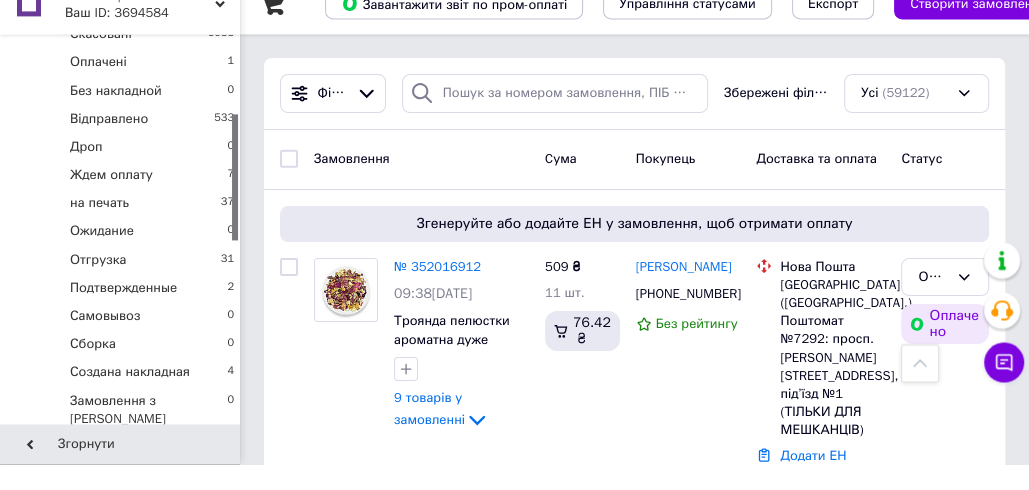 scroll, scrollTop: 290, scrollLeft: 0, axis: vertical 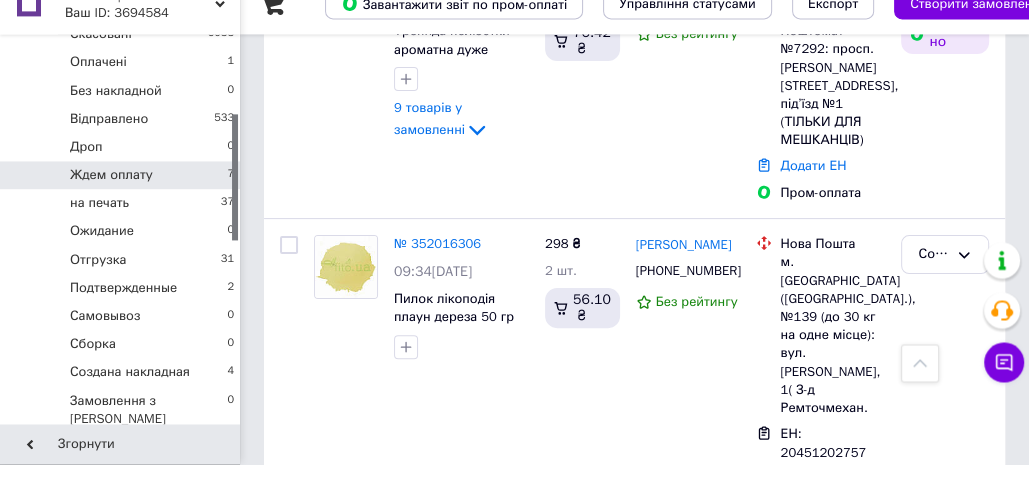 click on "Ждем оплату" at bounding box center (111, 201) 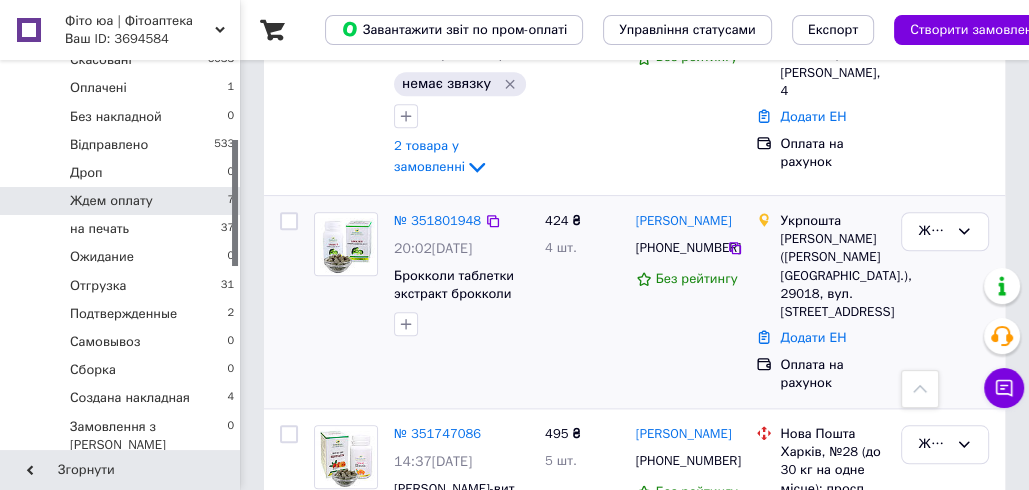 scroll, scrollTop: 1140, scrollLeft: 0, axis: vertical 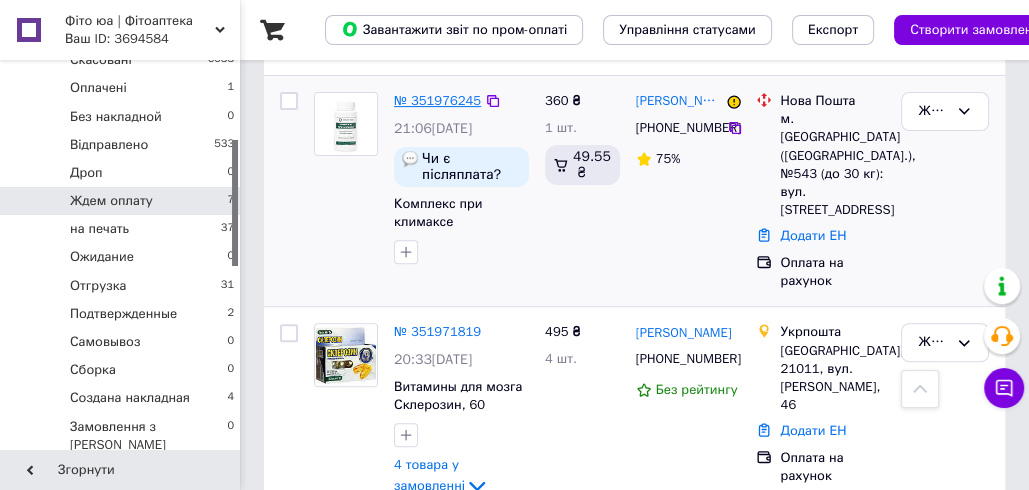 click on "№ 351976245" at bounding box center [437, 100] 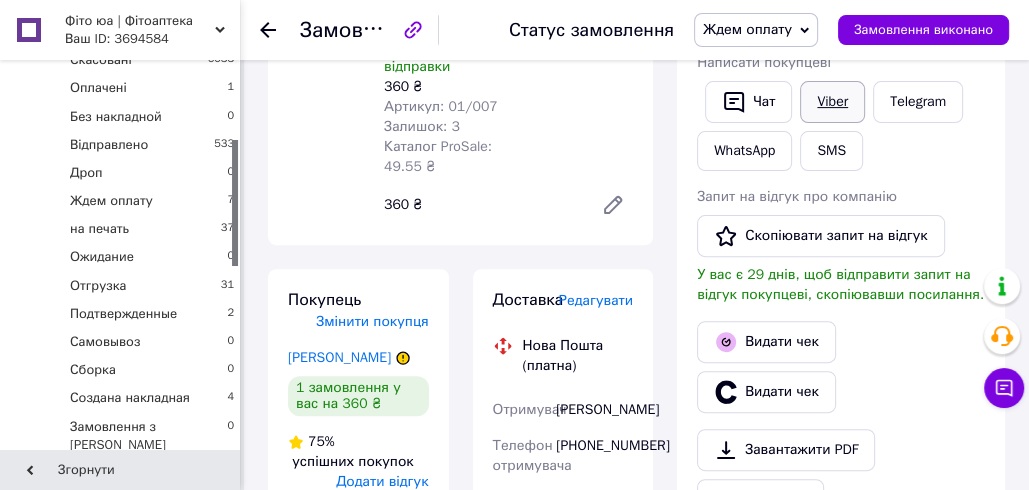click on "Viber" at bounding box center (832, 102) 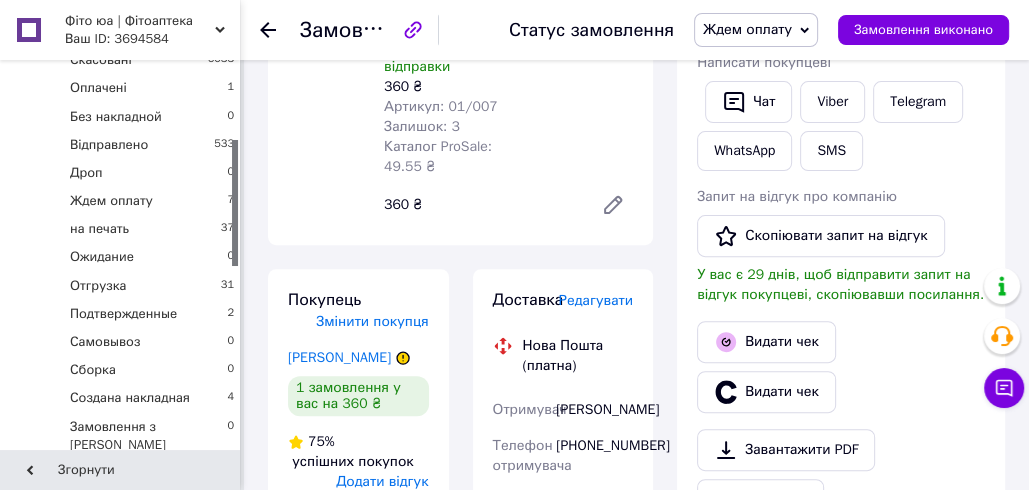 click on "Замовлення з додатку Чи є післяплата? Пишіть мені будь ласка в [GEOGRAPHIC_DATA]  [DATE] 21:06 Товари в замовленні (1) Додати товар Комплекс при клімаксі (діоскорея, циміцифуга, конюшина, індол) [PERSON_NAME] віза Готово до відправки 360 ₴ Артикул: 01/007 Залишок: 3 Каталог ProSale: 49.55 ₴  1   шт. 360 ₴ Покупець Змінити покупця [PERSON_NAME] 1 замовлення у вас на 360 ₴ 75%   успішних покупок Додати відгук Додати [PHONE_NUMBER] Оплата Оплата на рахунок Доставка Редагувати Нова Пошта (платна) Отримувач [PERSON_NAME] Телефон отримувача [PHONE_NUMBER] Адреса Дата відправки [DATE] Платник Отримувач 360 ₴ 360" at bounding box center [460, 460] 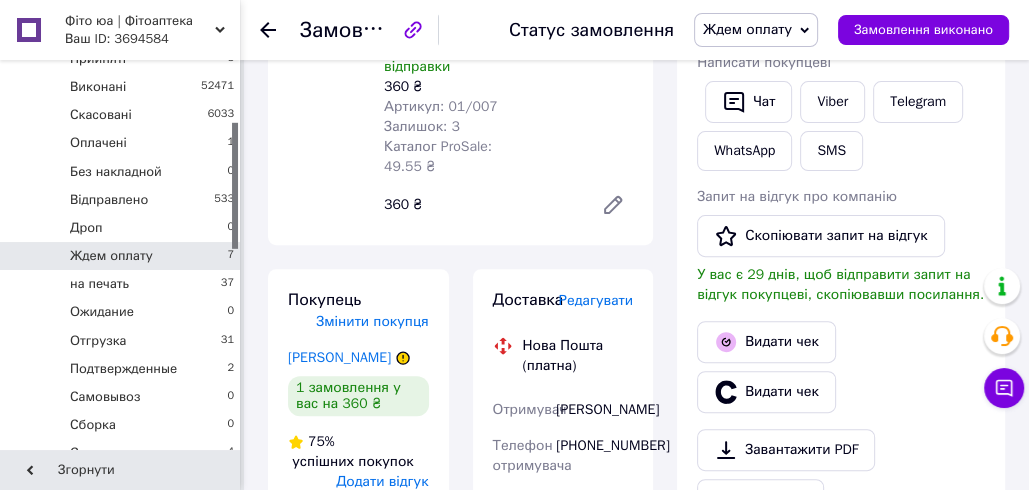 scroll, scrollTop: 189, scrollLeft: 0, axis: vertical 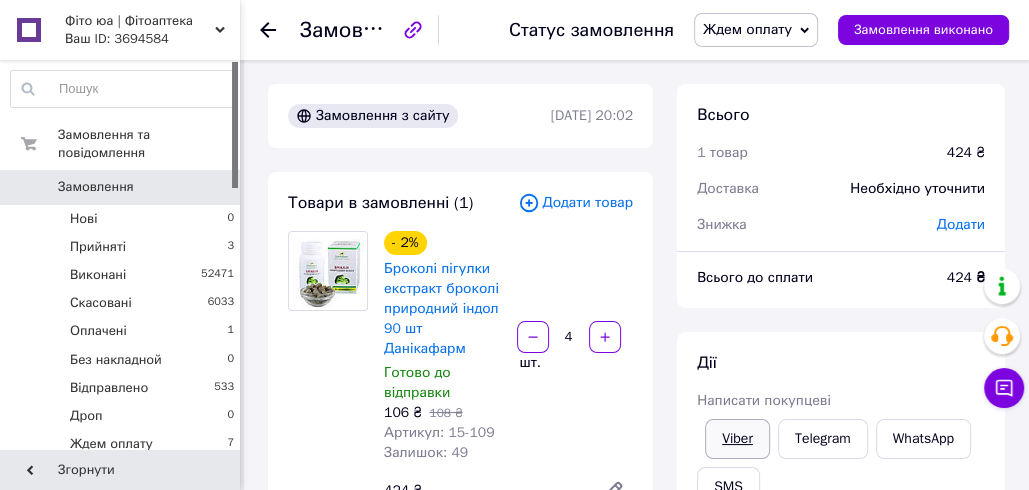 click on "Viber" at bounding box center (737, 439) 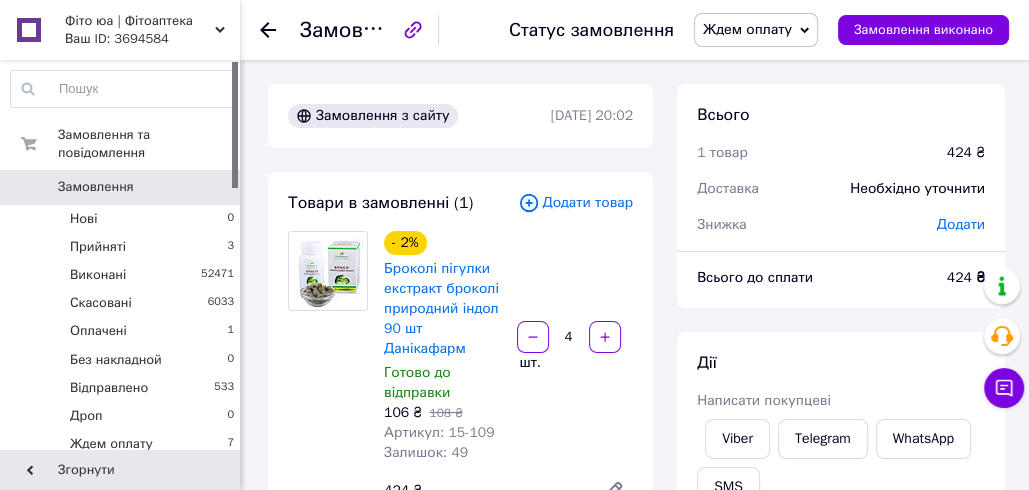 click on "- 2% Броколі пігулки екстракт броколі природний індол 90 шт Данікафарм Готово до відправки 106 ₴   108 ₴ Артикул: 15-109 Залишок: 49 4   шт. 424 ₴" at bounding box center [508, 371] 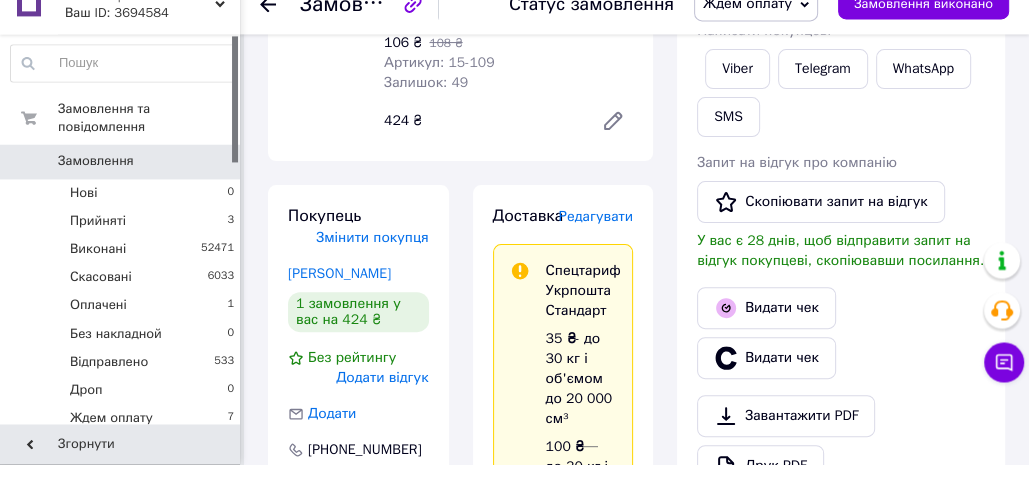 scroll, scrollTop: 344, scrollLeft: 0, axis: vertical 